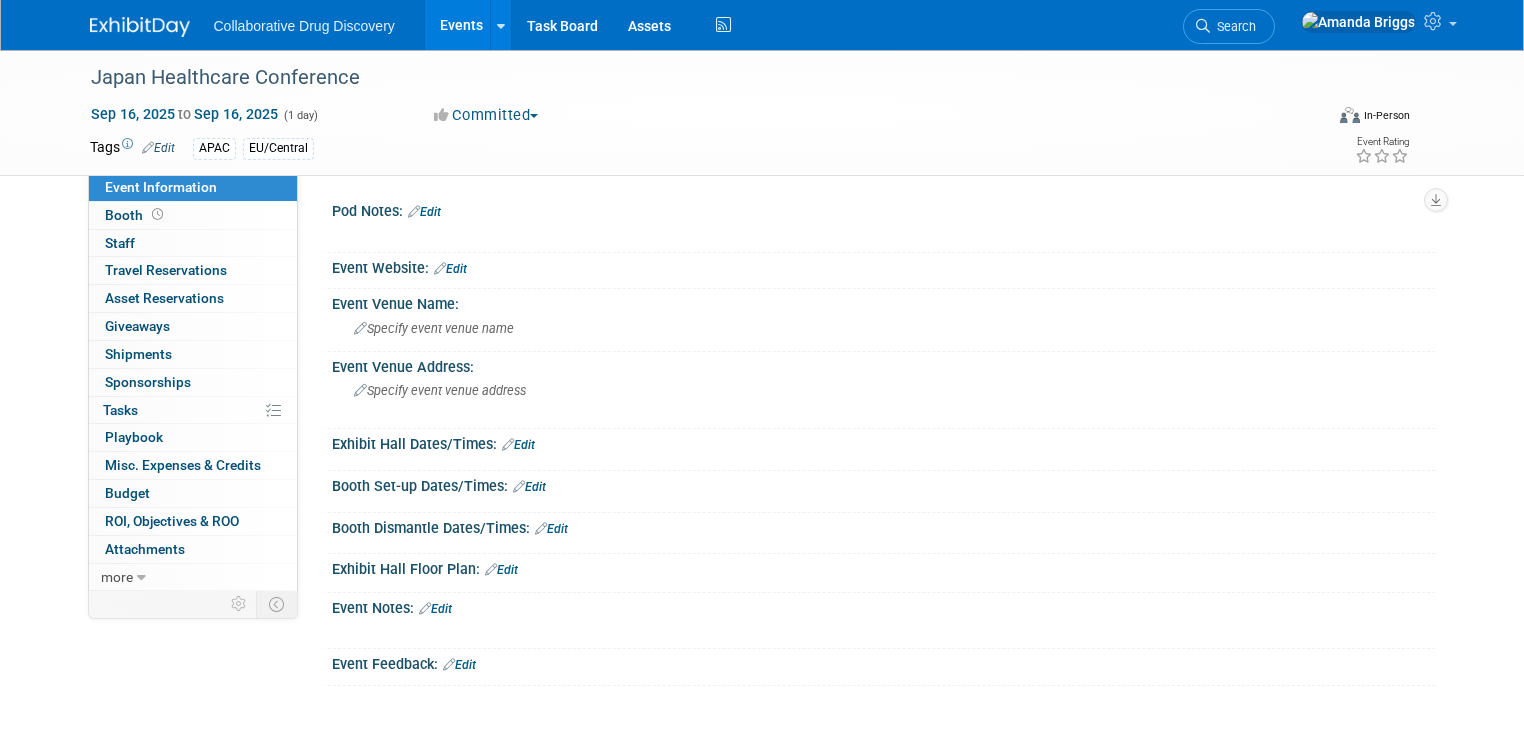 scroll, scrollTop: 0, scrollLeft: 0, axis: both 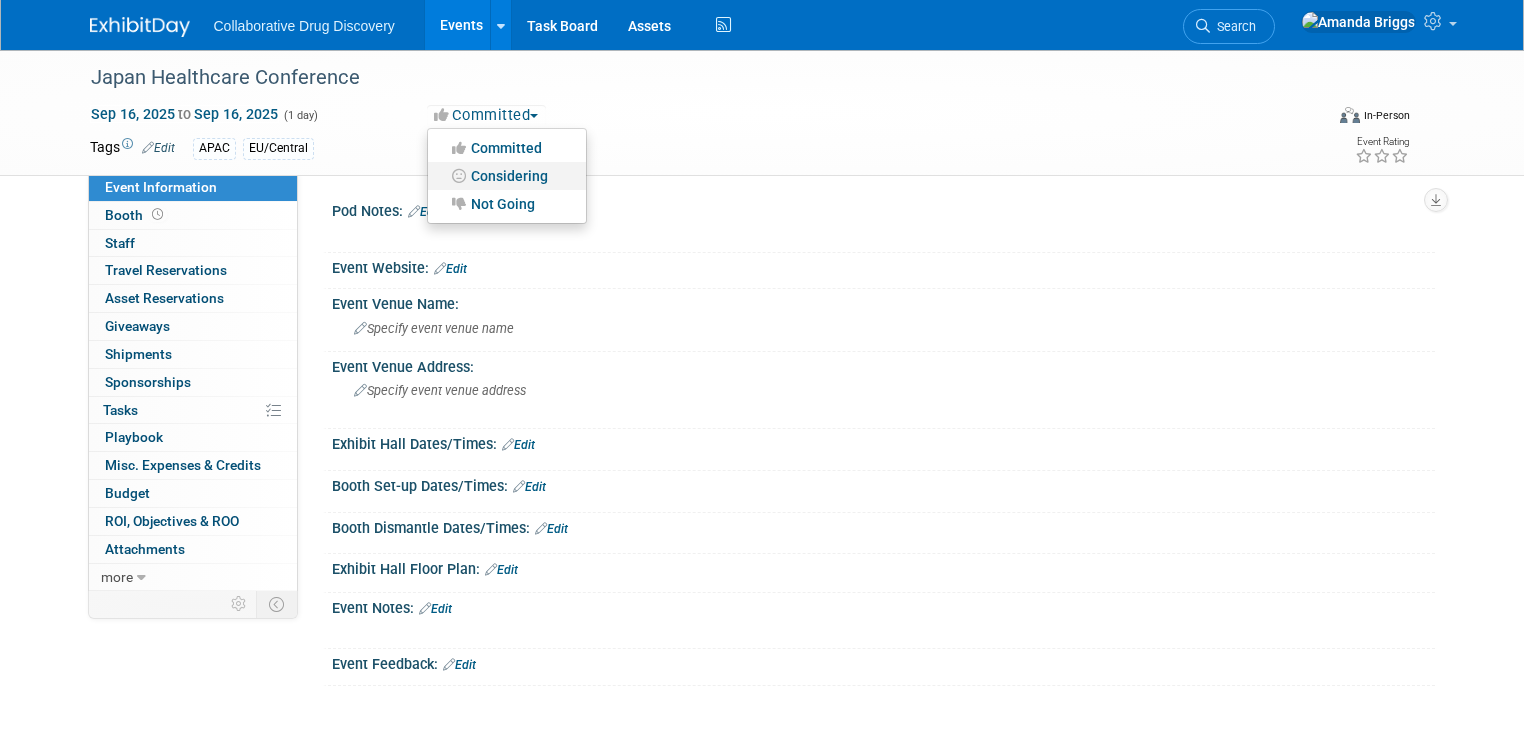 click on "Considering" at bounding box center [507, 176] 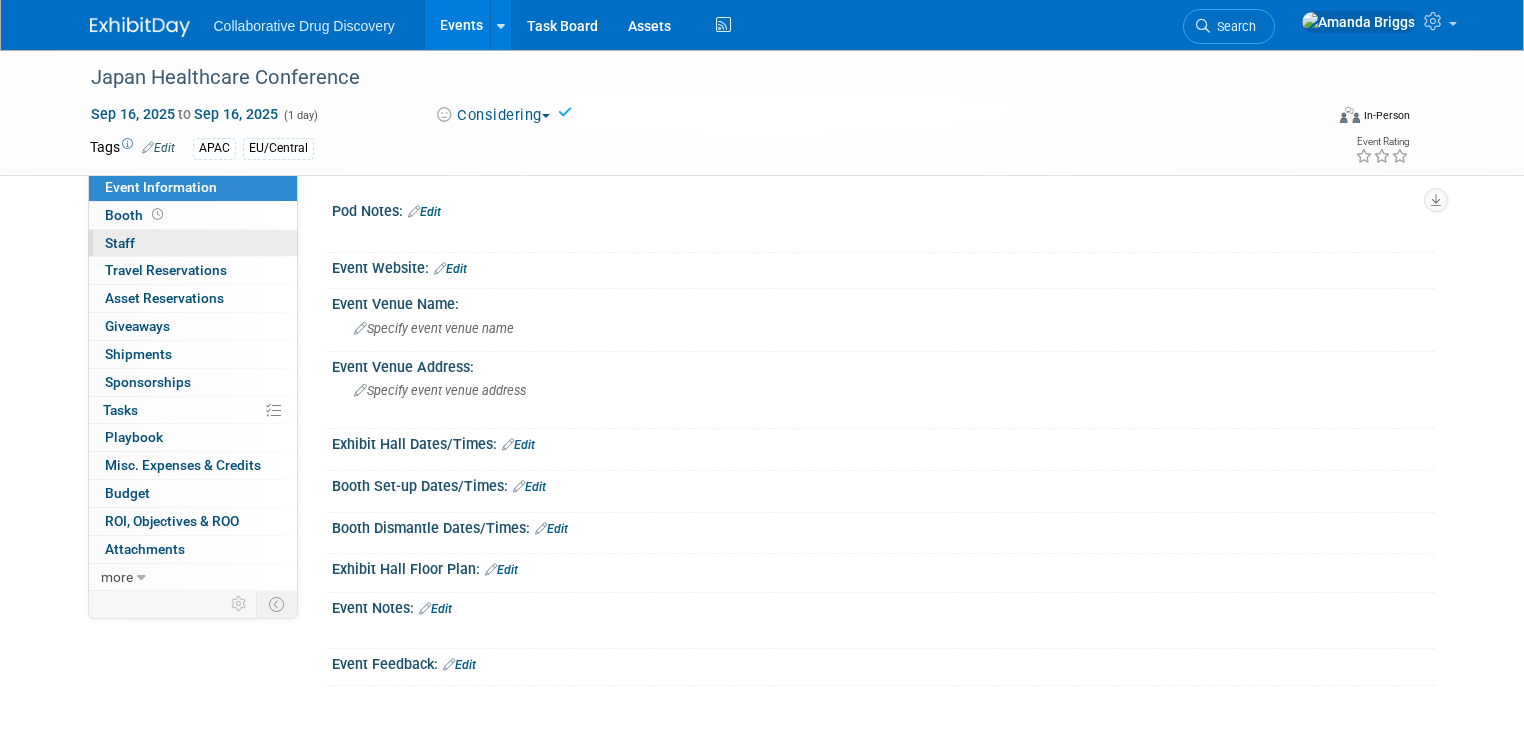 click on "Staff 0" at bounding box center [120, 243] 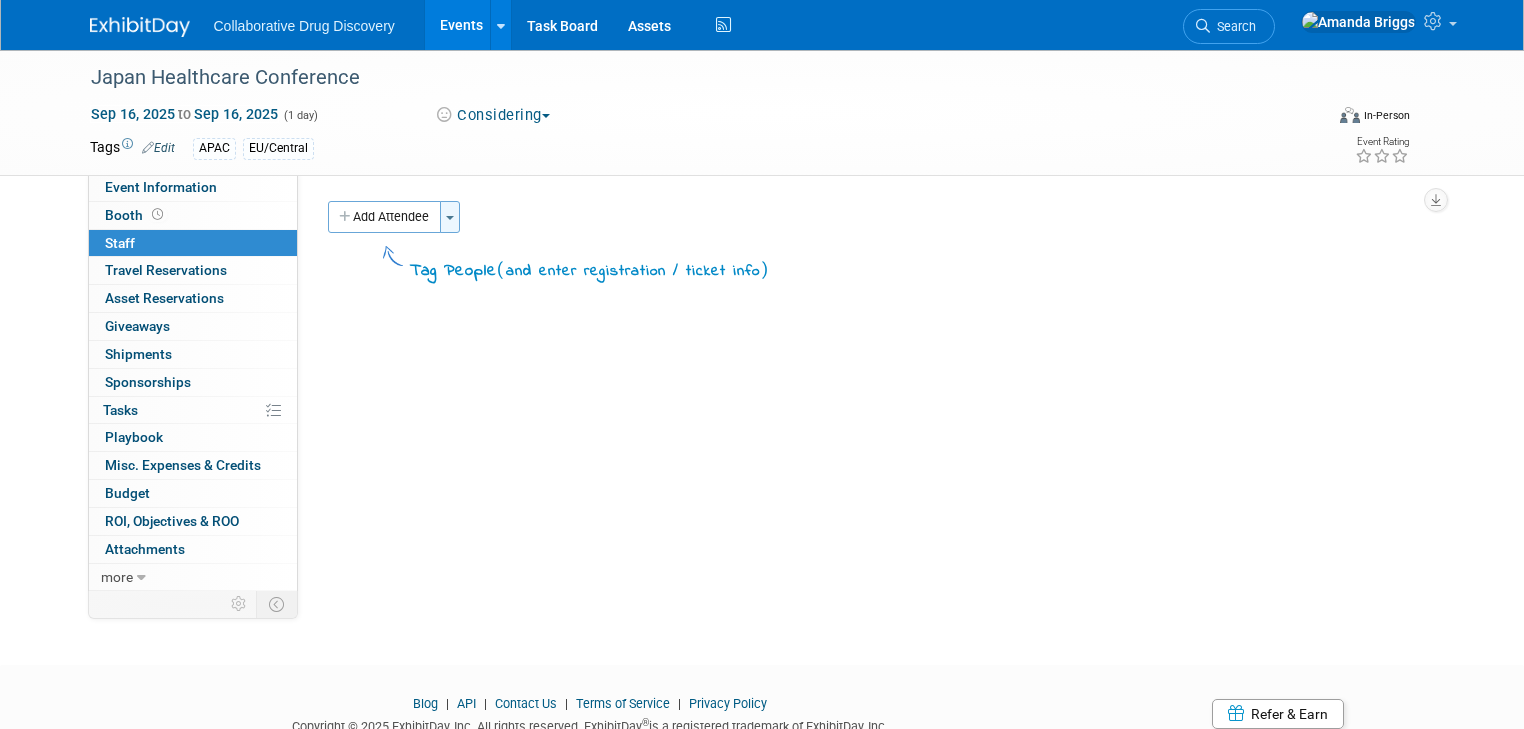 click at bounding box center (450, 218) 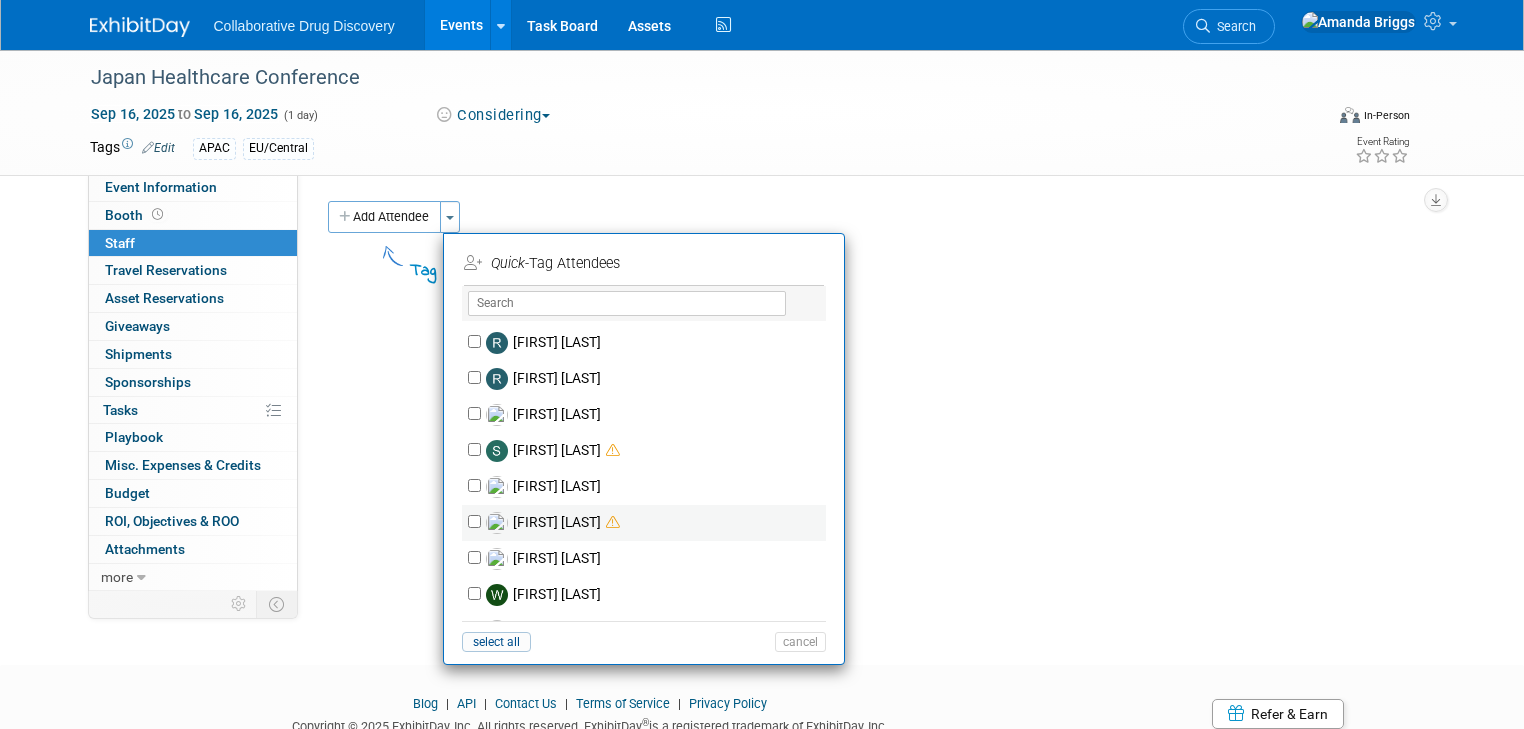scroll, scrollTop: 1828, scrollLeft: 0, axis: vertical 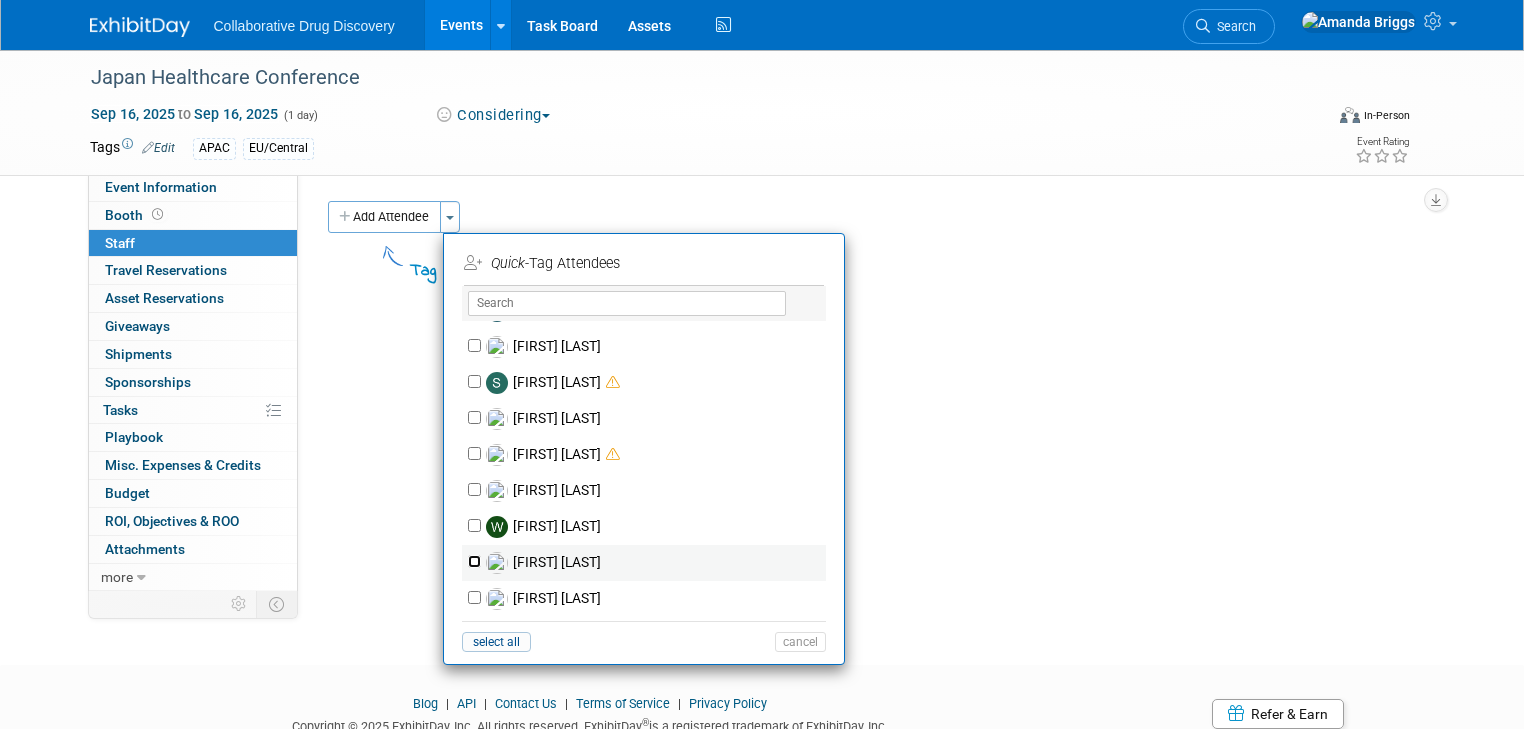 click on "[FIRST] [LAST]" at bounding box center (474, 561) 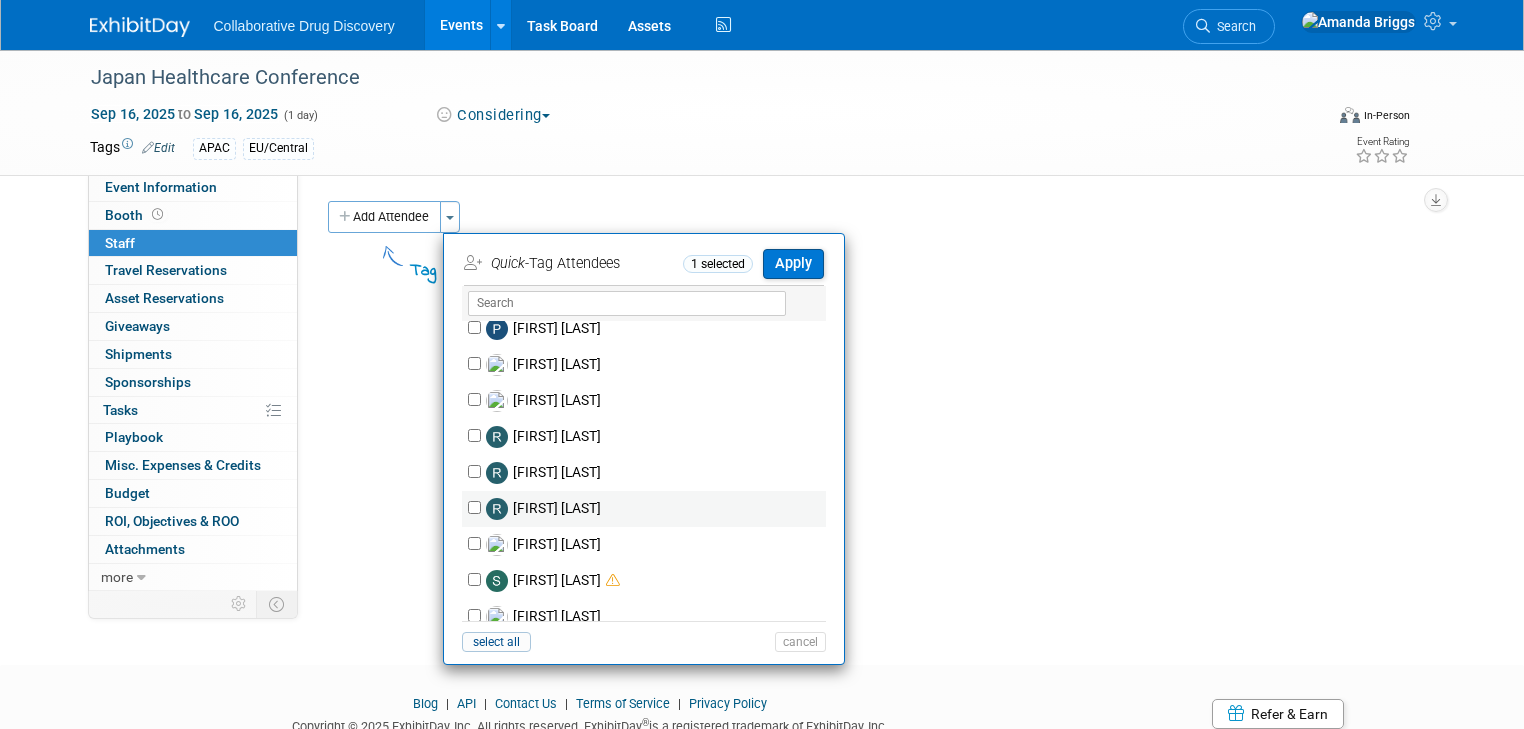 scroll, scrollTop: 1668, scrollLeft: 0, axis: vertical 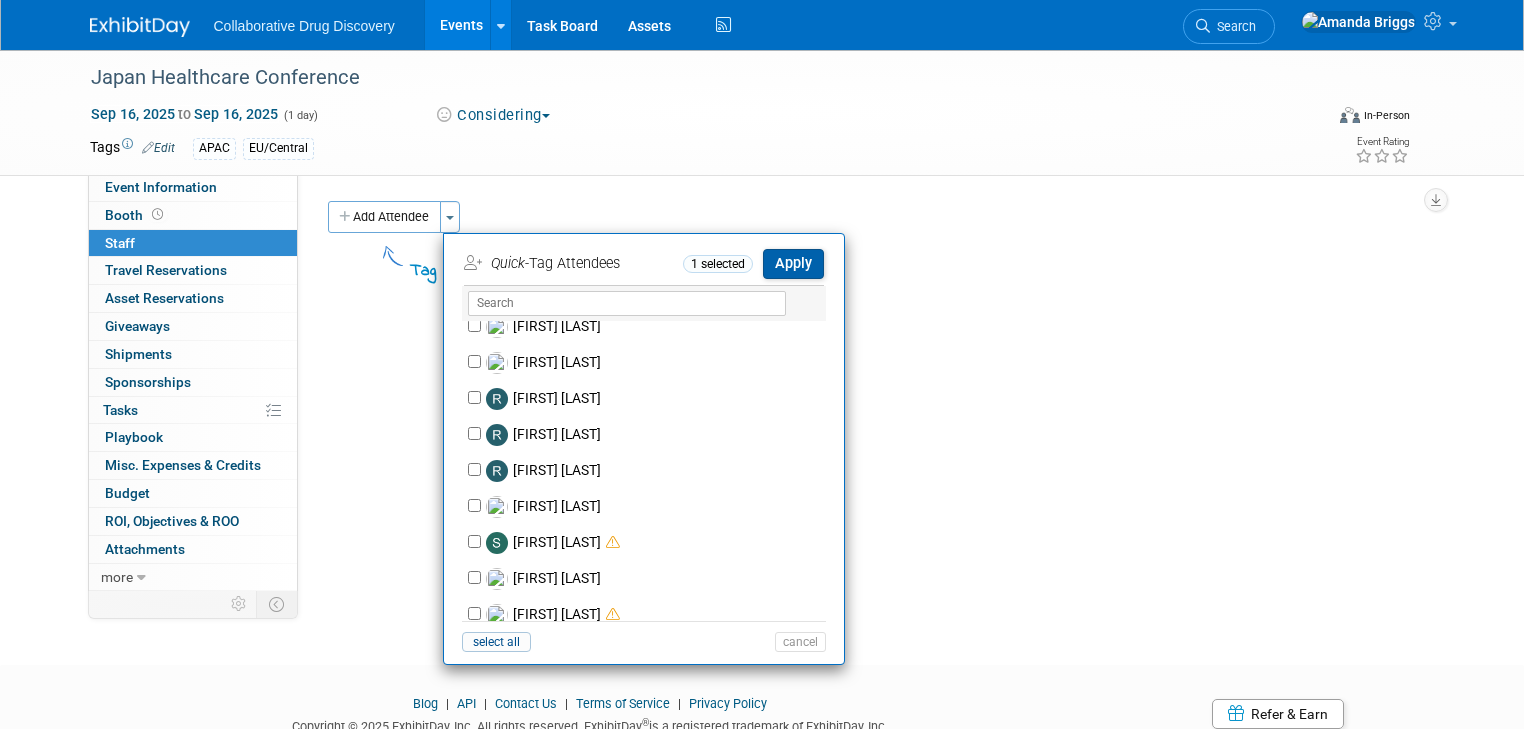 click on "Apply" at bounding box center (793, 263) 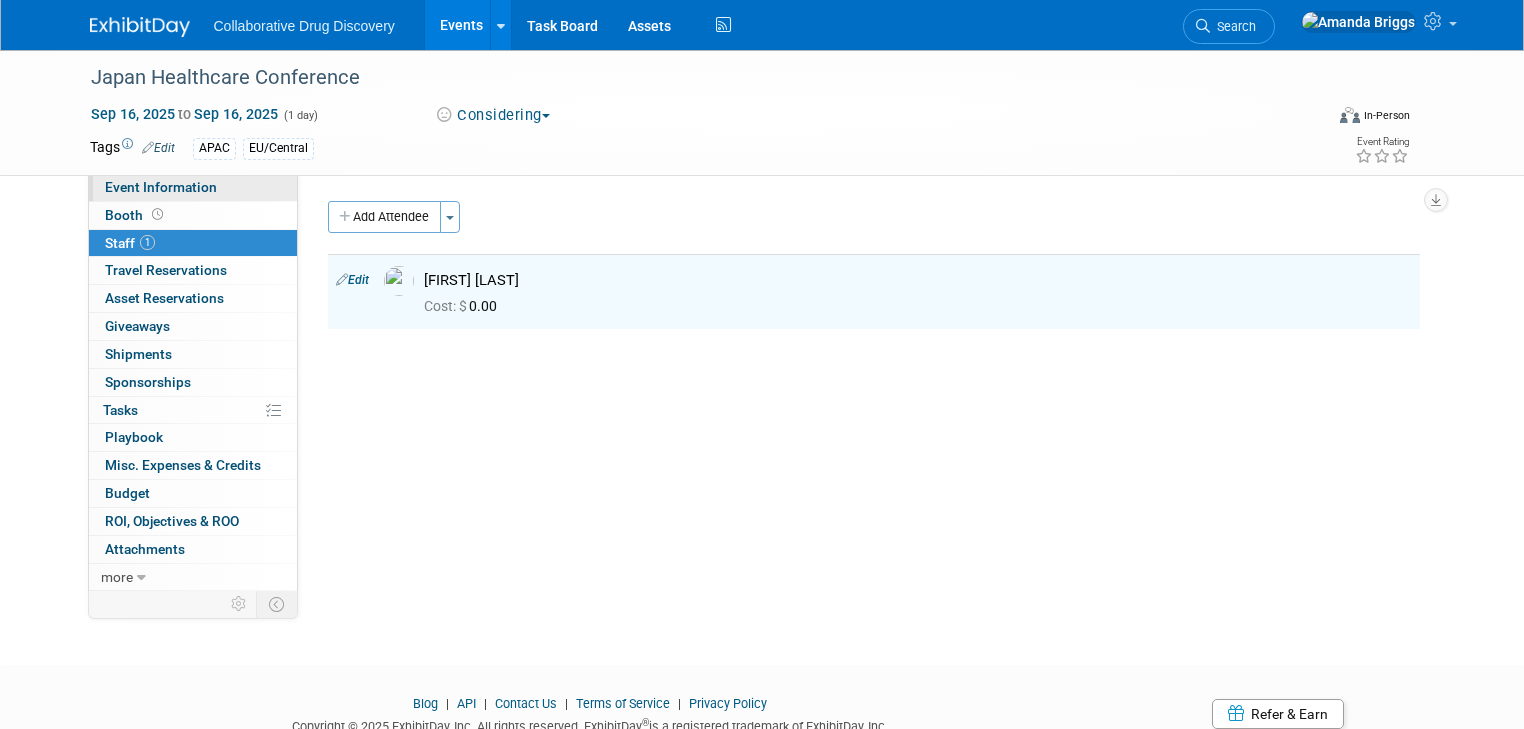 click on "Event Information" at bounding box center (161, 187) 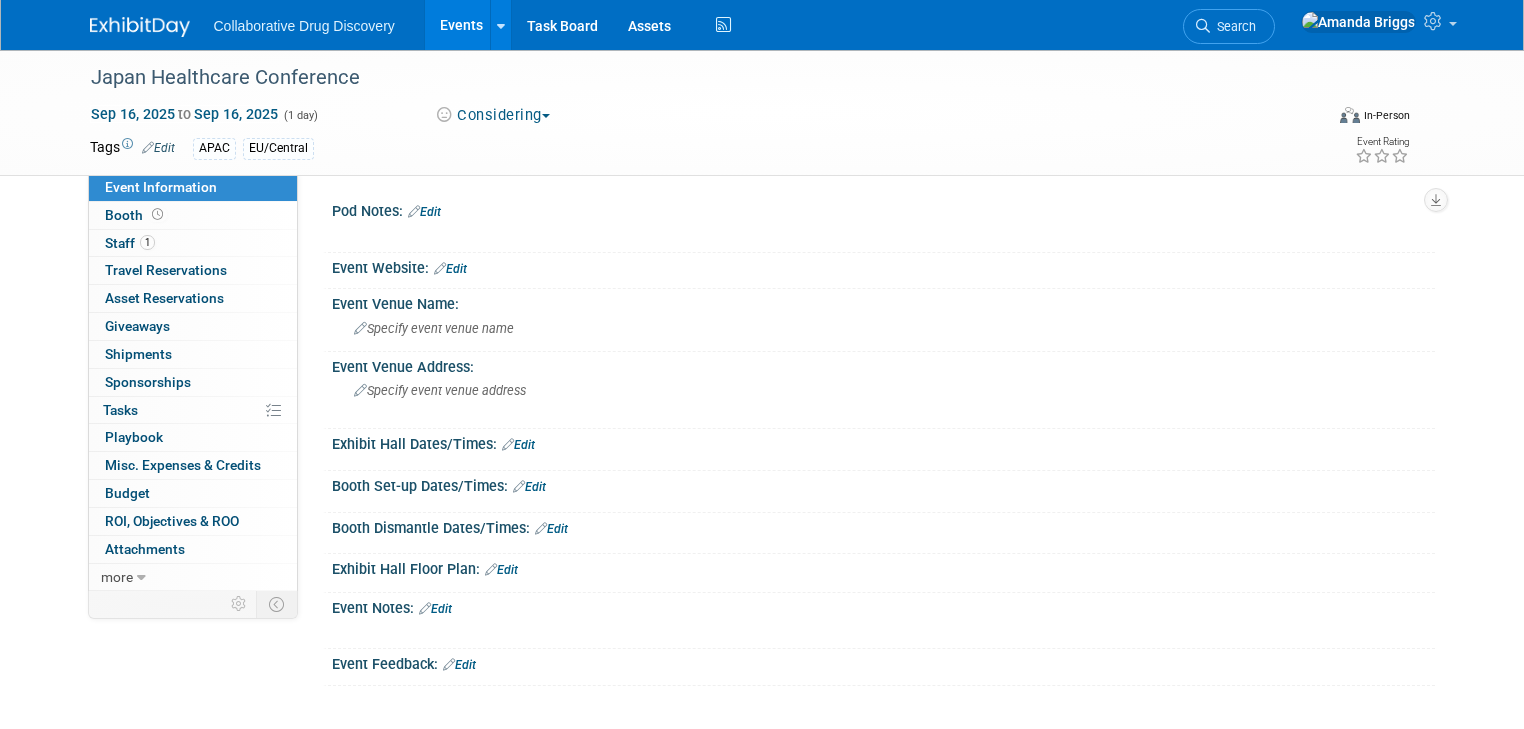 click on "Edit" at bounding box center [424, 212] 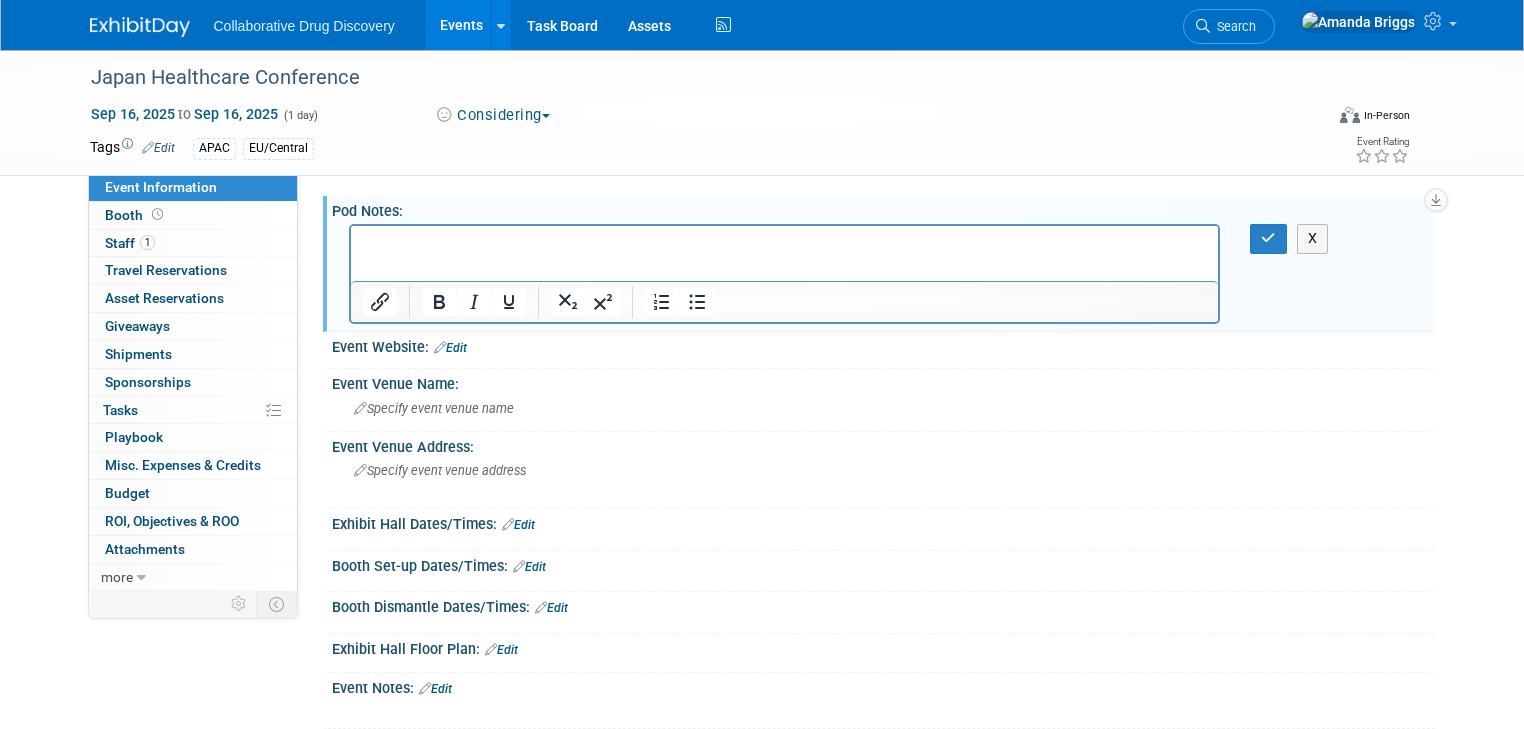 scroll, scrollTop: 0, scrollLeft: 0, axis: both 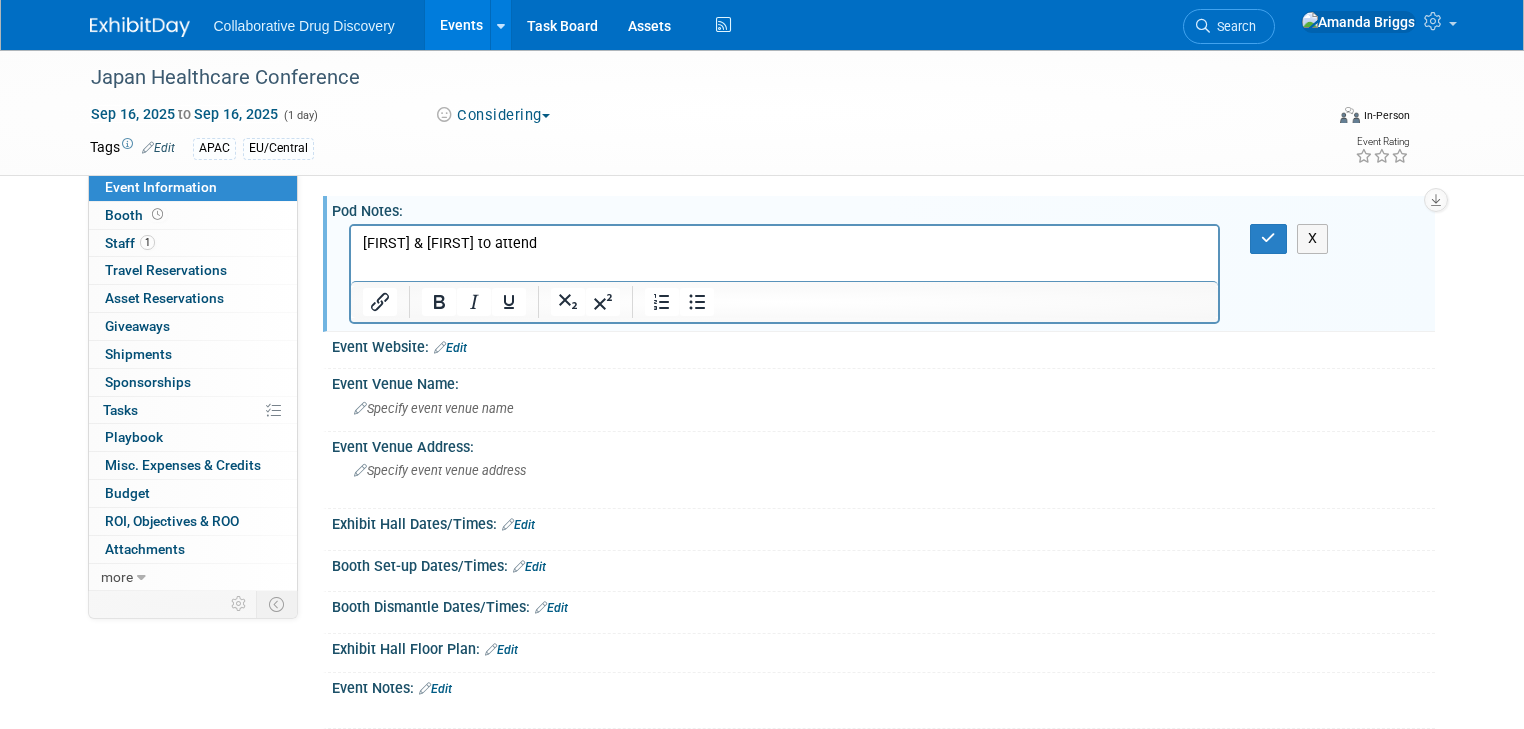 click on "Yasushi & Roland to attend" at bounding box center [784, 244] 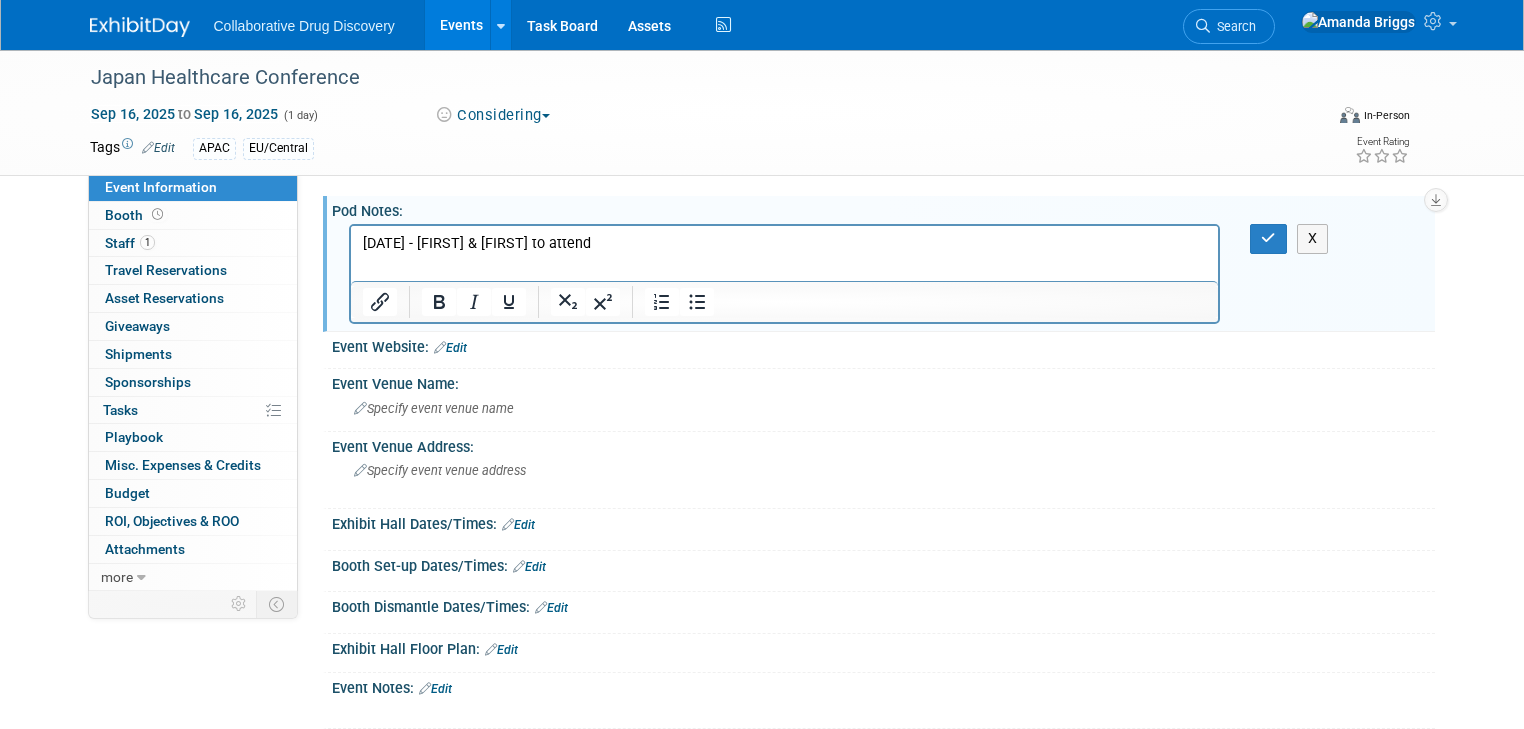 click on "04AUG2025 - Yasushi & Roland to attend" at bounding box center [784, 244] 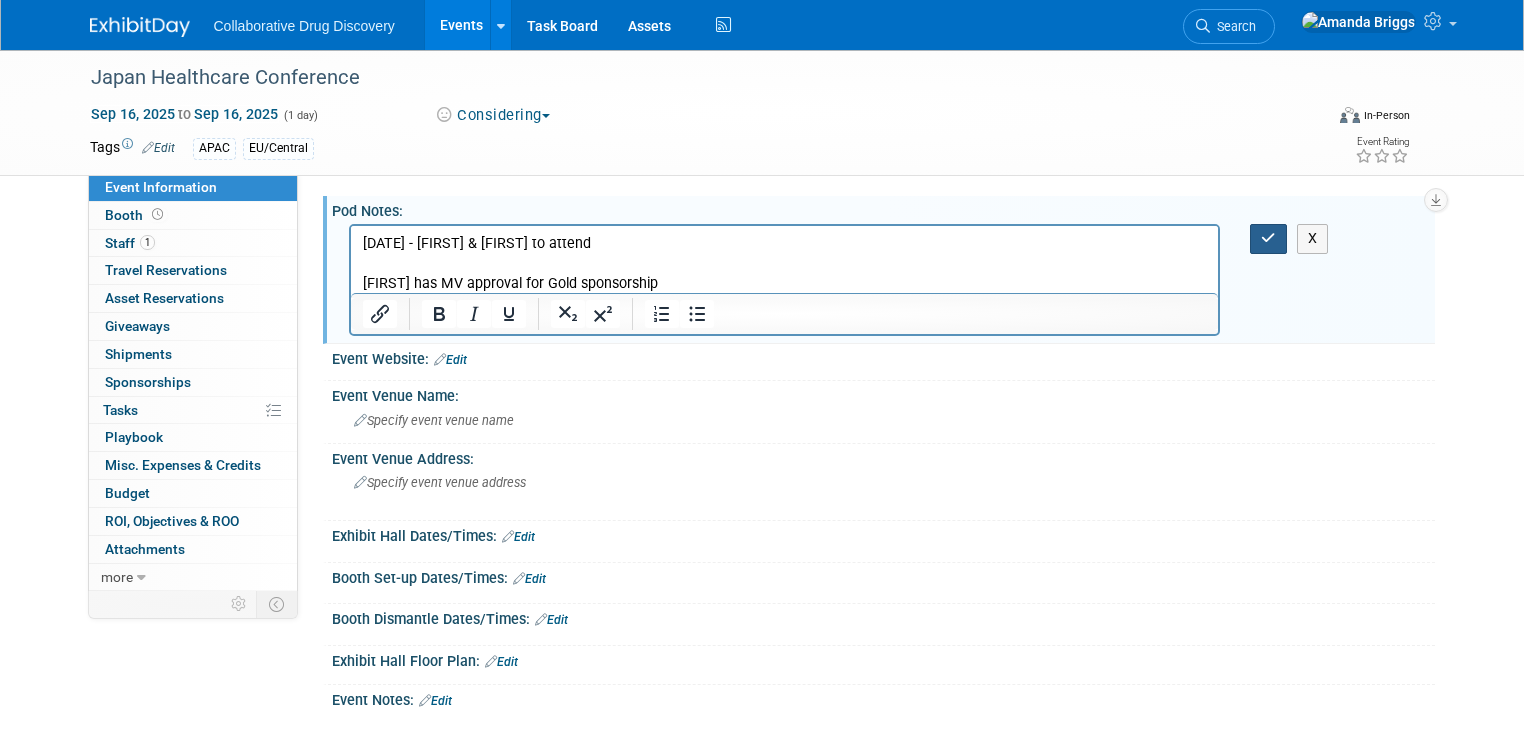 click at bounding box center (1268, 238) 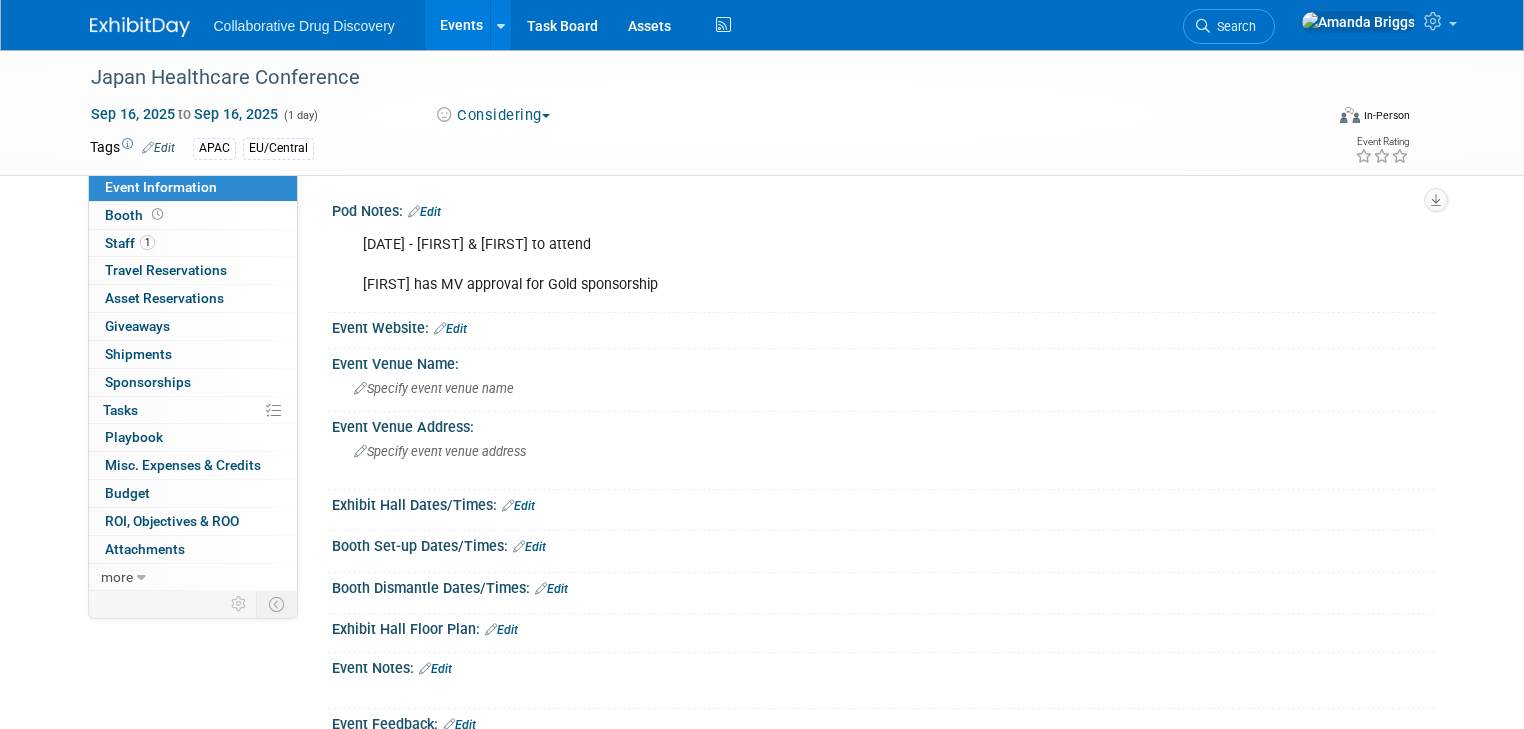 click on "Edit" at bounding box center (450, 329) 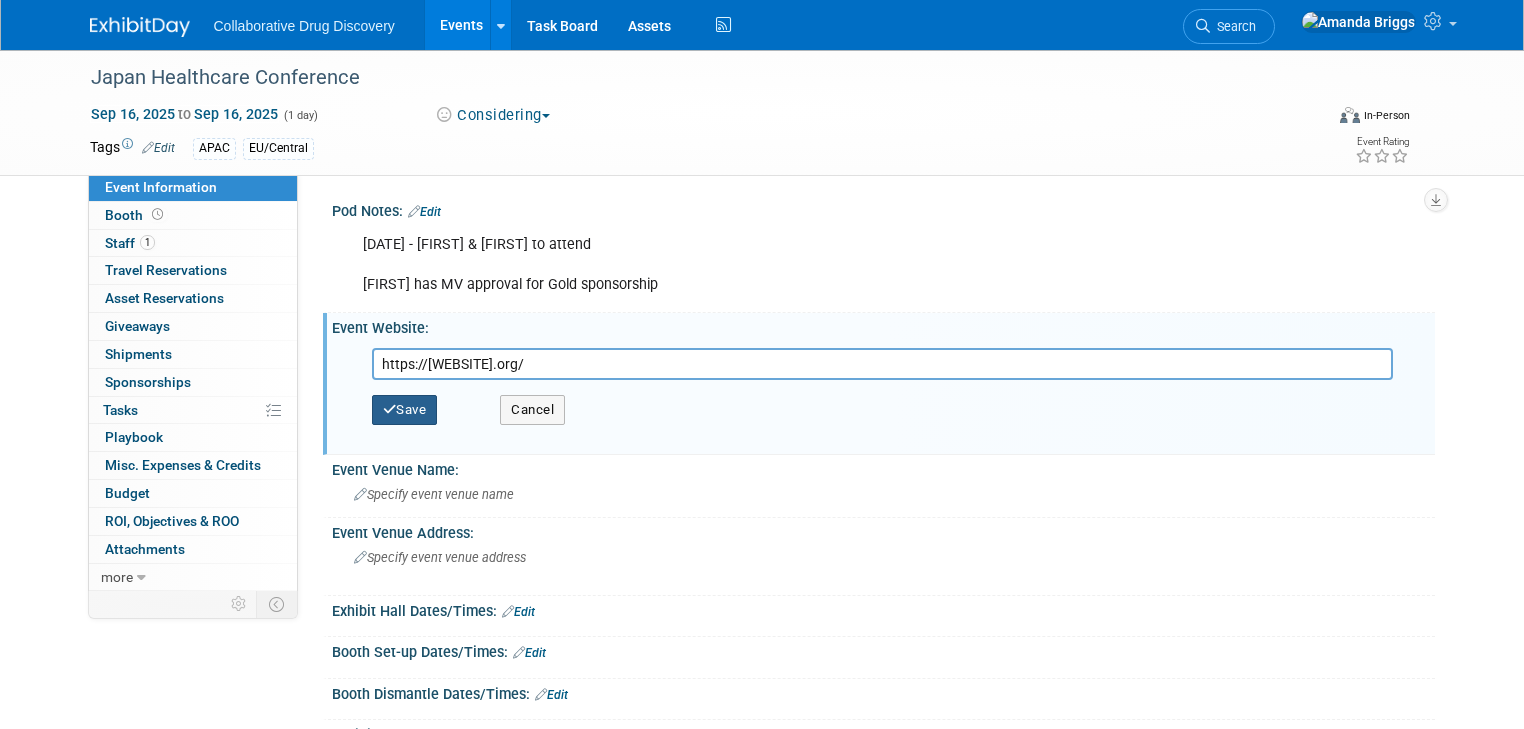 type on "https://usjhealthcare.org/" 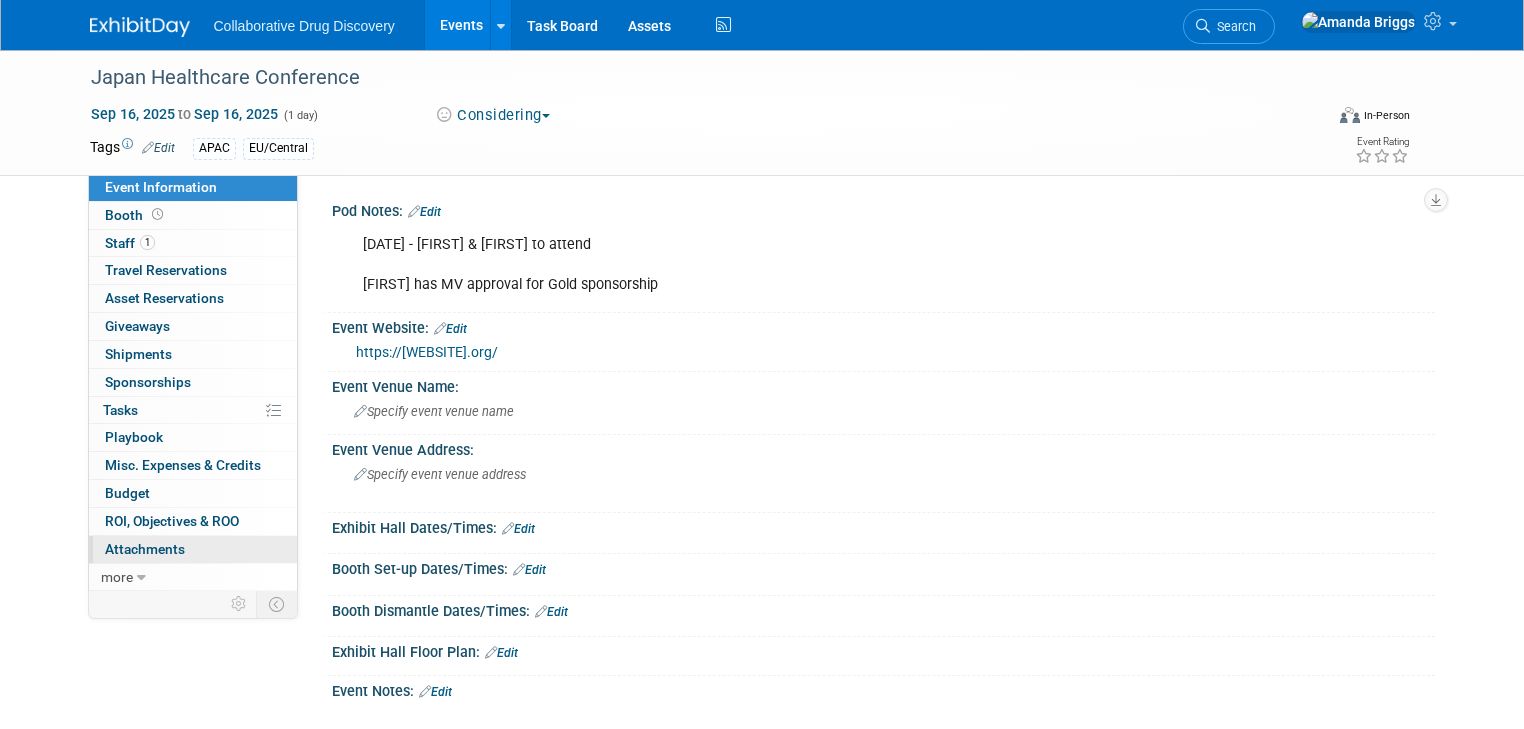 click on "Attachments 0" at bounding box center (145, 549) 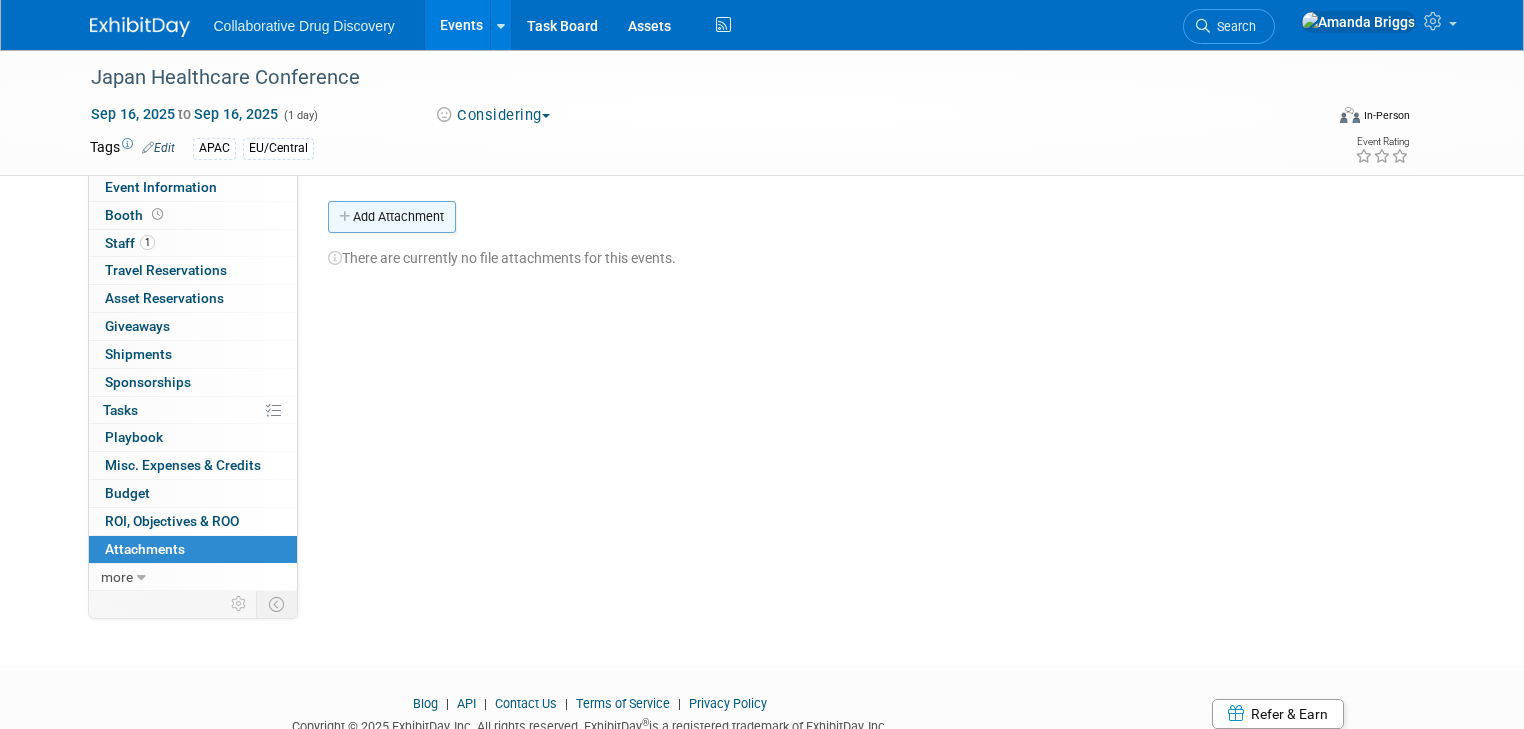 click on "Add Attachment" at bounding box center [392, 217] 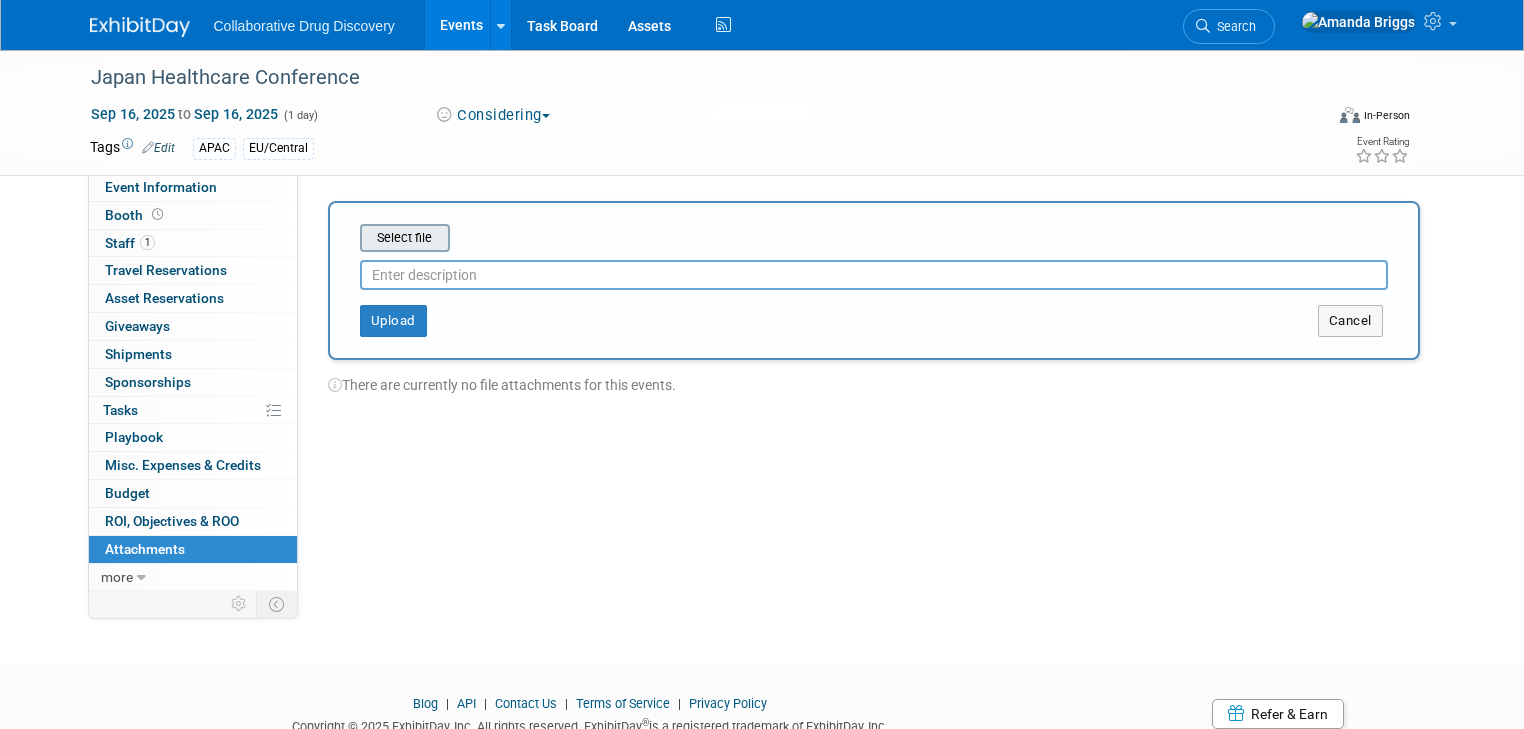 click at bounding box center (329, 238) 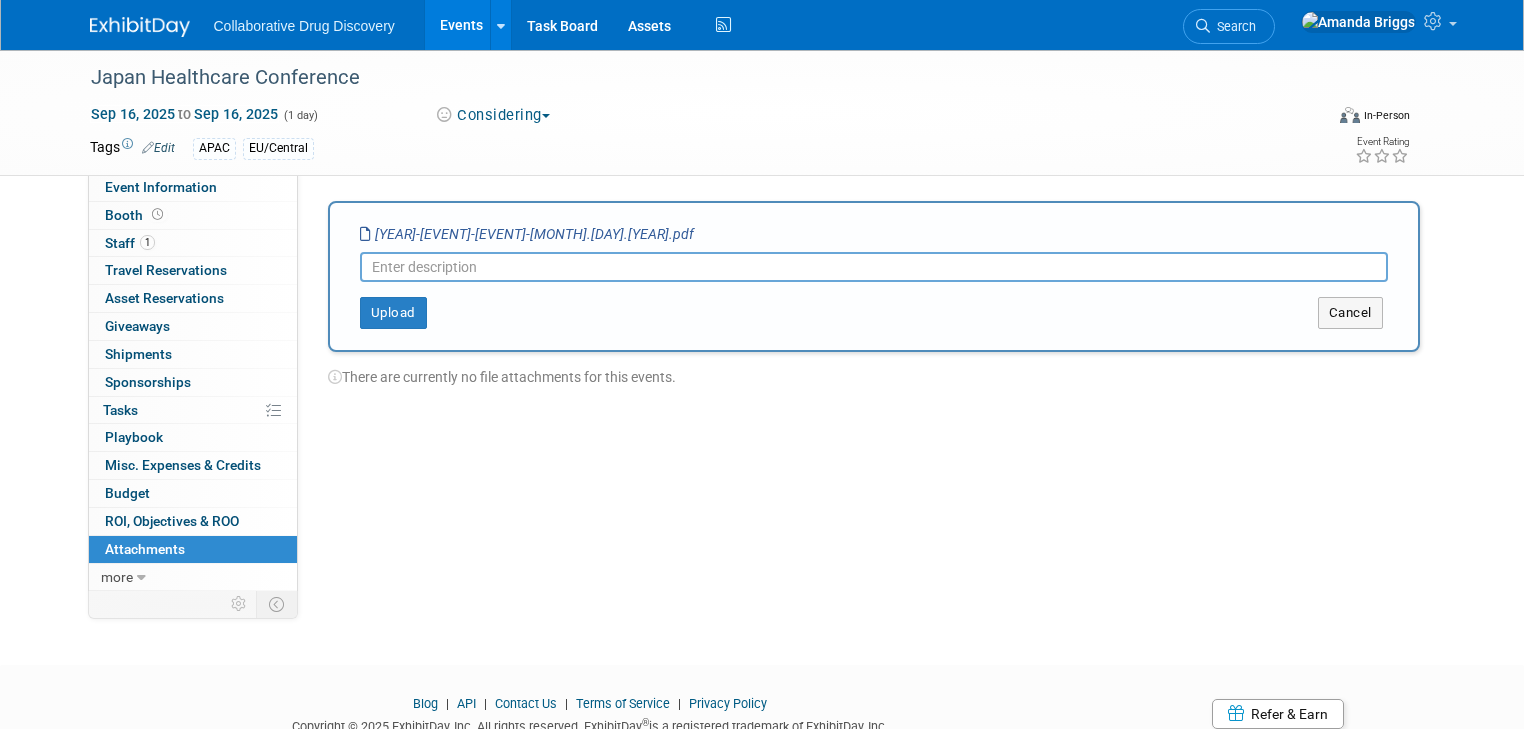 drag, startPoint x: 699, startPoint y: 233, endPoint x: 336, endPoint y: 234, distance: 363.00137 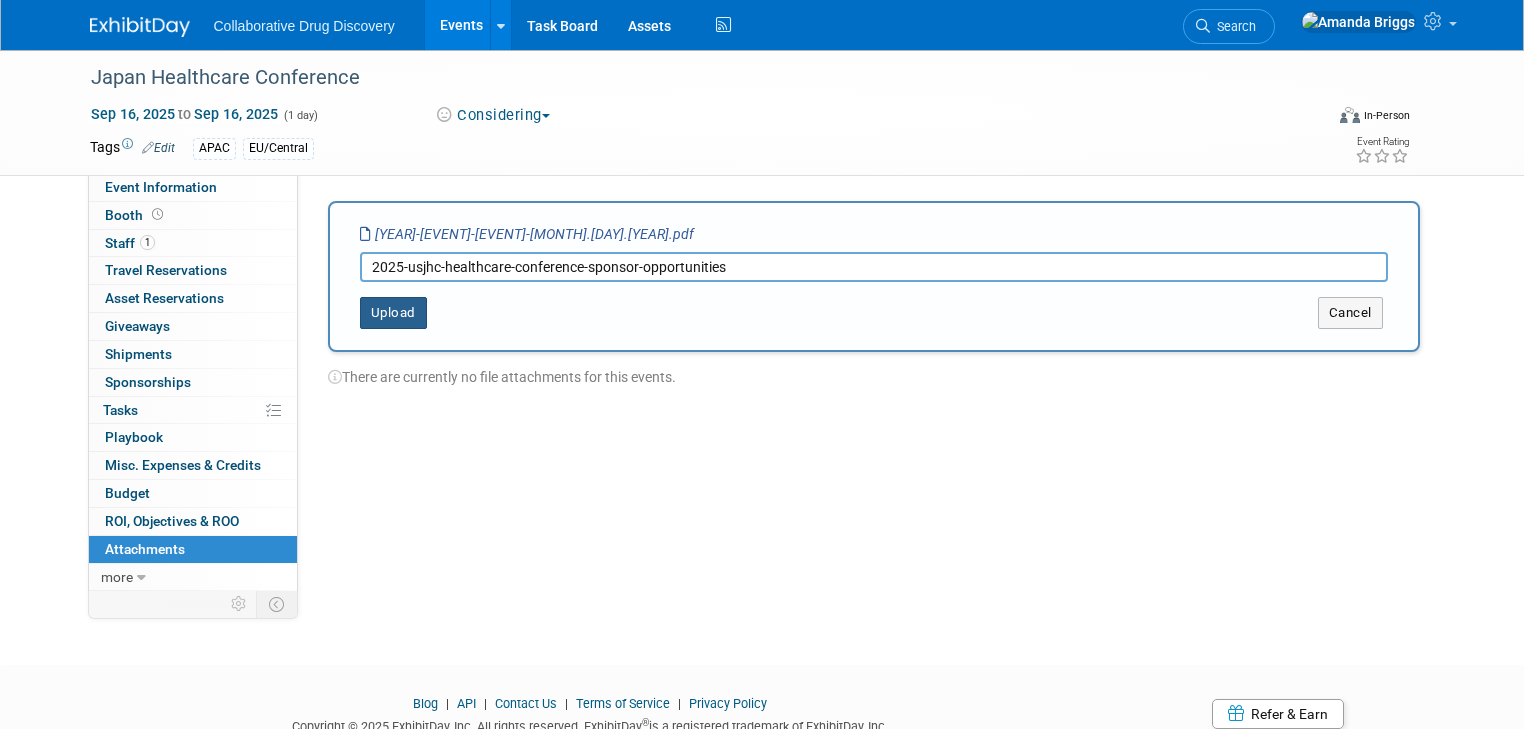 type on "2025-usjhc-healthcare-conference-sponsor-opportunities" 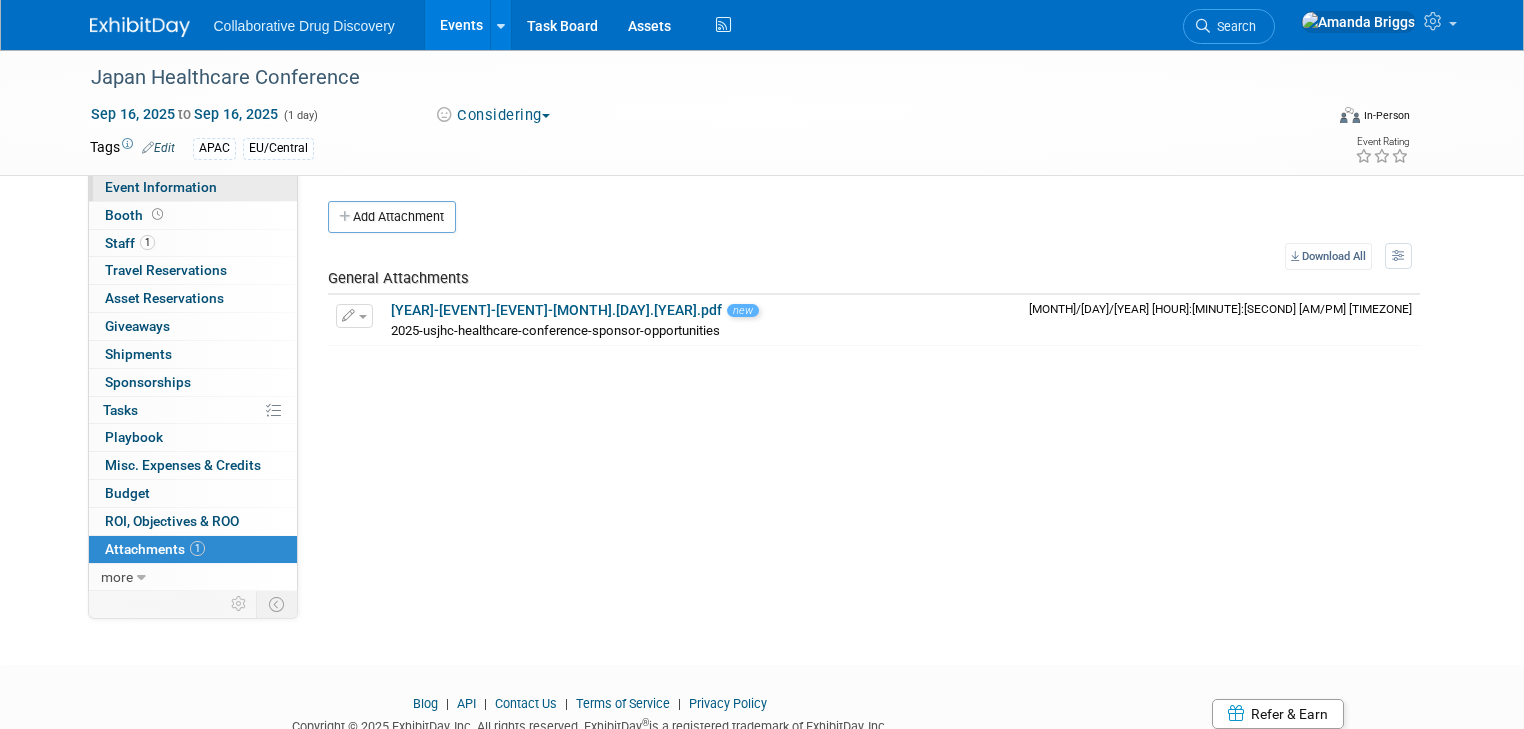 click on "Event Information" at bounding box center (161, 187) 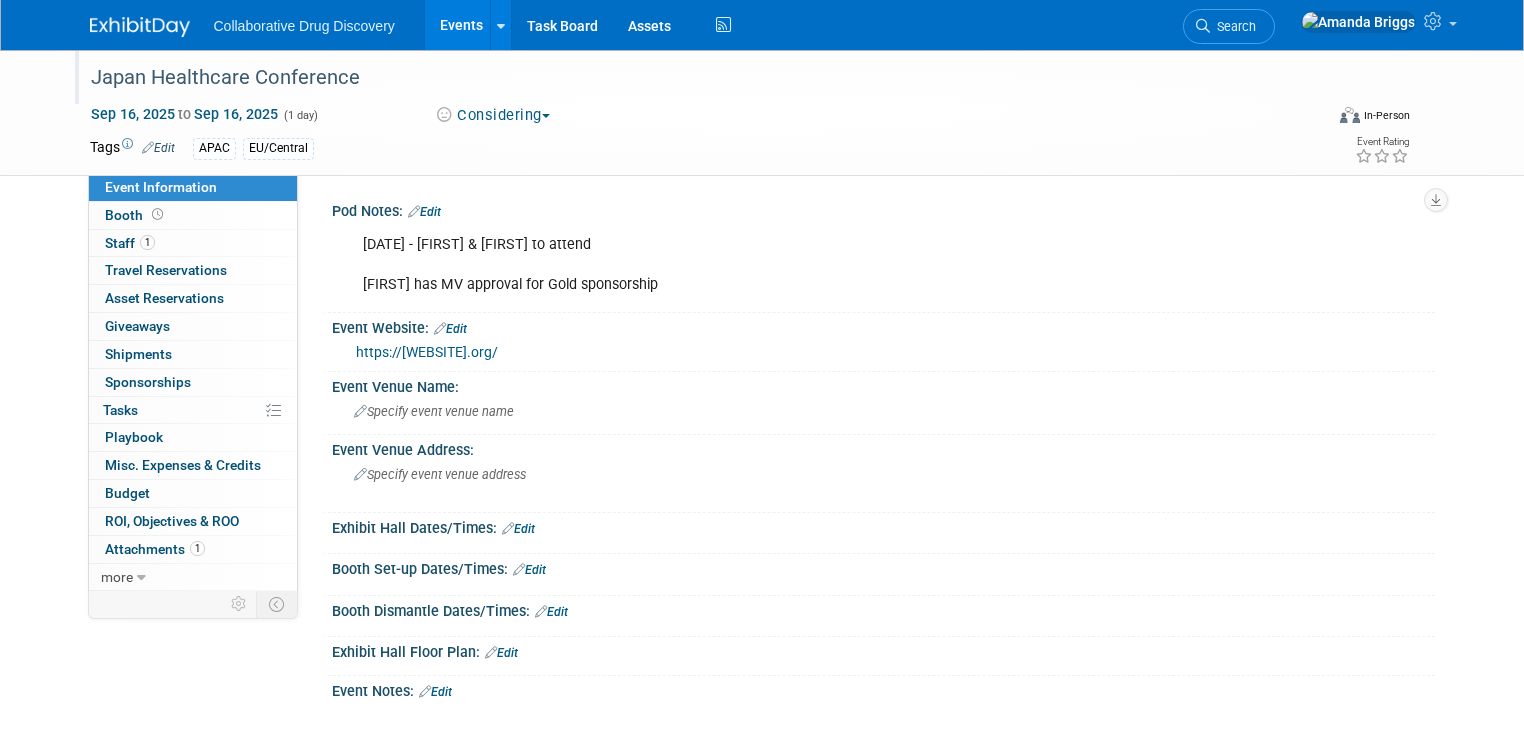 click on "Japan Healthcare Conference" at bounding box center (691, 78) 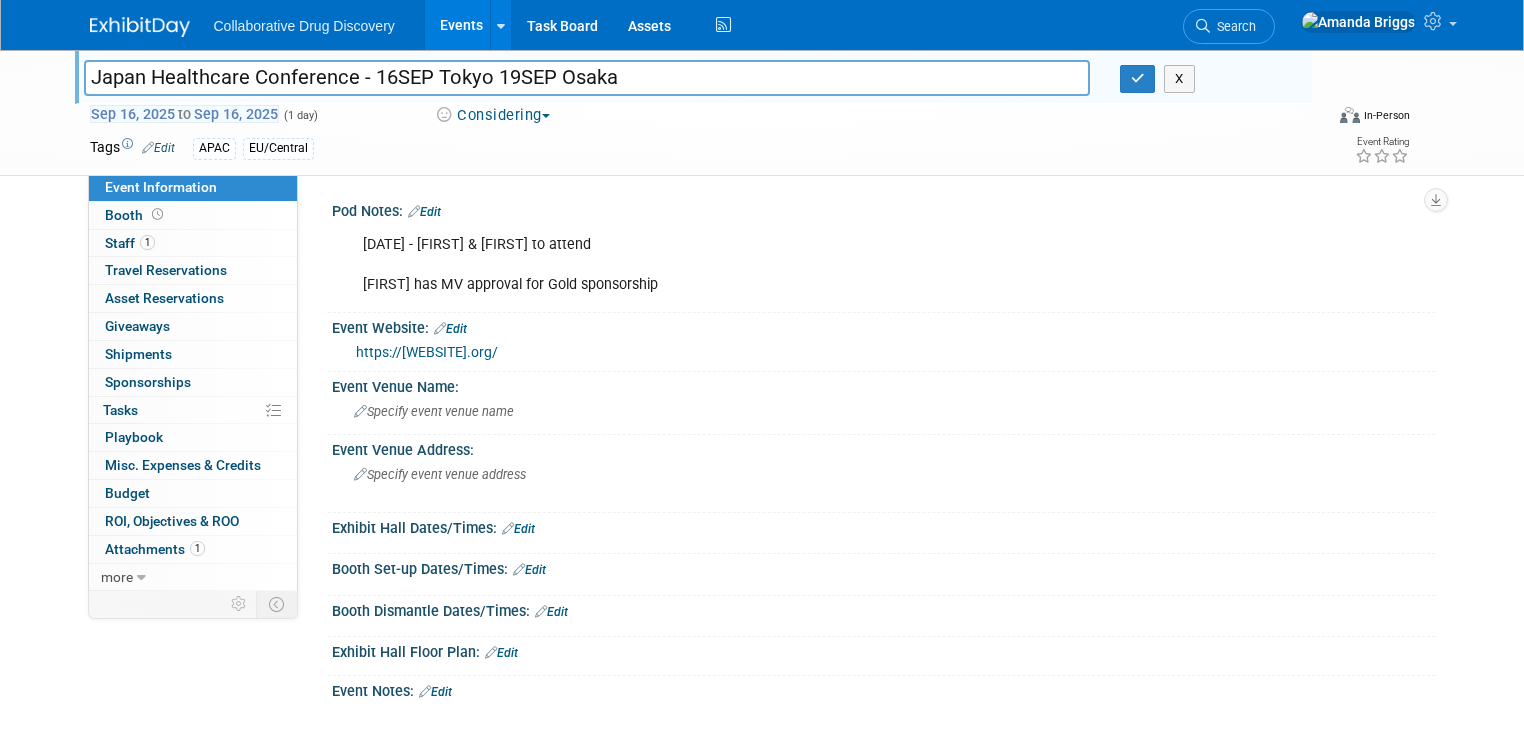 type on "Japan Healthcare Conference - 16SEP Tokyo 19SEP Osaka" 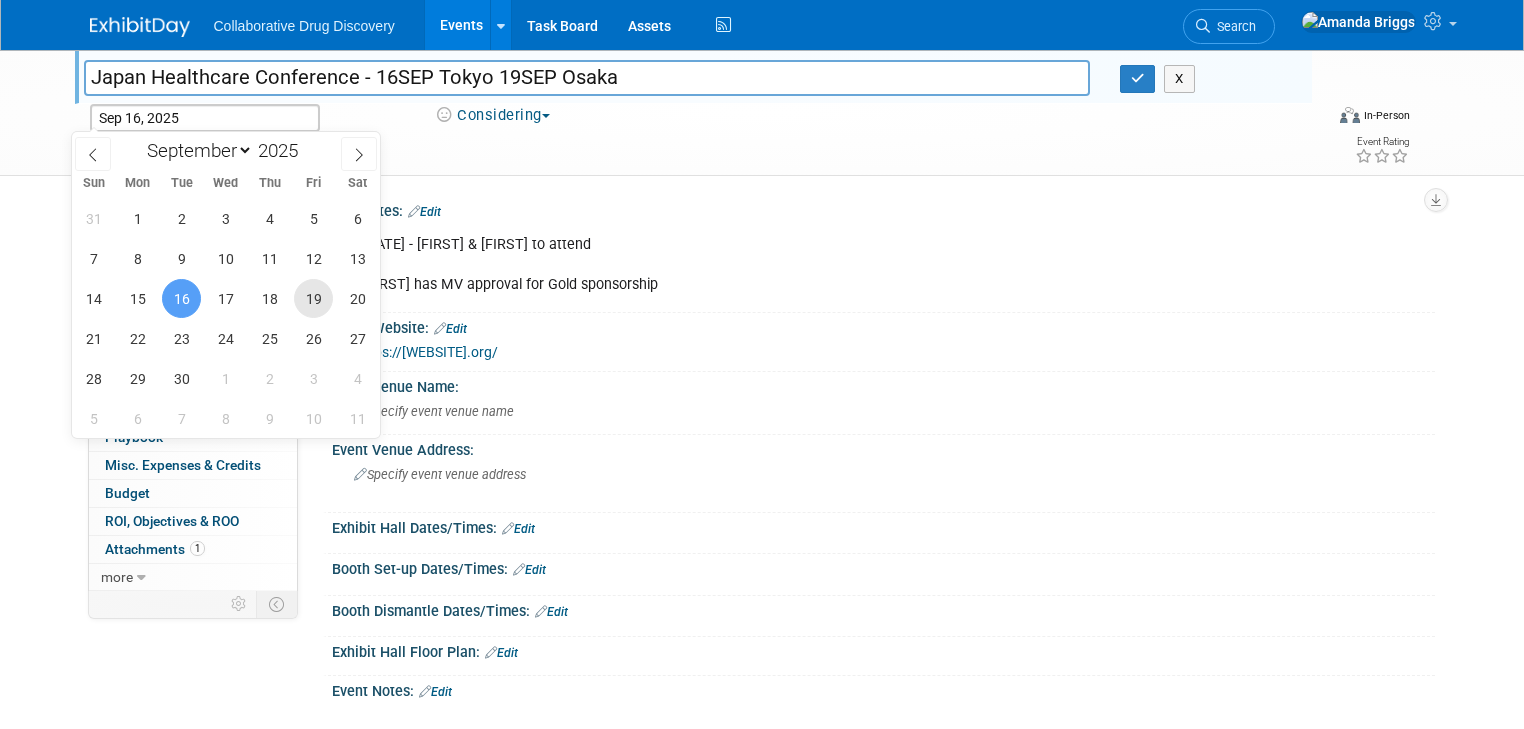 click on "19" at bounding box center [313, 298] 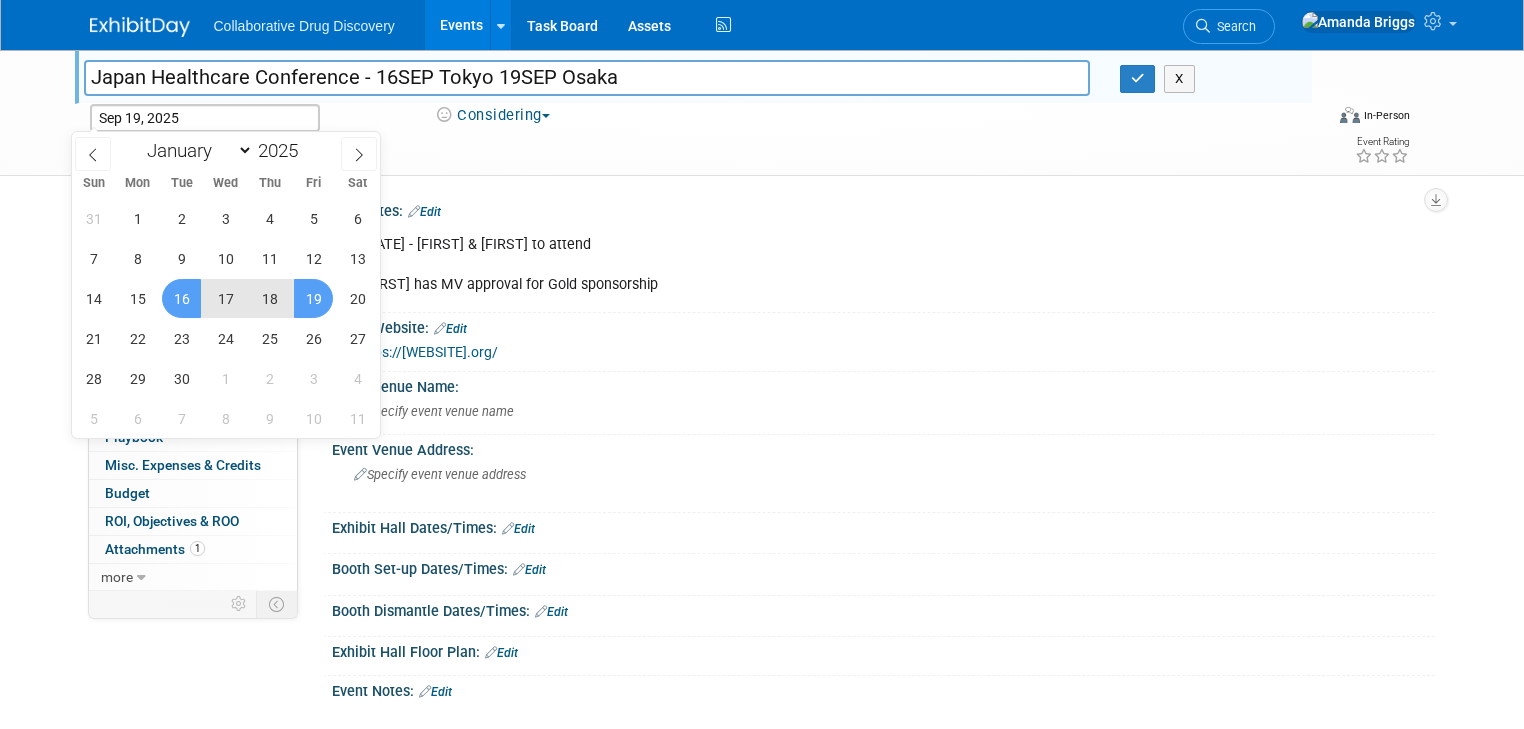 click on "16" at bounding box center [181, 298] 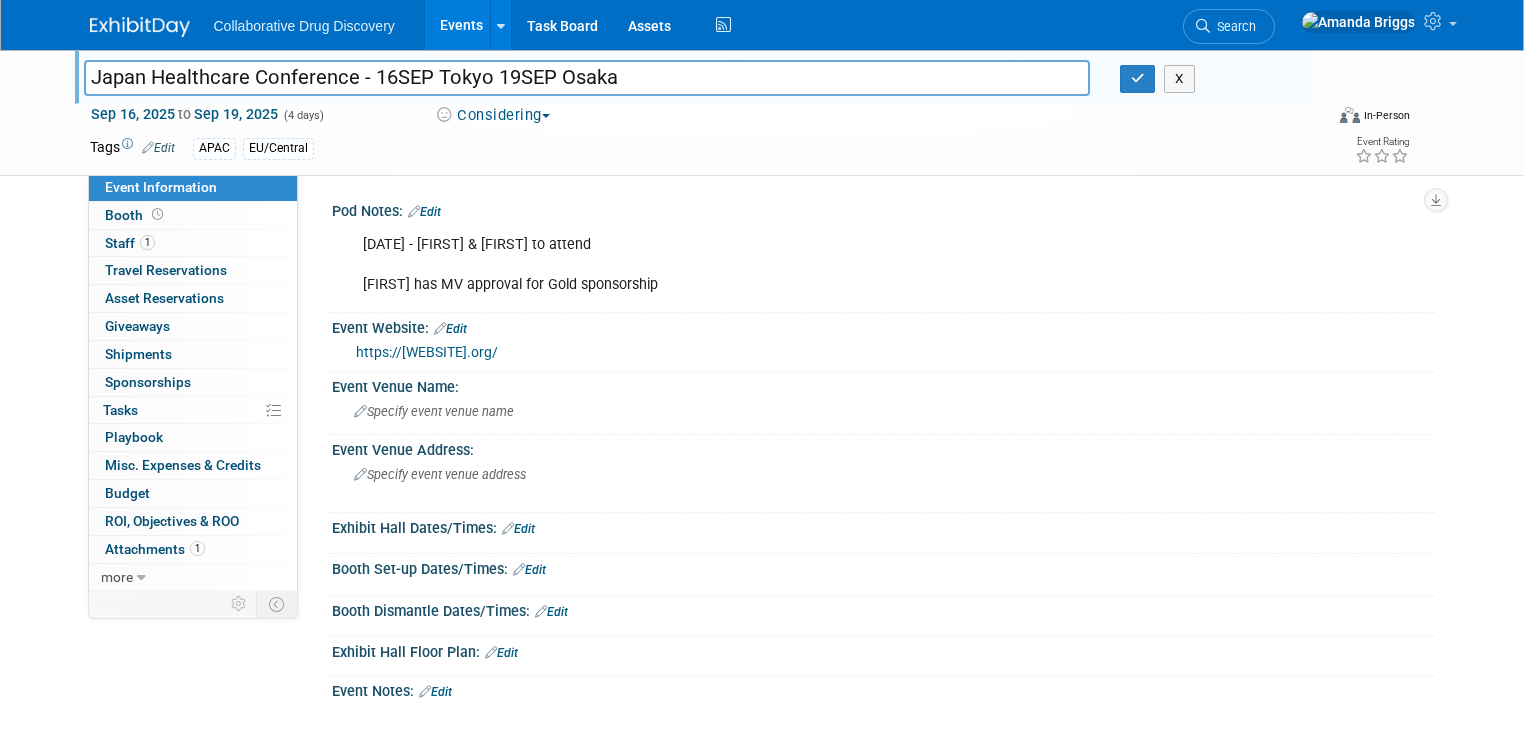click on "Edit" at bounding box center [424, 212] 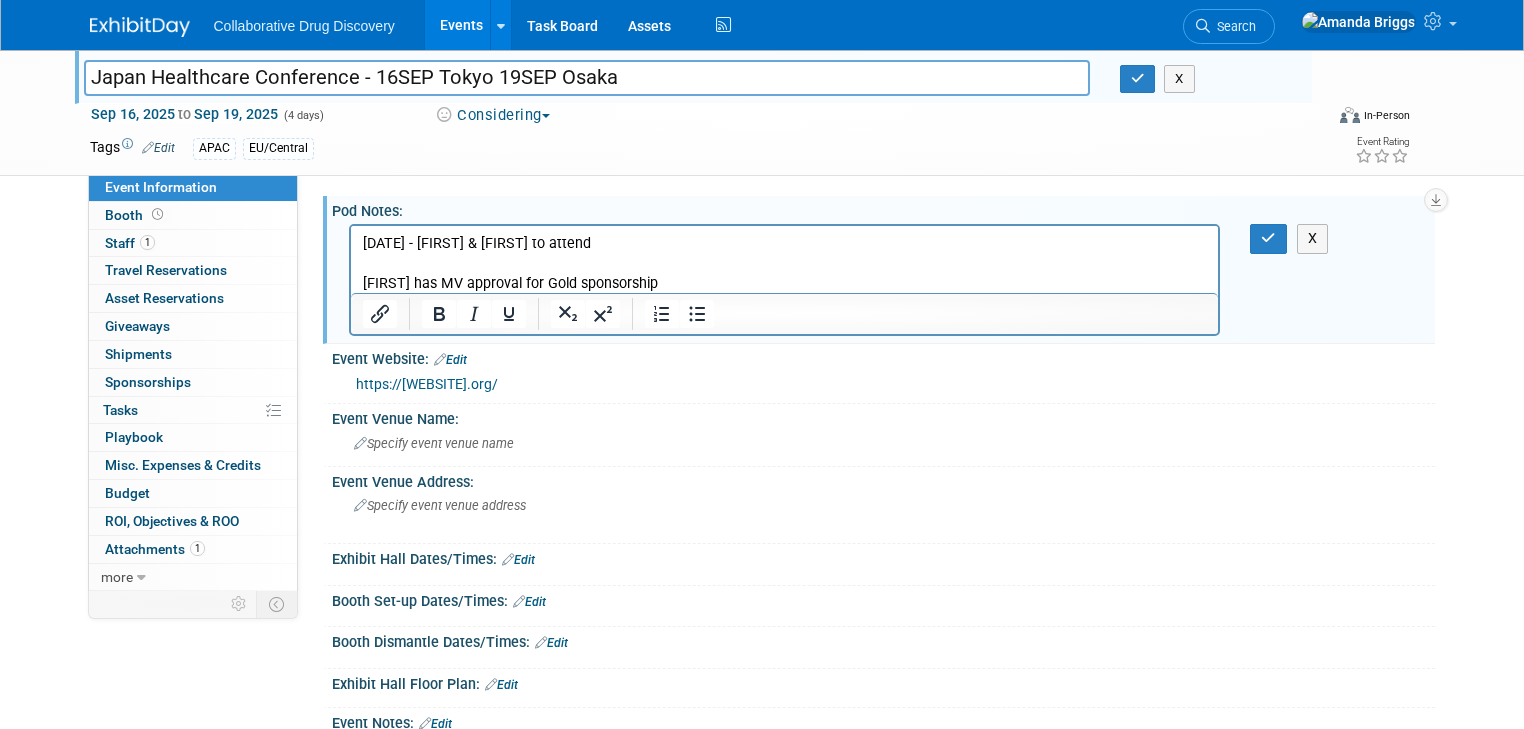 scroll, scrollTop: 0, scrollLeft: 0, axis: both 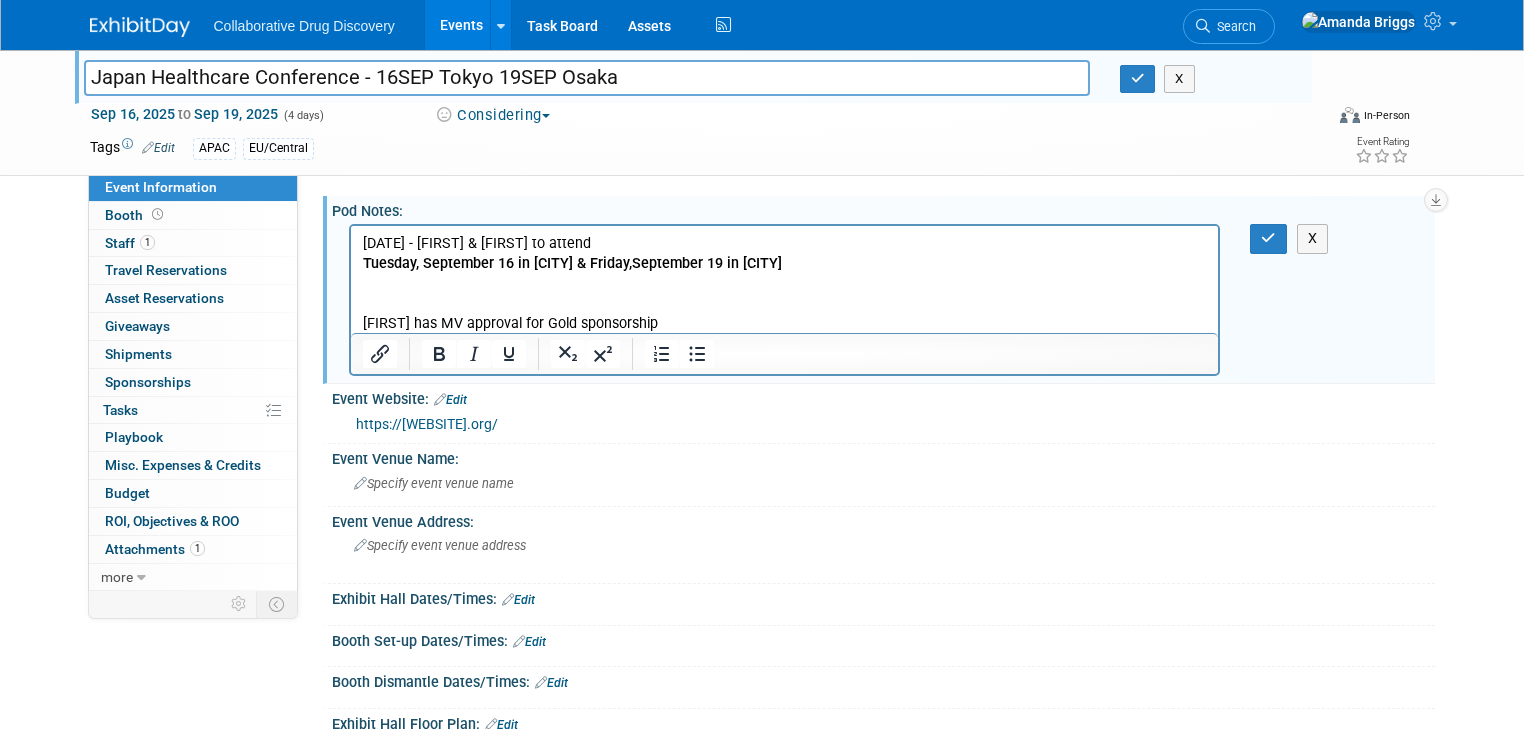 click on "04AUG2025 - Yasushi & Roland to attend" at bounding box center (784, 244) 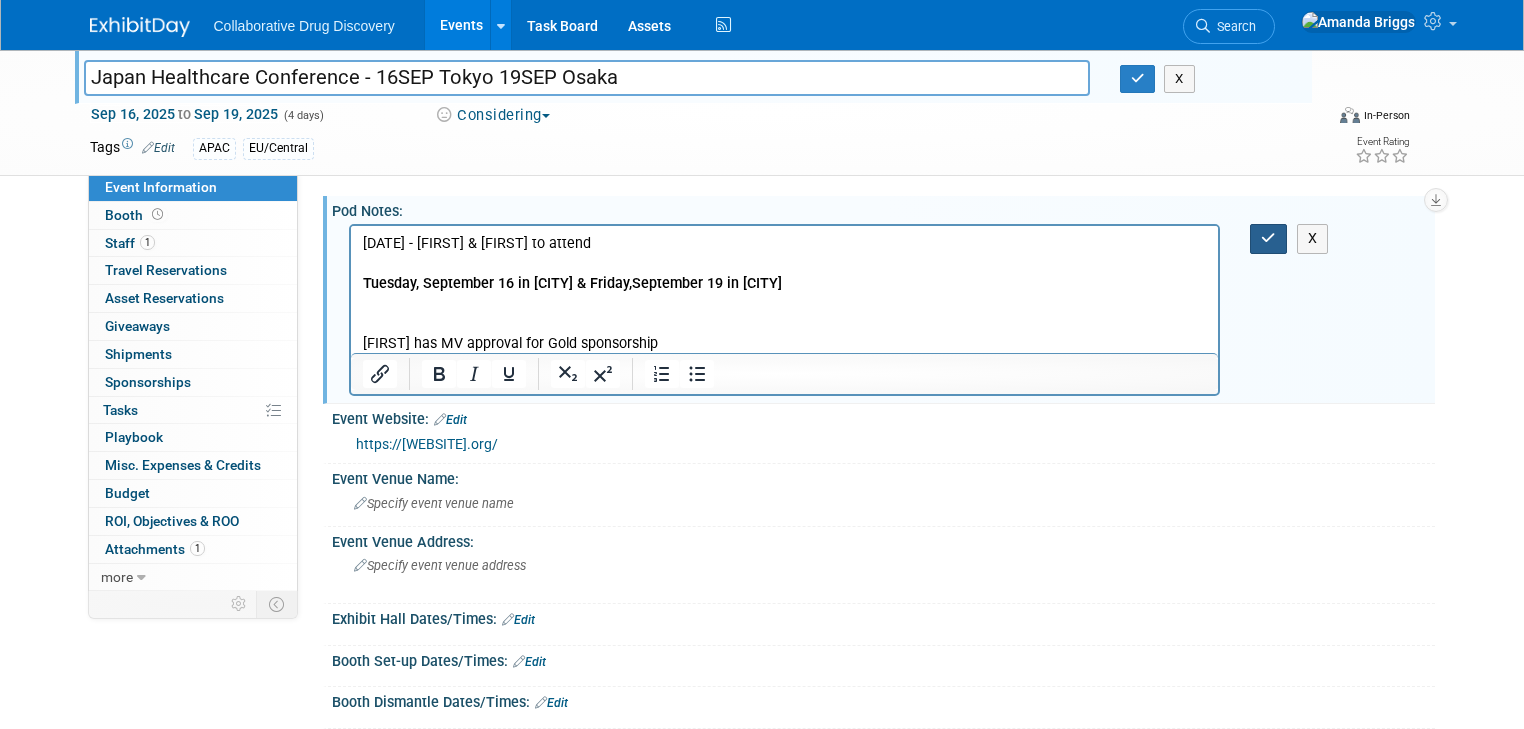 click at bounding box center [1268, 238] 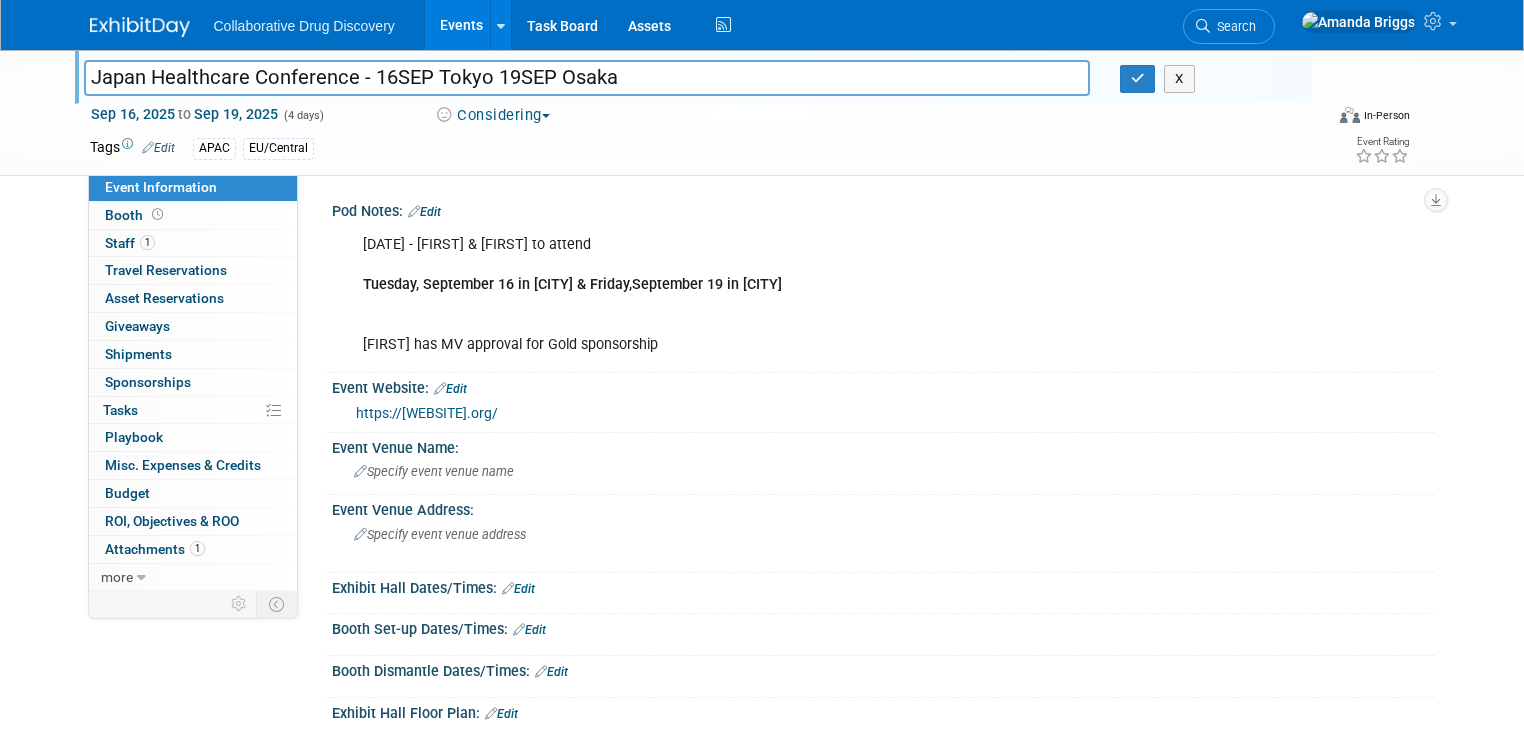 click on "Japan Healthcare Conference - 16SEP Tokyo 19SEP Osaka" at bounding box center (587, 77) 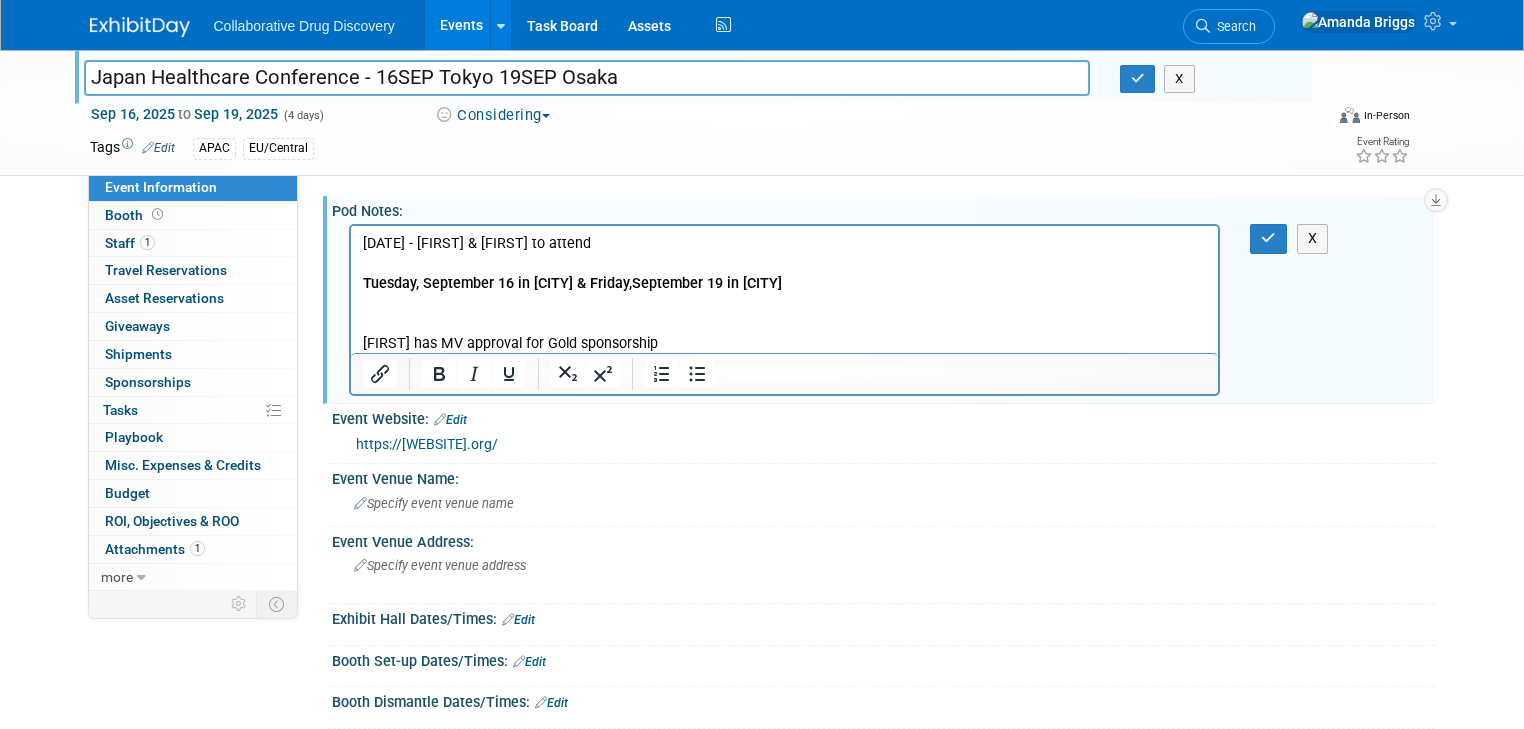 scroll, scrollTop: 0, scrollLeft: 0, axis: both 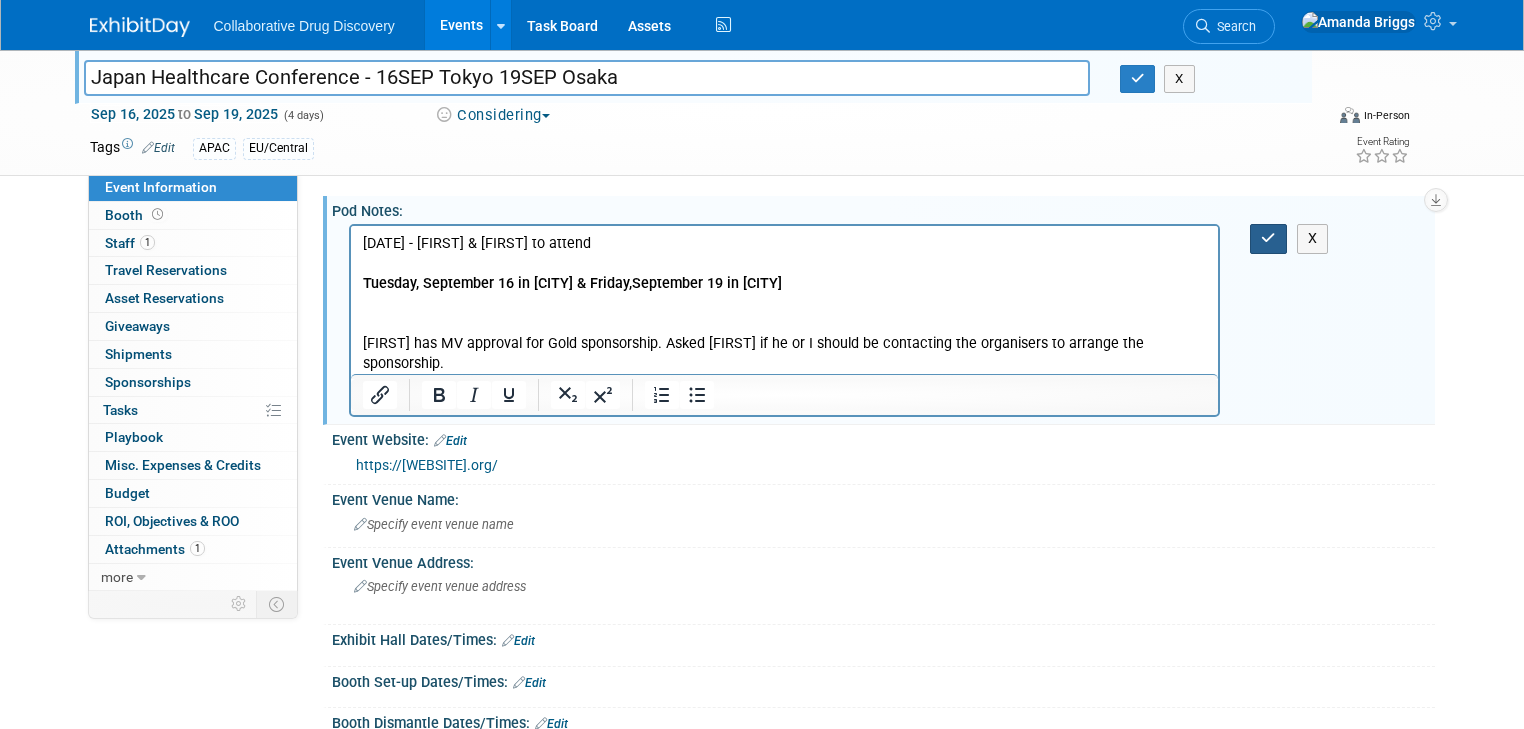 click at bounding box center [1268, 238] 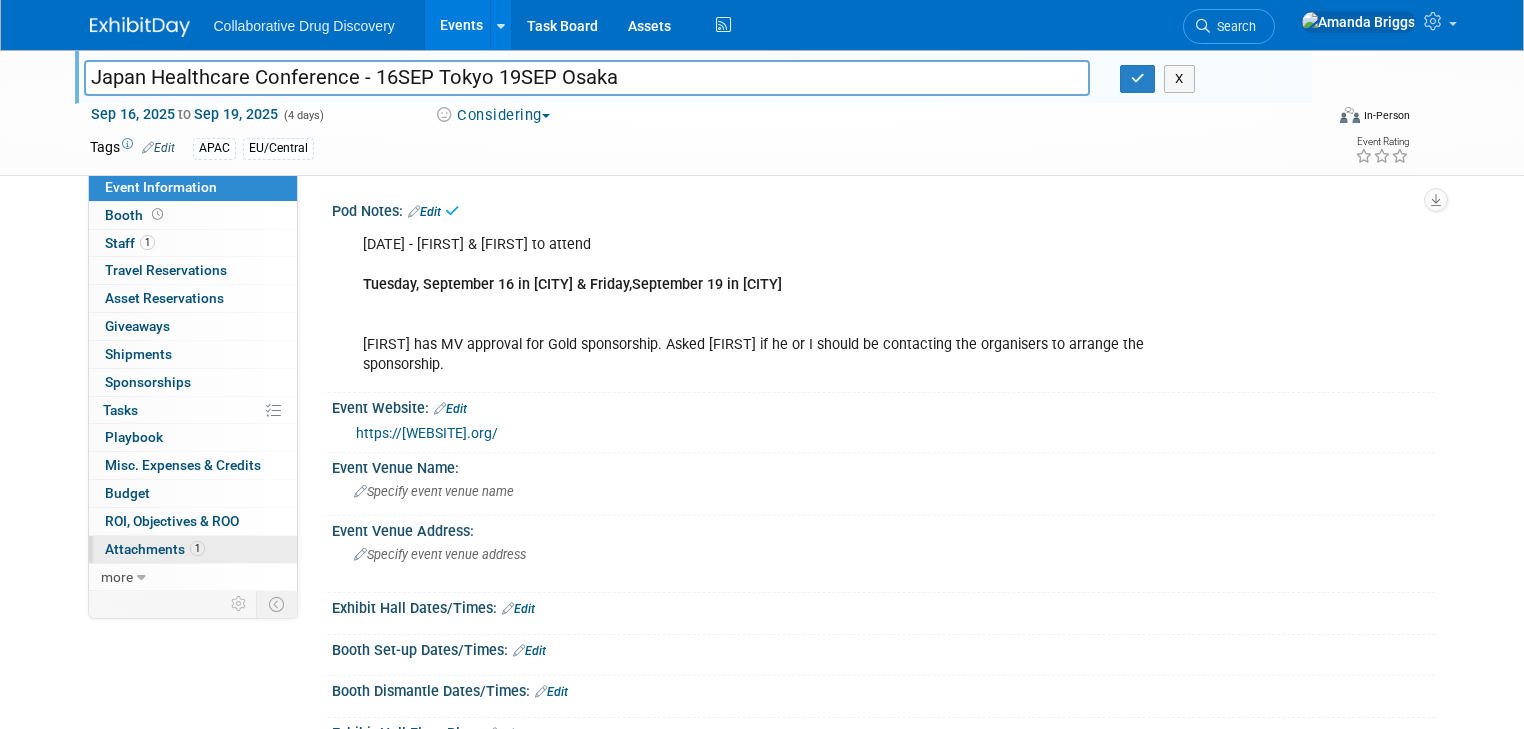 click on "1
Attachments 1" at bounding box center (193, 549) 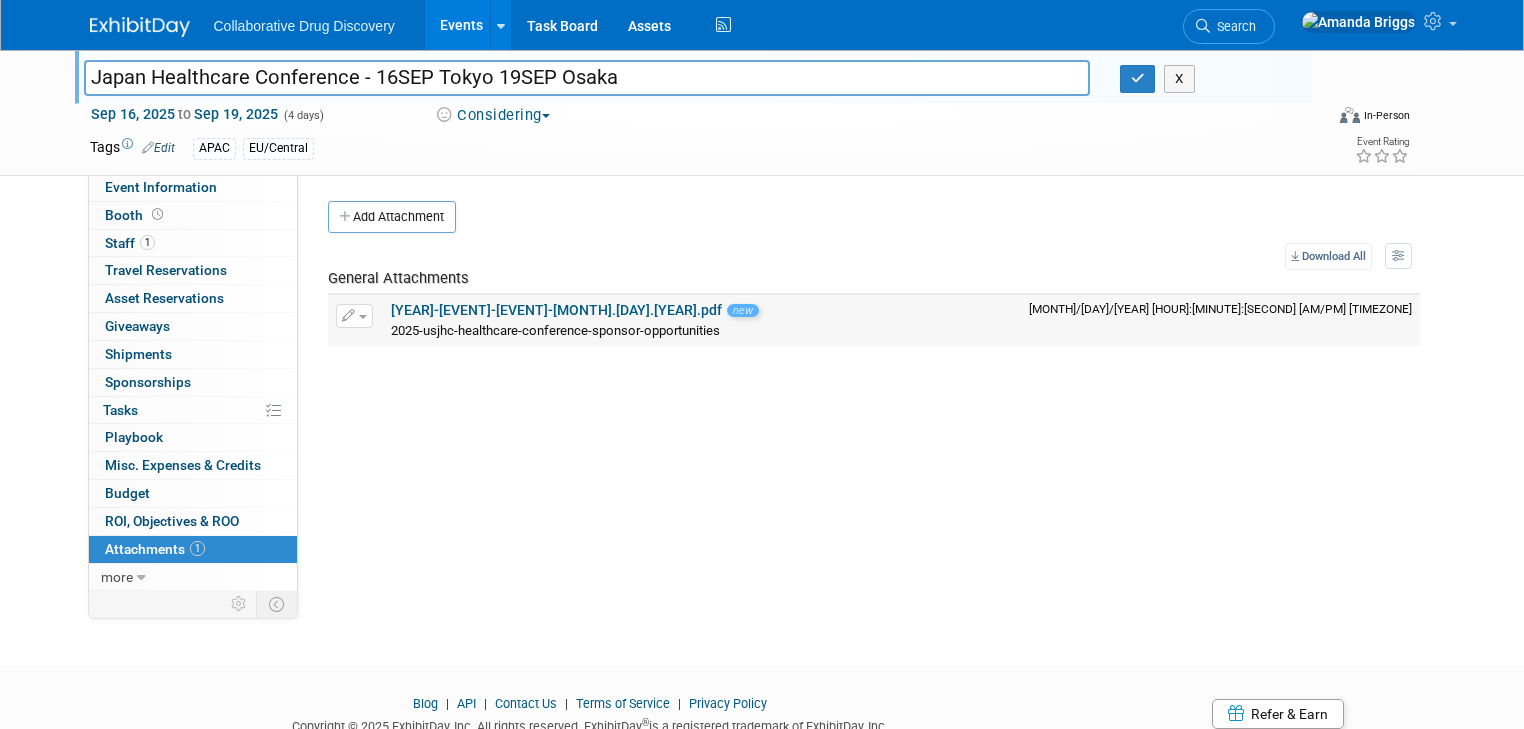 click on "2025-USJHC-Healthcare-Conference-Sponsor-Opportunities-6.24.25.pdf" at bounding box center (556, 310) 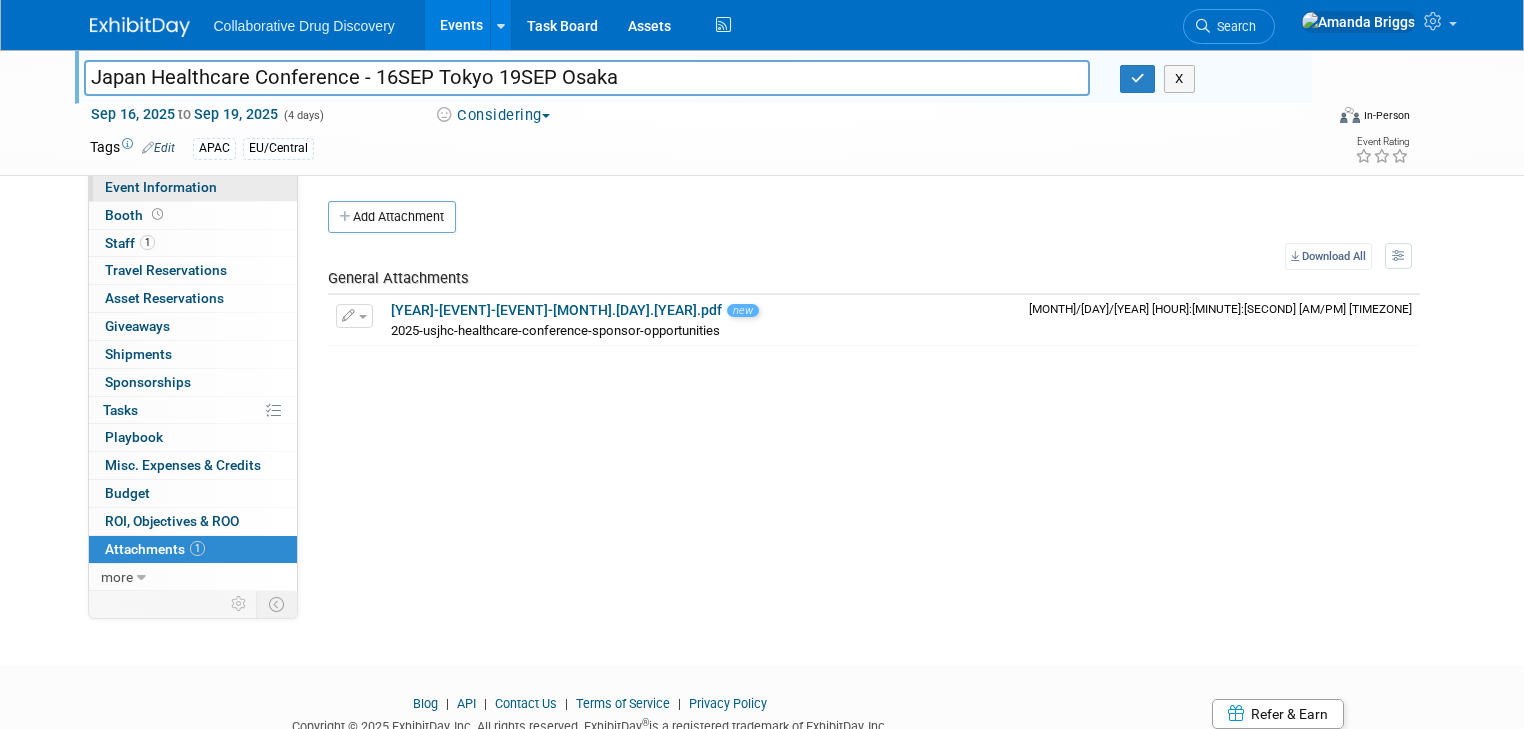 click on "Event Information" at bounding box center [193, 187] 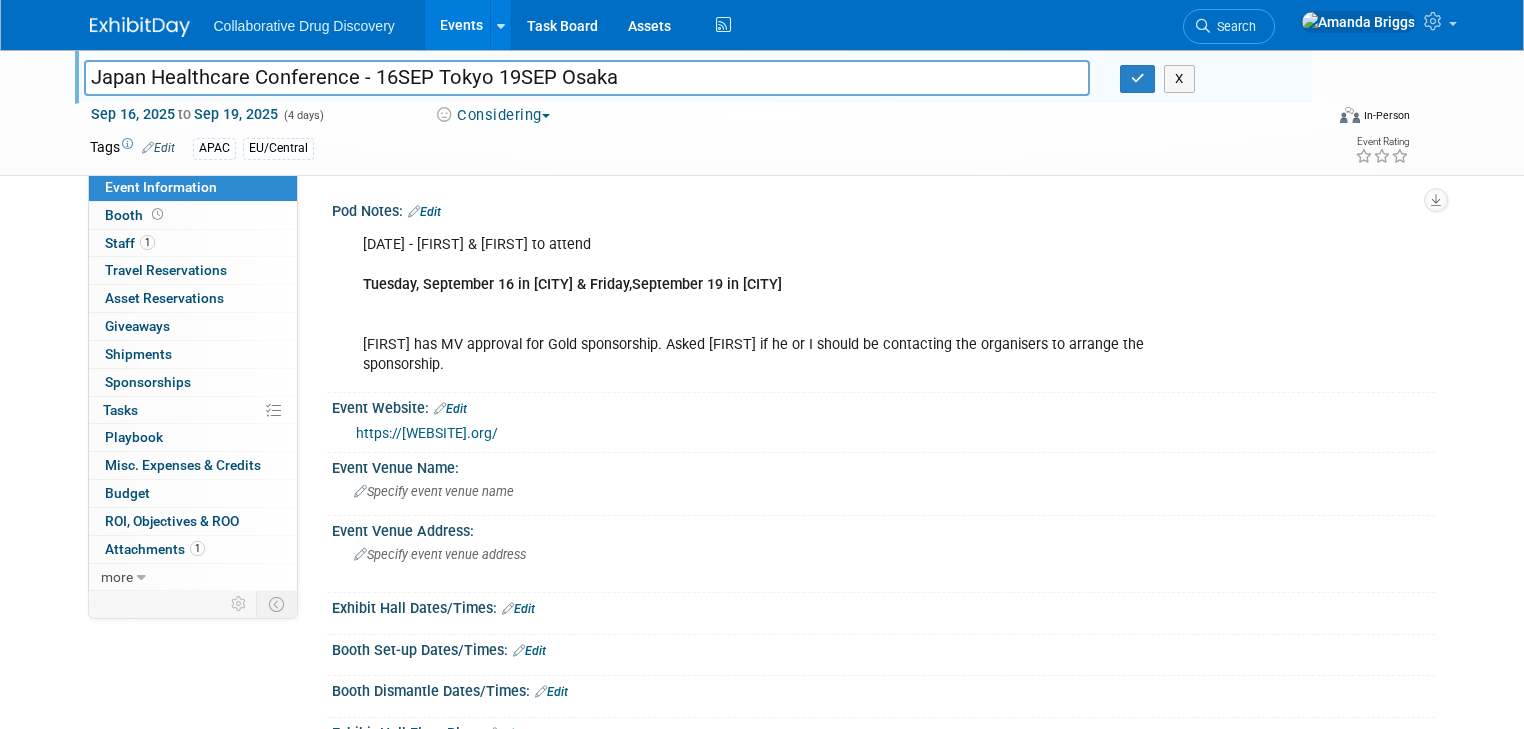 click on "Edit" at bounding box center (424, 212) 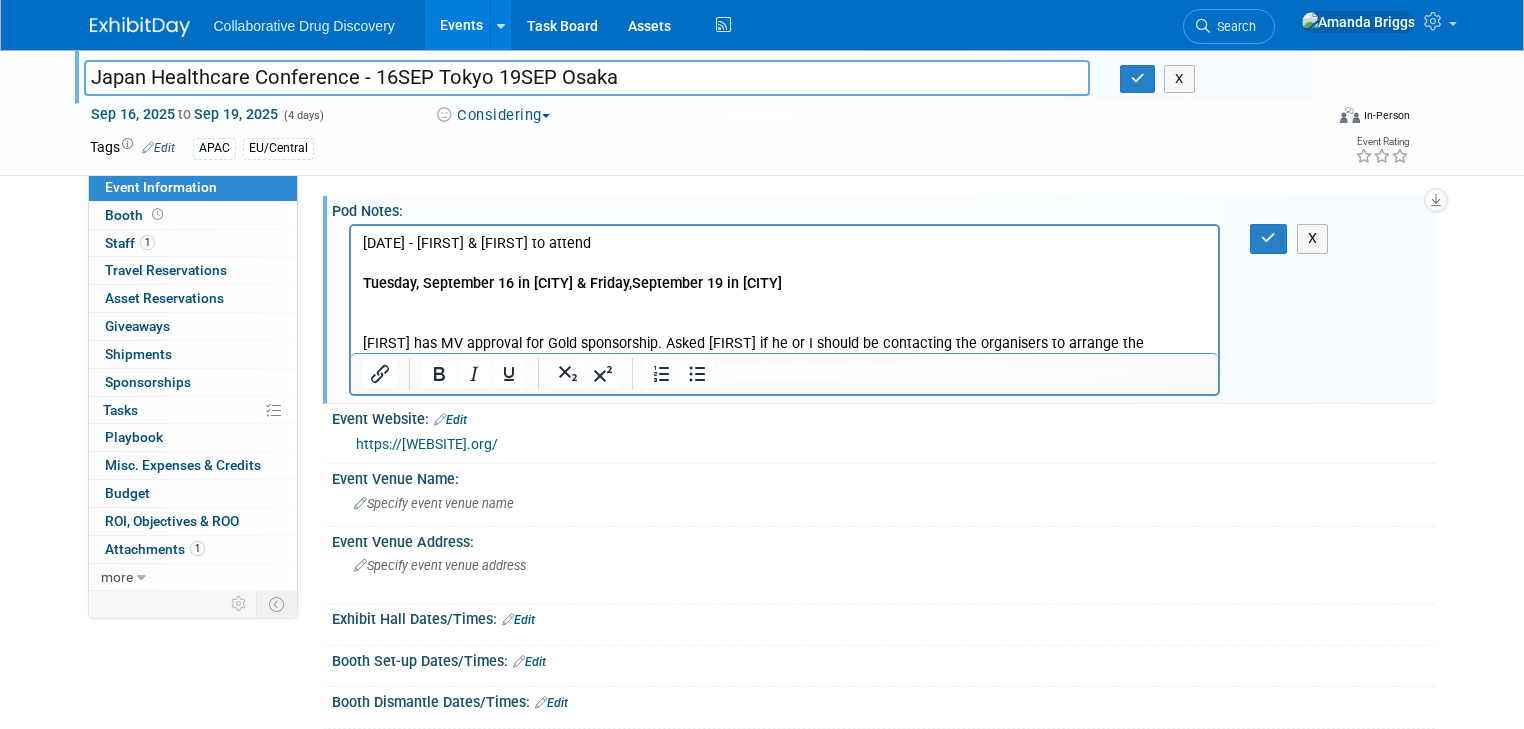 scroll, scrollTop: 0, scrollLeft: 0, axis: both 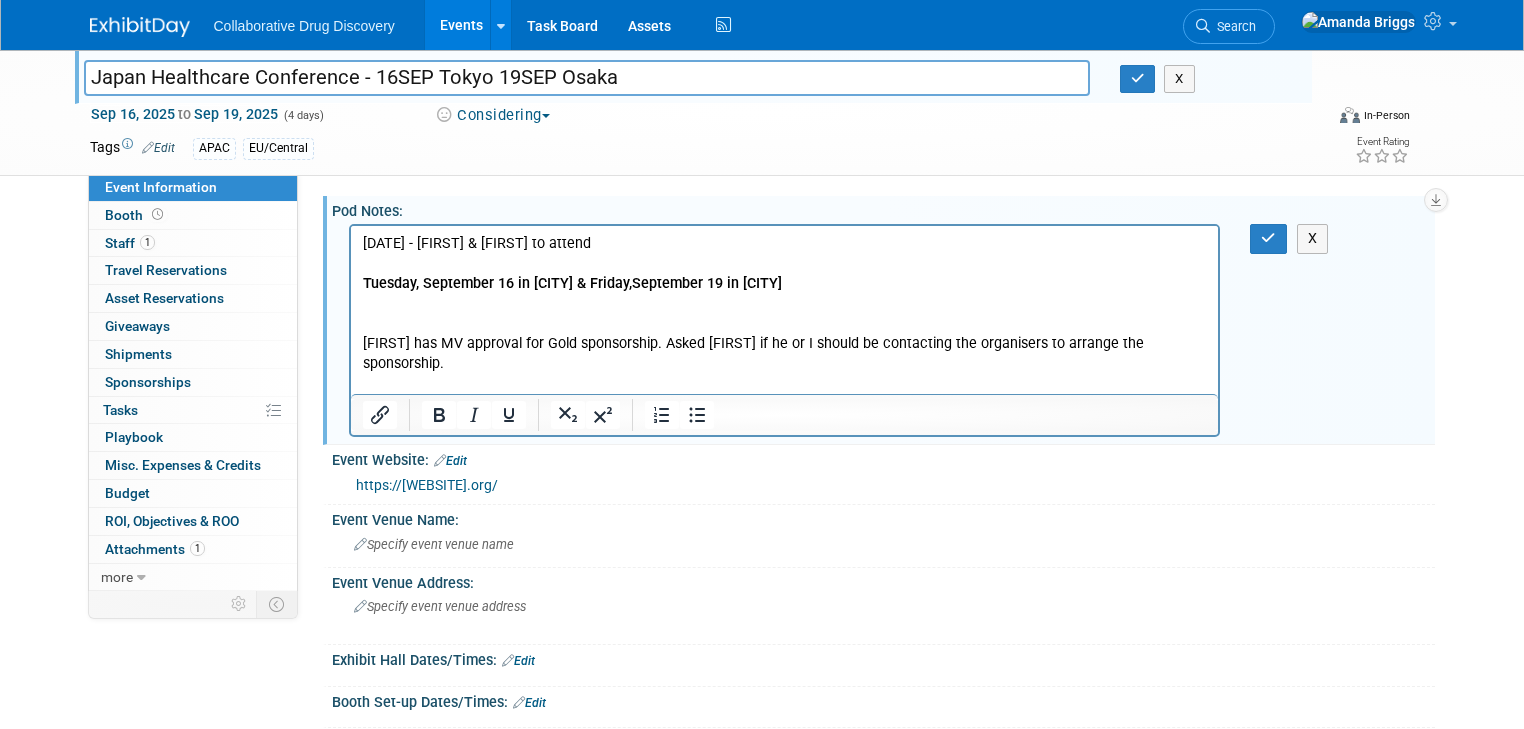 paste 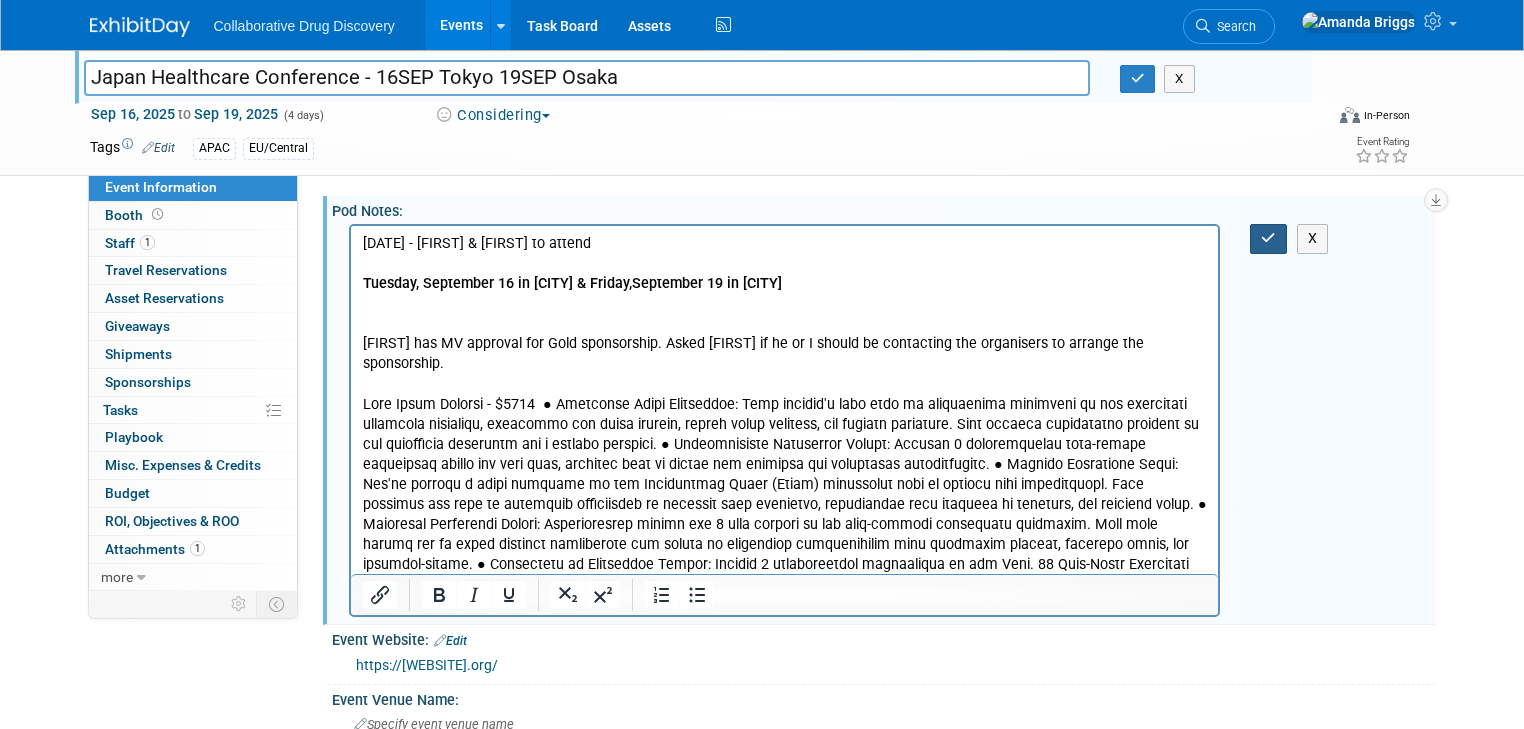 click at bounding box center [1268, 238] 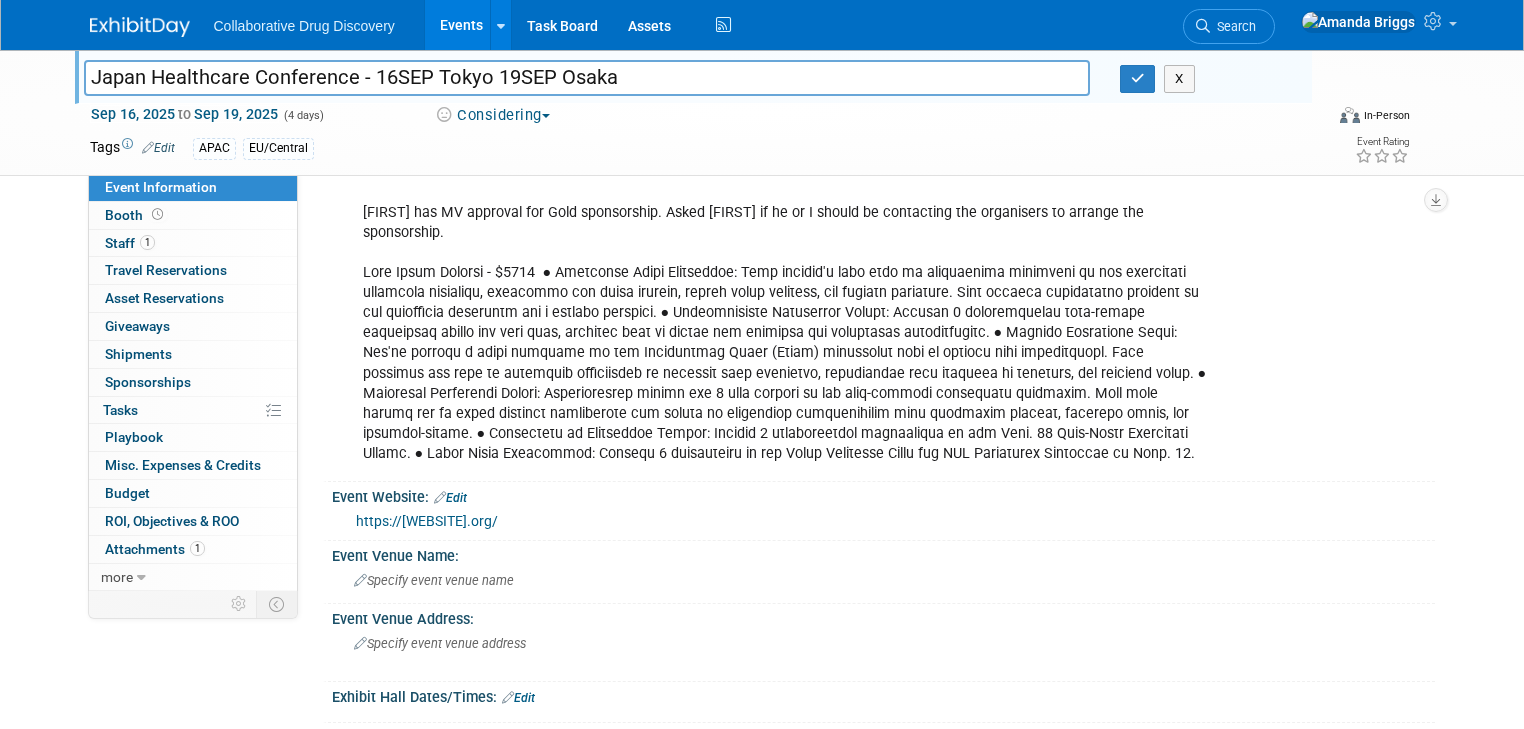 scroll, scrollTop: 160, scrollLeft: 0, axis: vertical 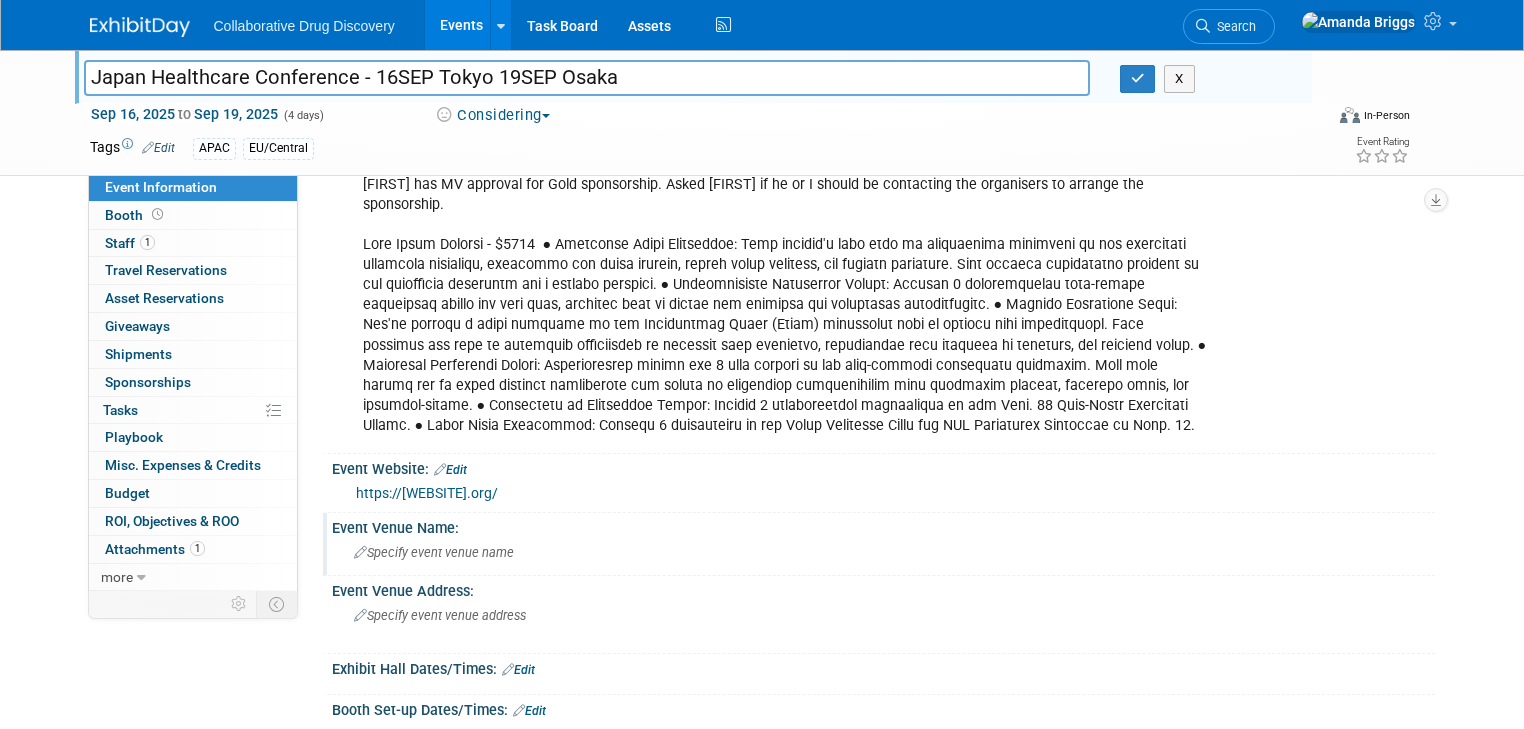 click on "Specify event venue name" at bounding box center [434, 552] 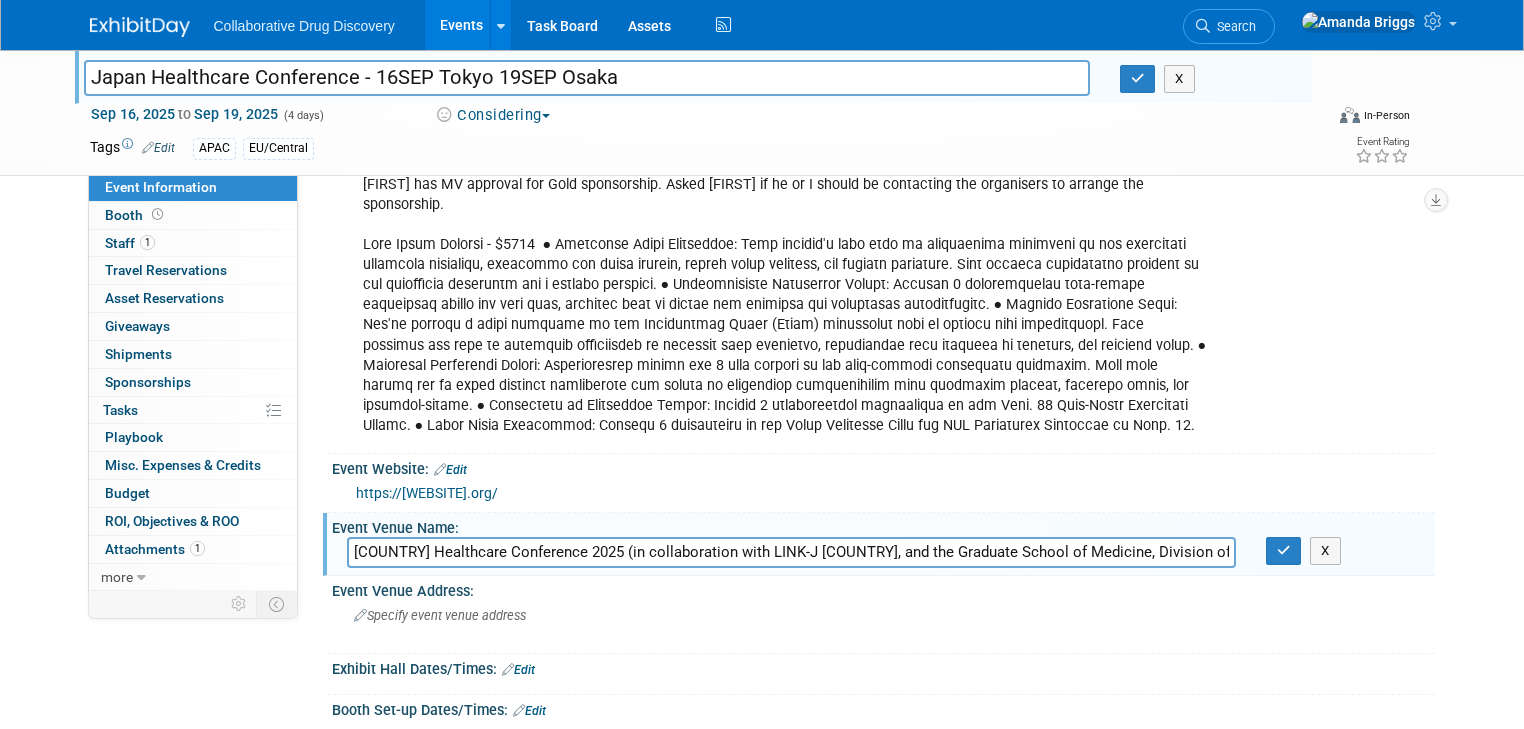 scroll, scrollTop: 0, scrollLeft: 176, axis: horizontal 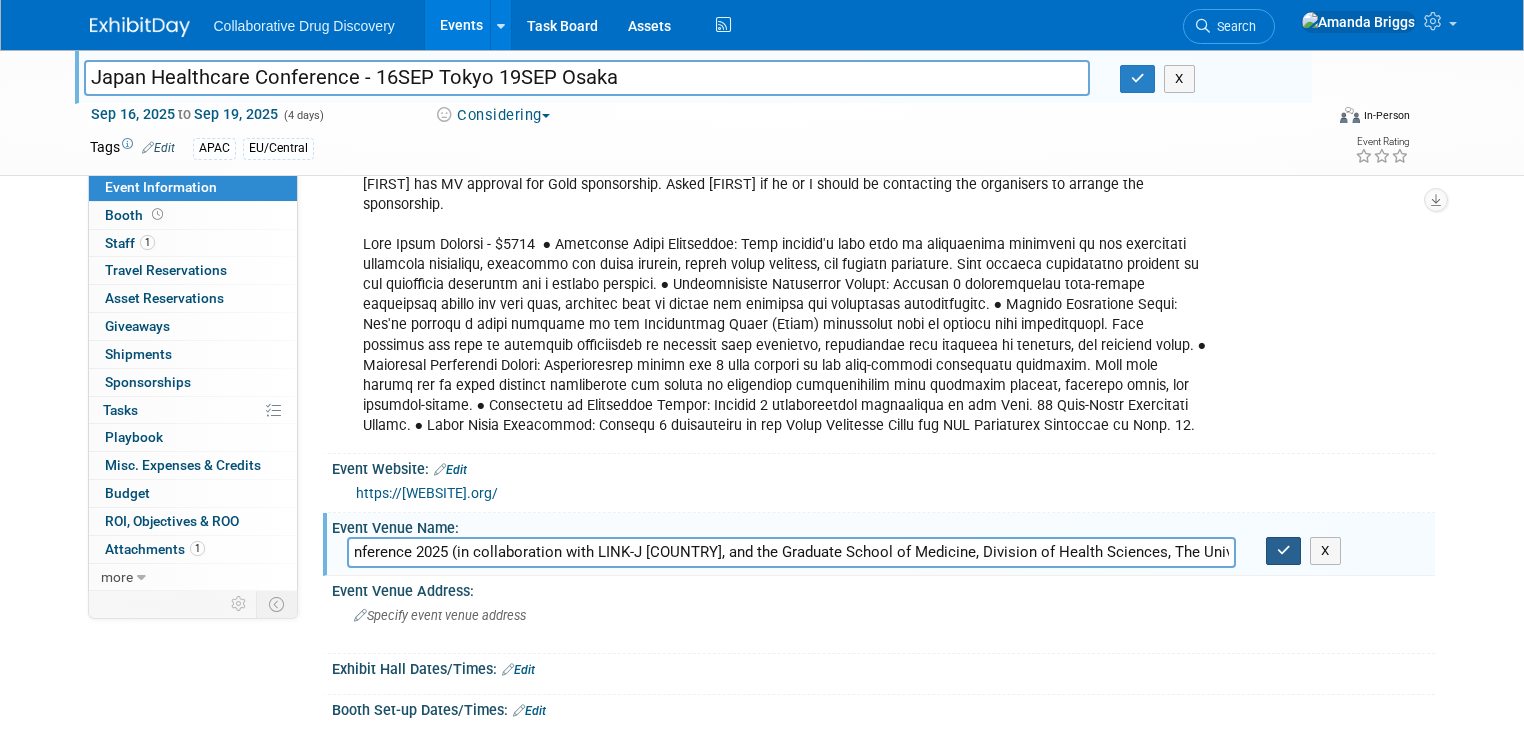 type on "Japan Healthcare Conference 2025 (in collaboration with LINK-J Japan, and the Graduate School of Medicine, Division of Health Sciences, The University of Osaka)" 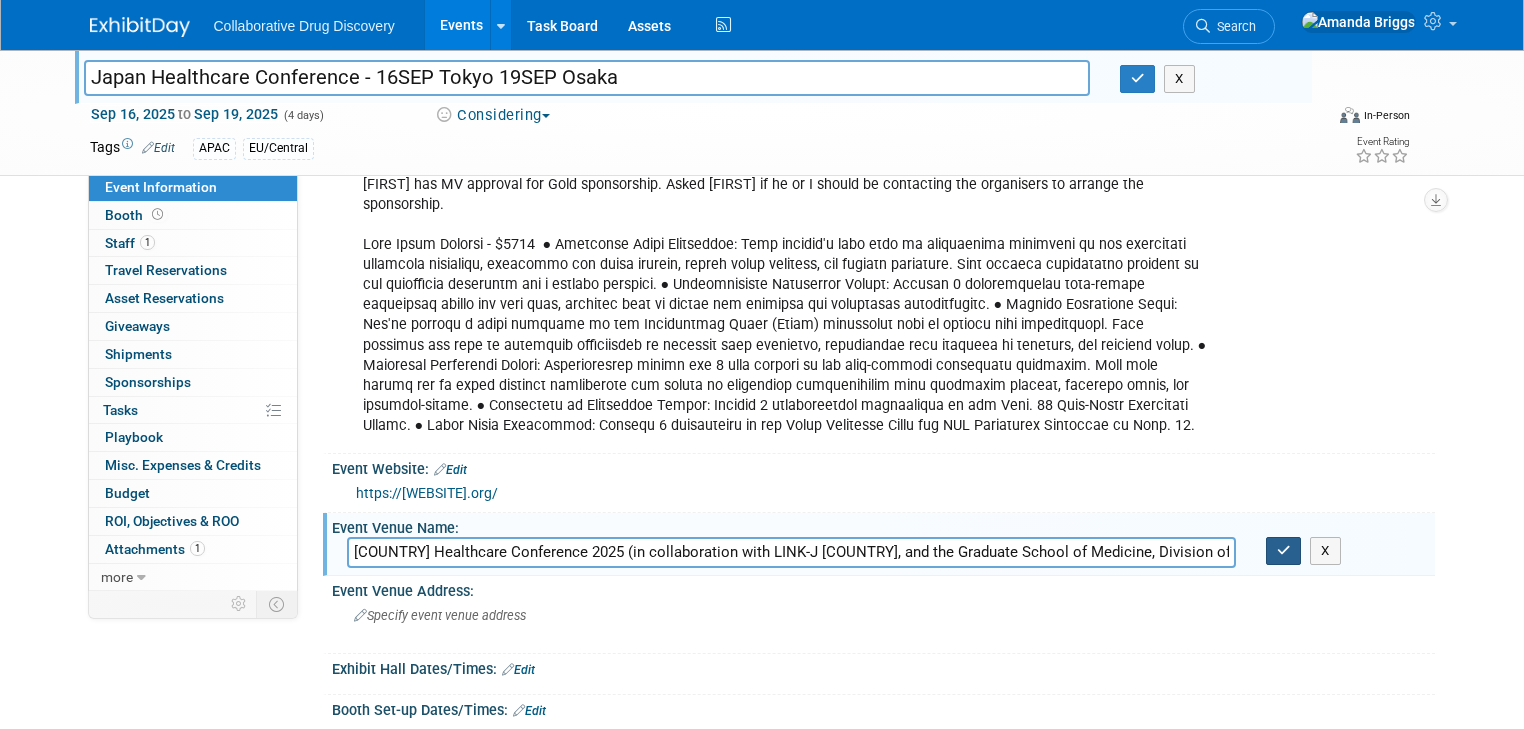 click at bounding box center (1284, 550) 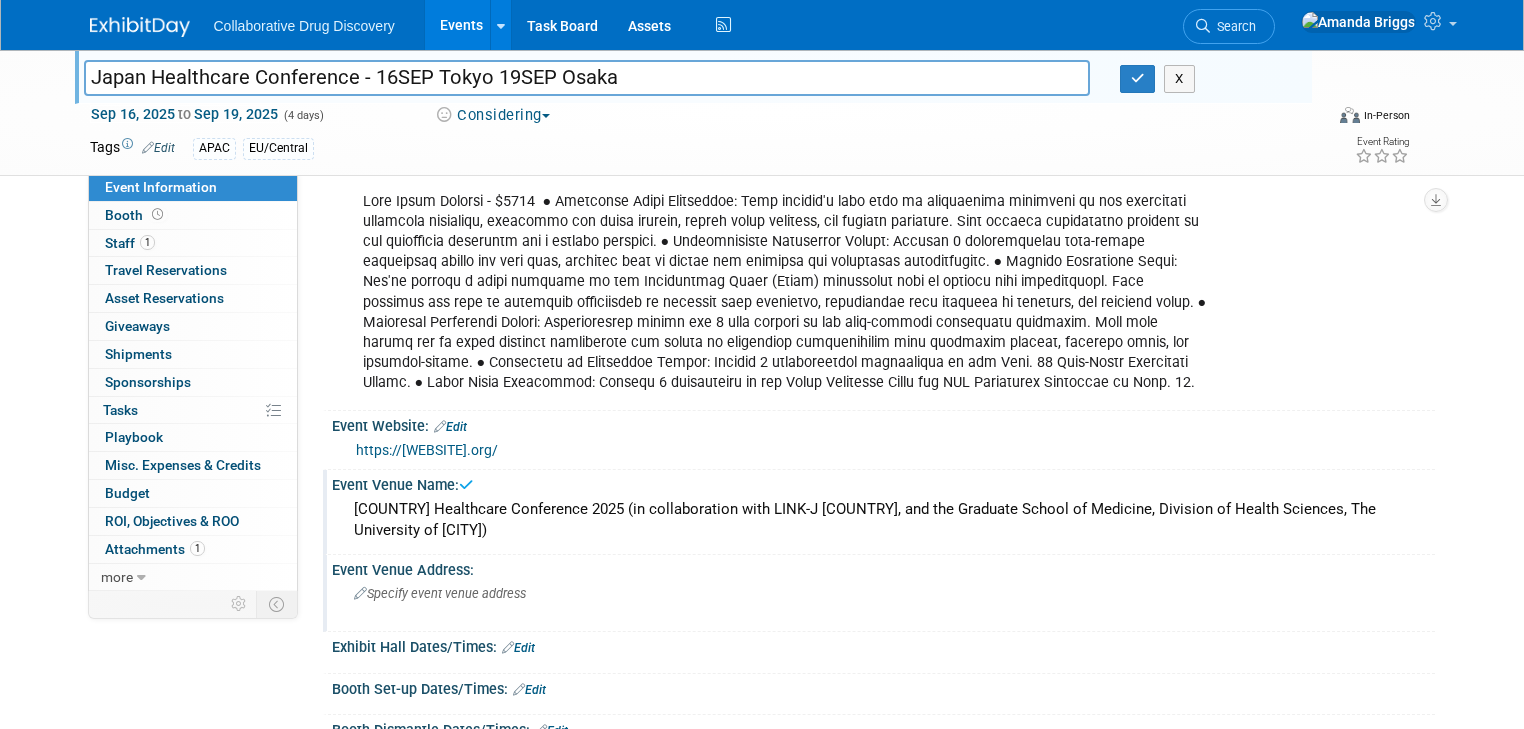 scroll, scrollTop: 240, scrollLeft: 0, axis: vertical 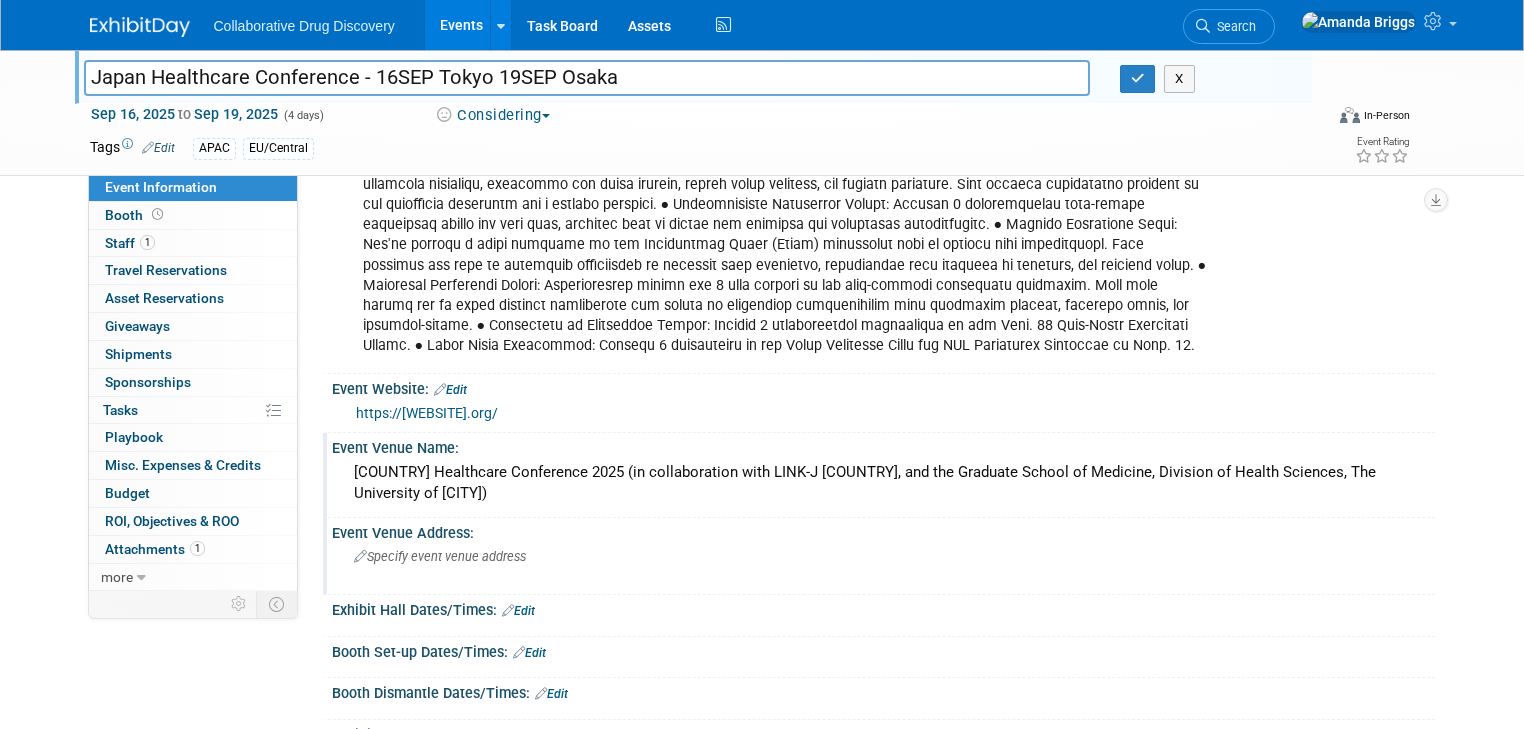 click on "Specify event venue address" at bounding box center [440, 556] 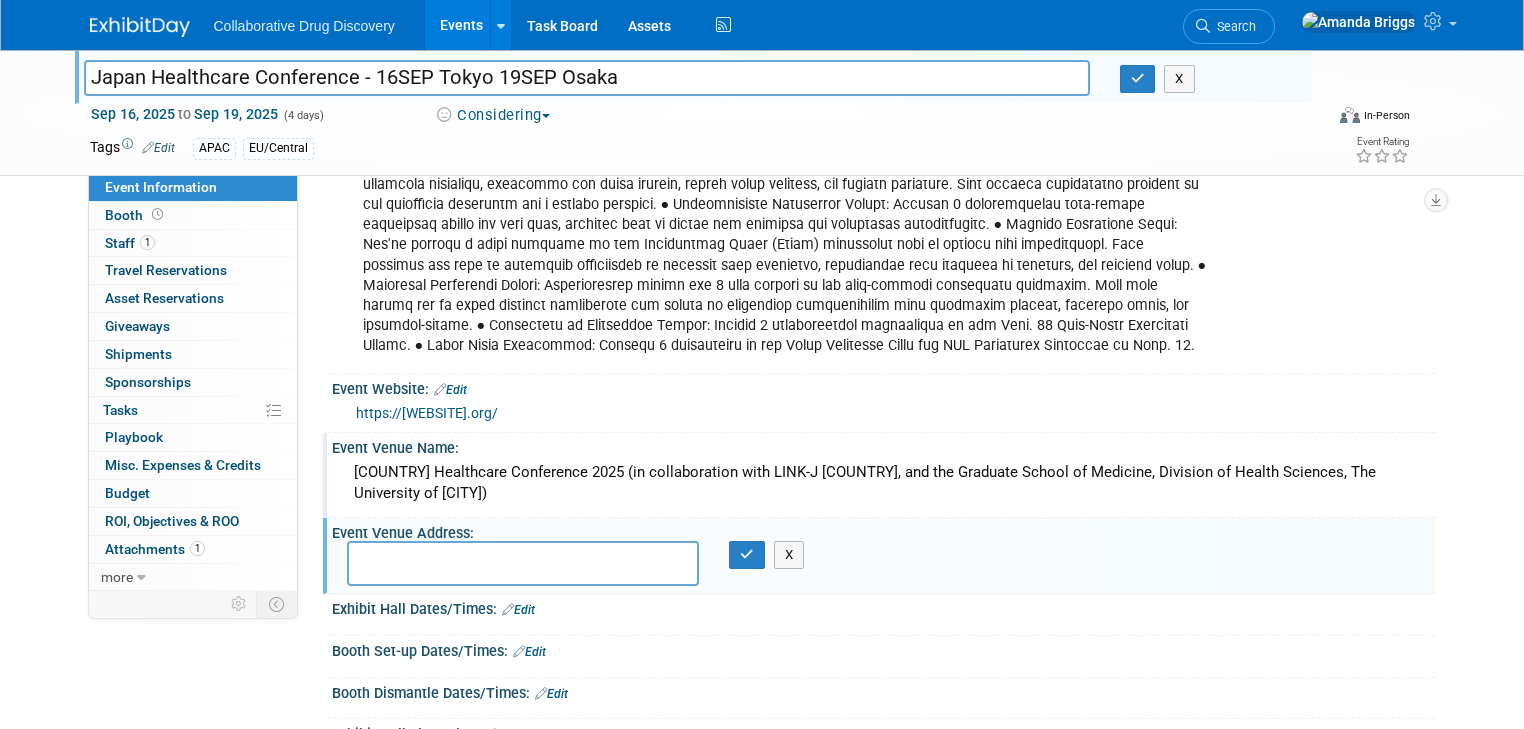 type on "J" 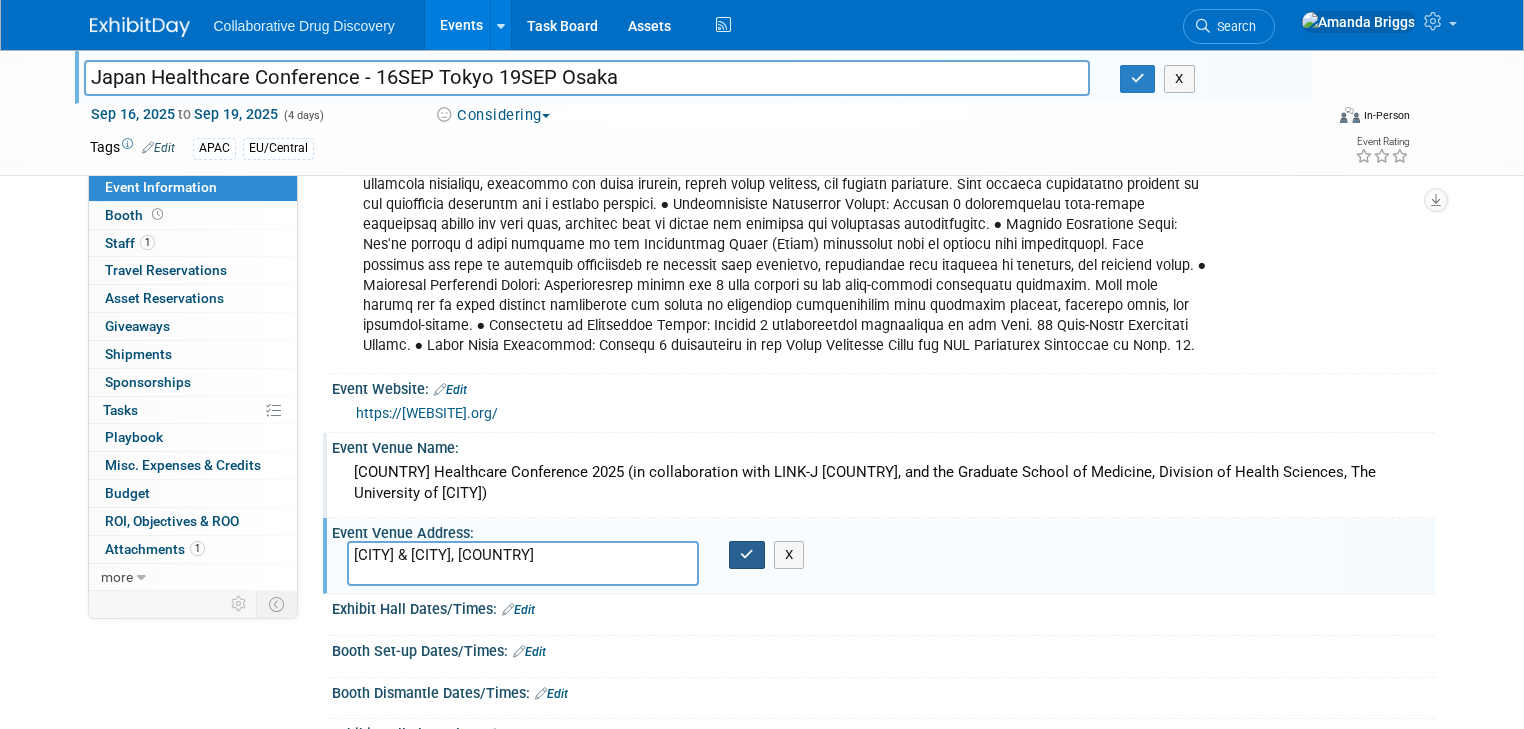 type on "Tokyo & Osaka, Japan" 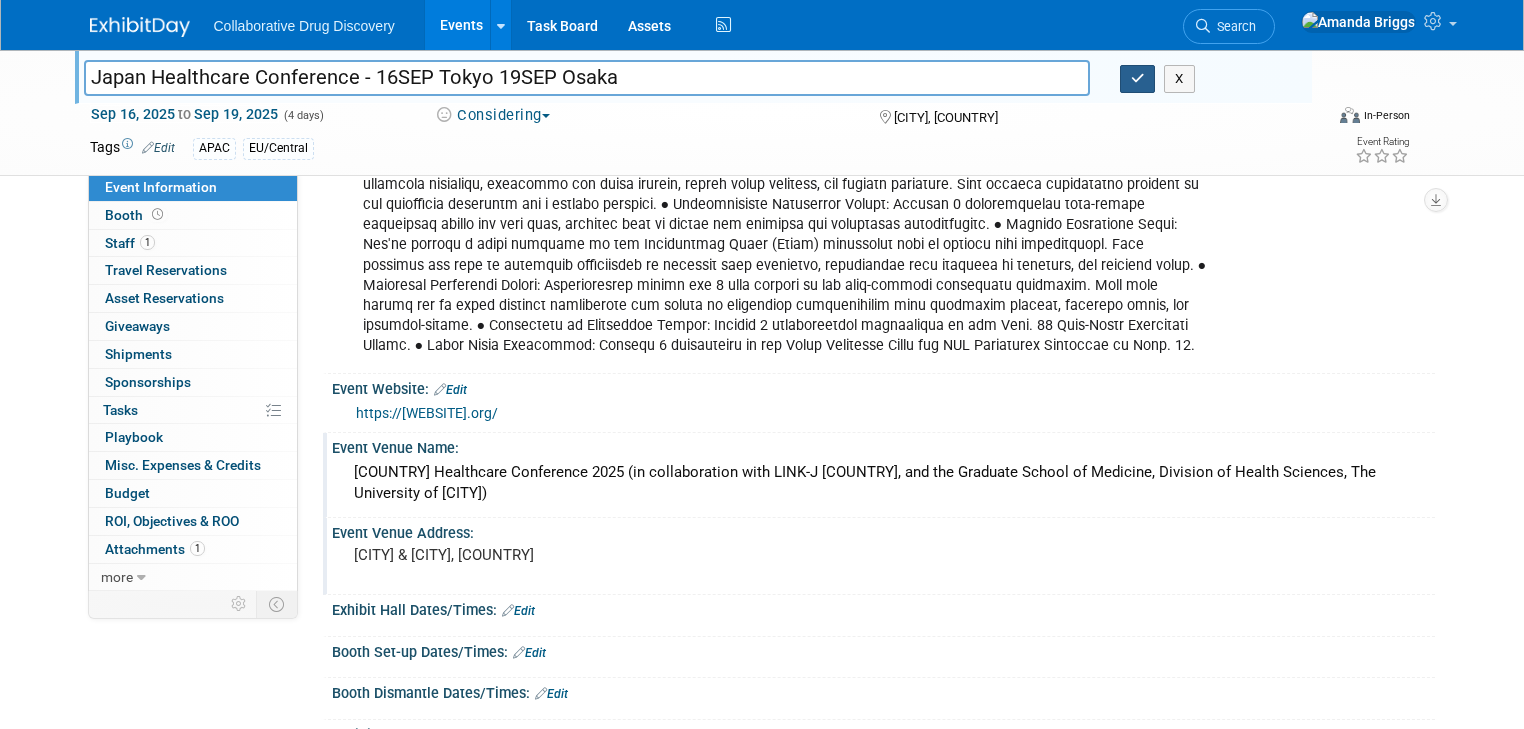 click at bounding box center (1138, 78) 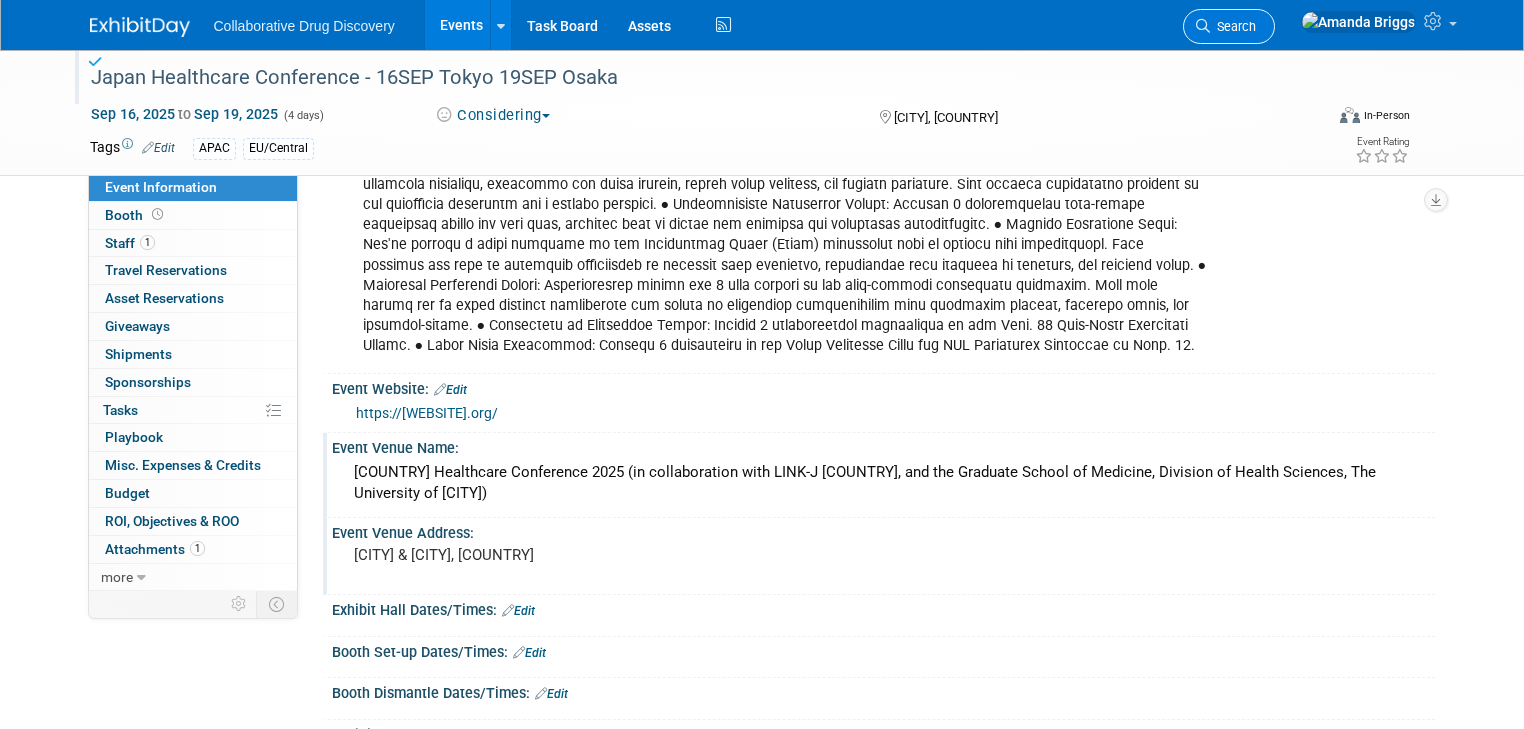 click on "Search" at bounding box center [1233, 26] 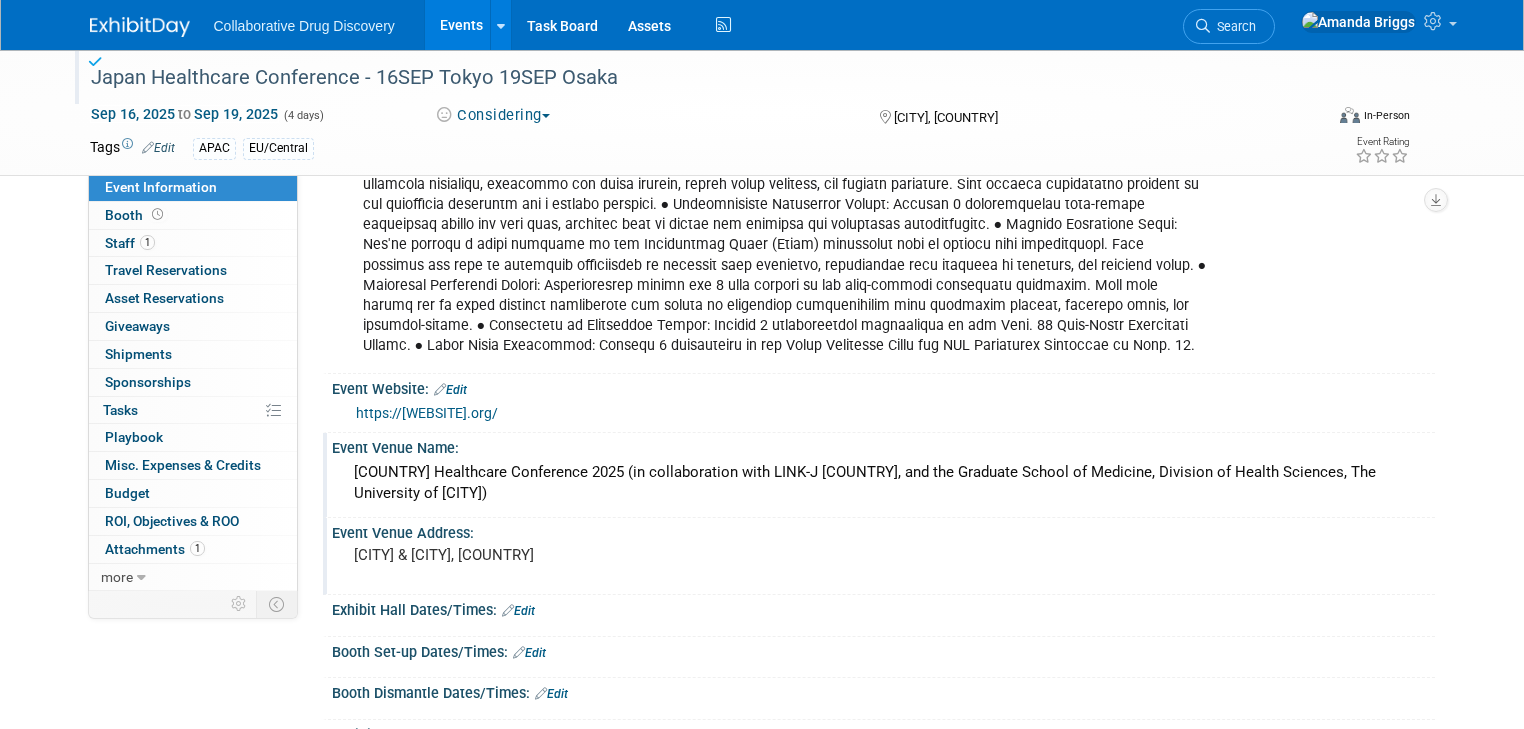 scroll, scrollTop: 0, scrollLeft: 0, axis: both 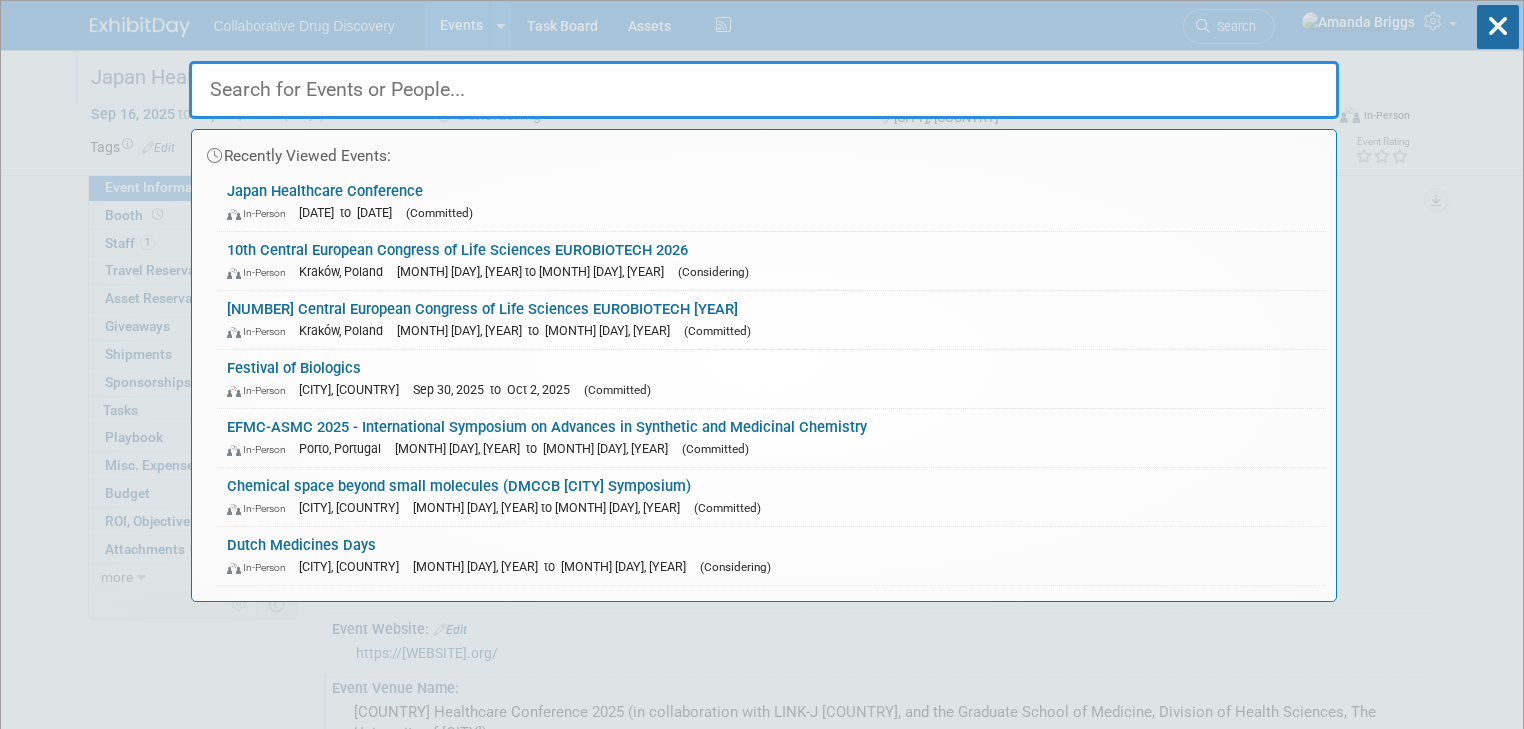 click at bounding box center (764, 90) 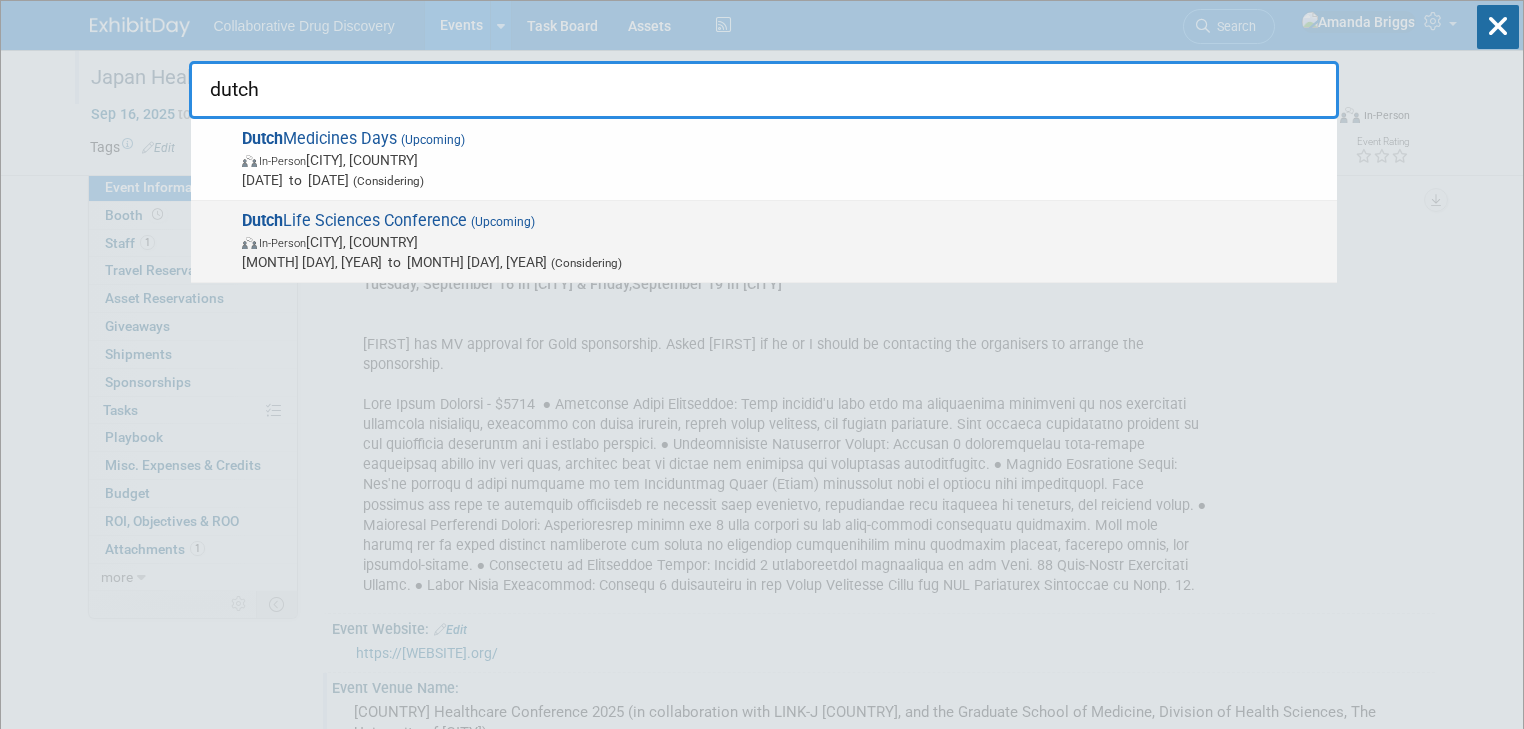 type on "dutch" 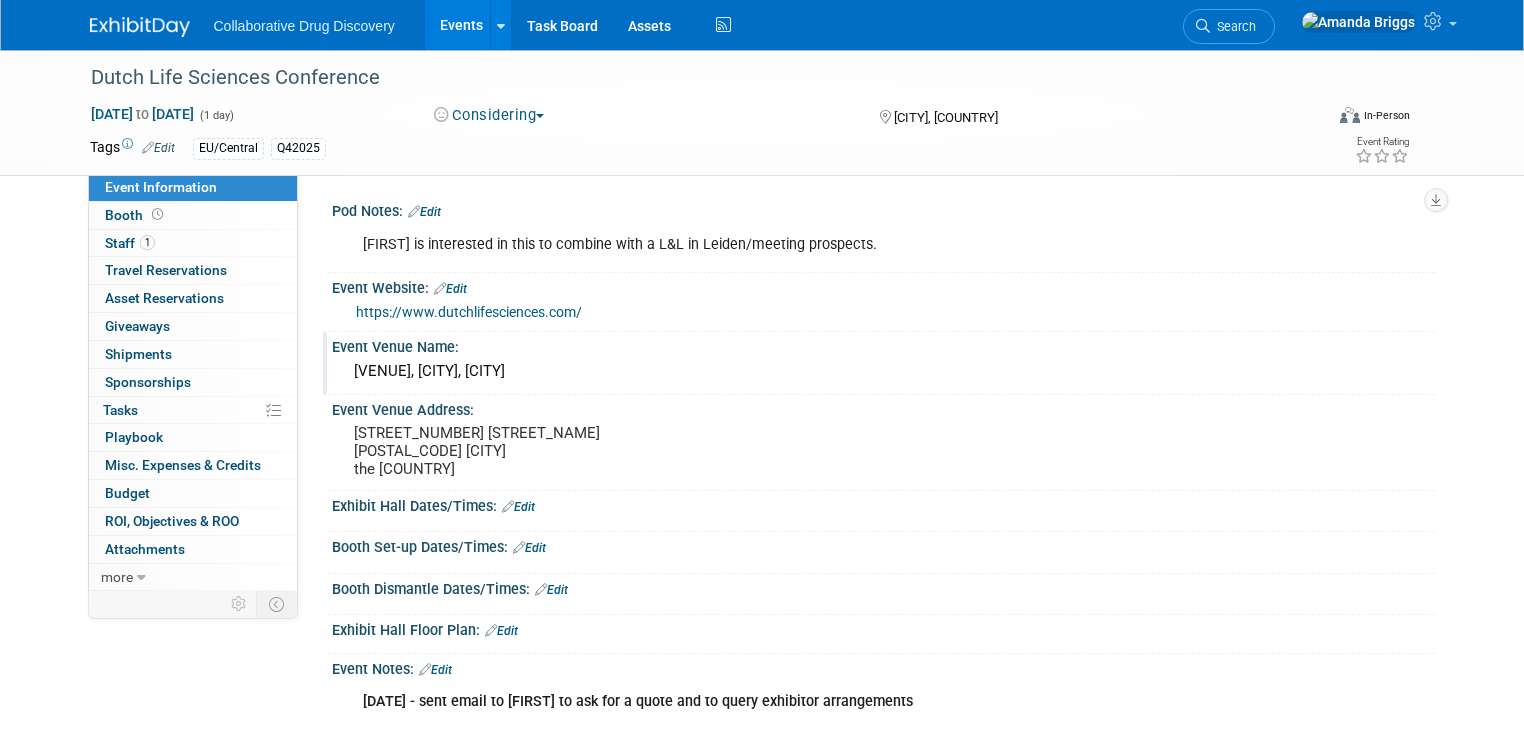 scroll, scrollTop: 0, scrollLeft: 0, axis: both 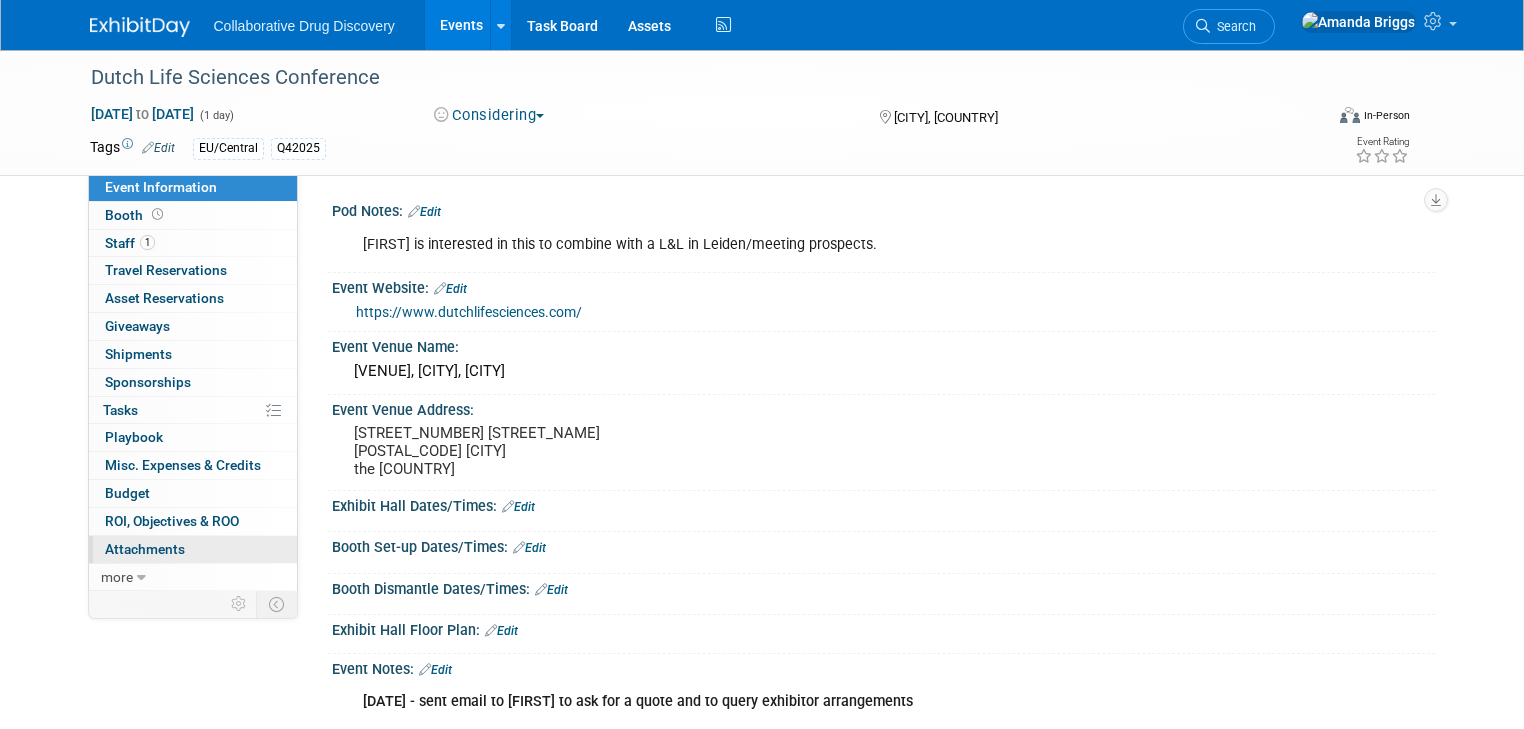 click on "Attachments 0" at bounding box center [145, 549] 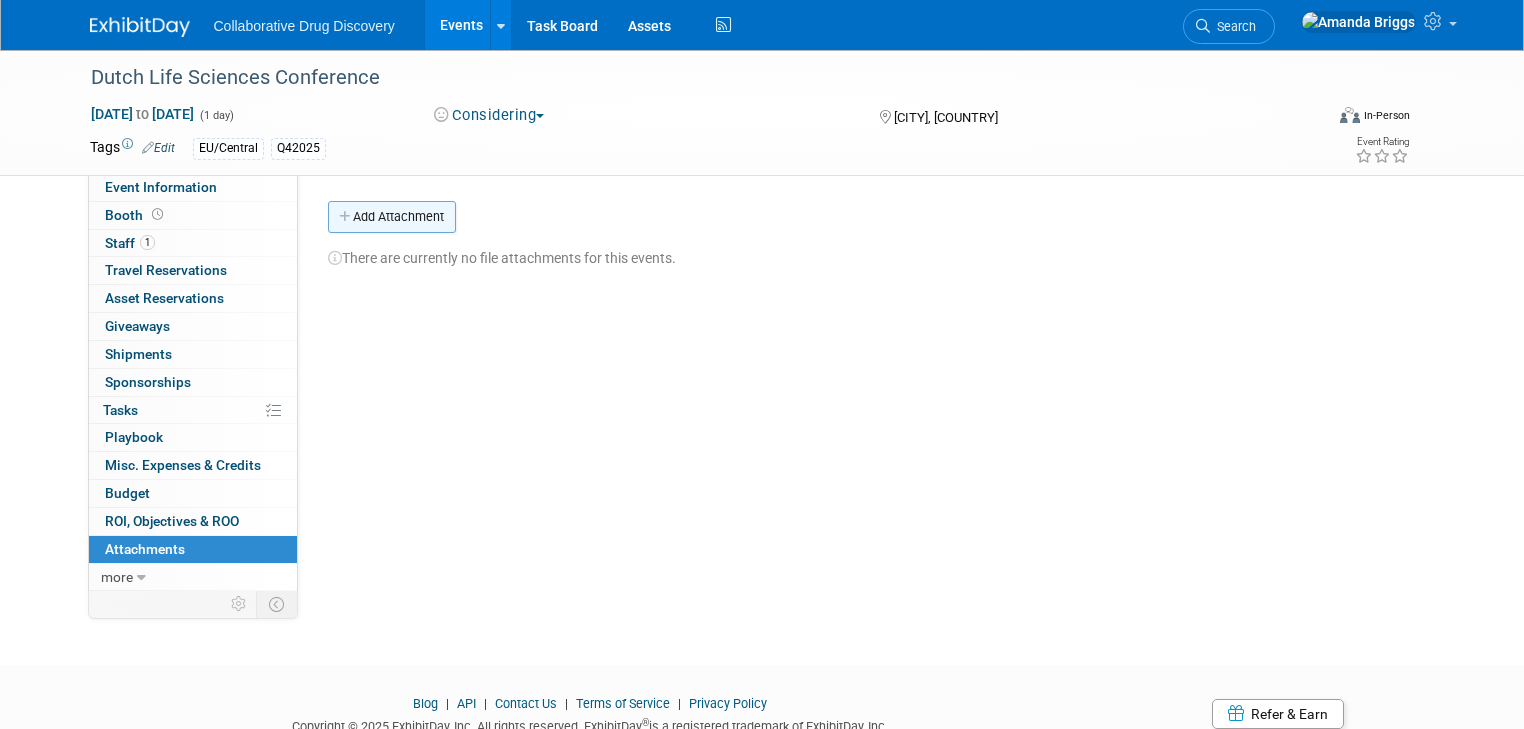 click on "Add Attachment" at bounding box center [392, 217] 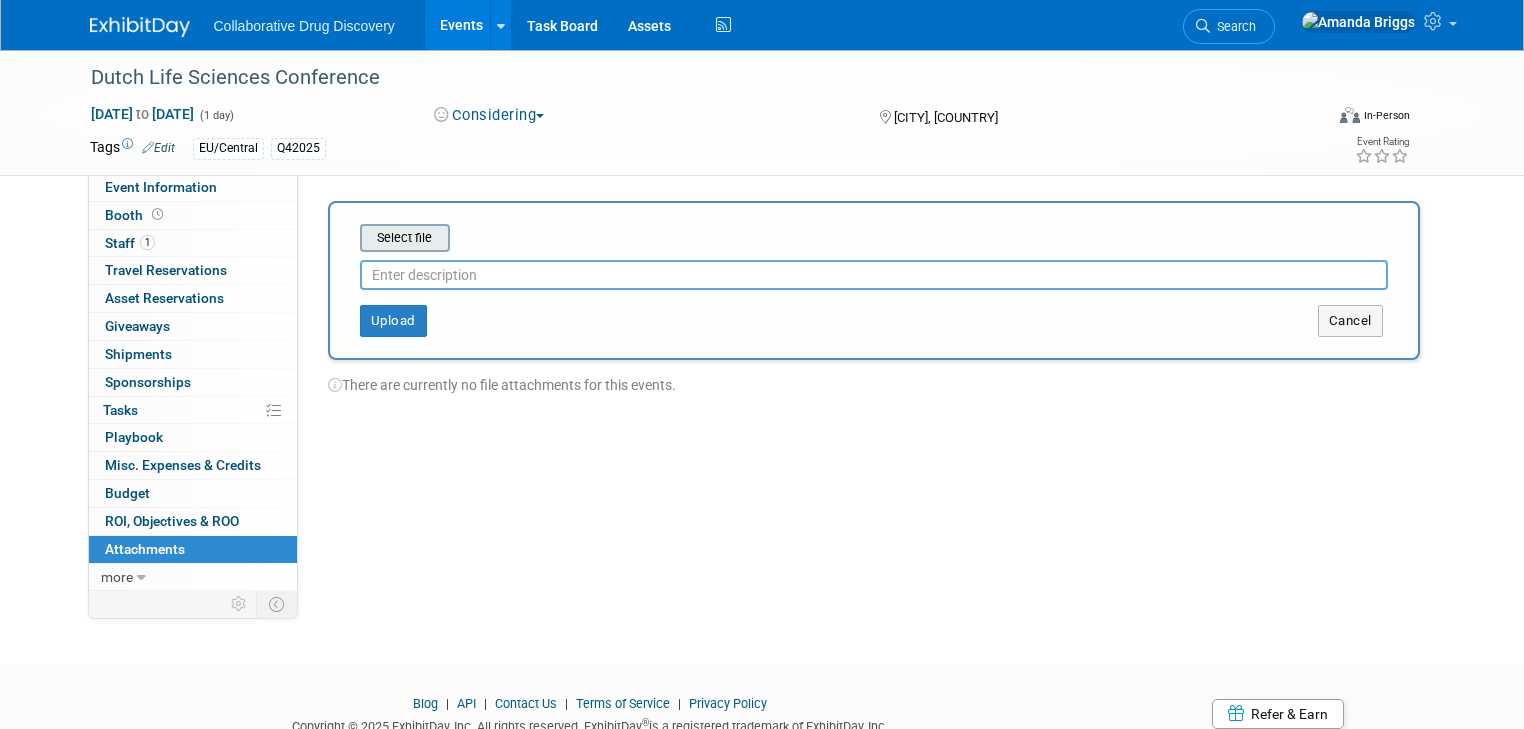 click at bounding box center [329, 238] 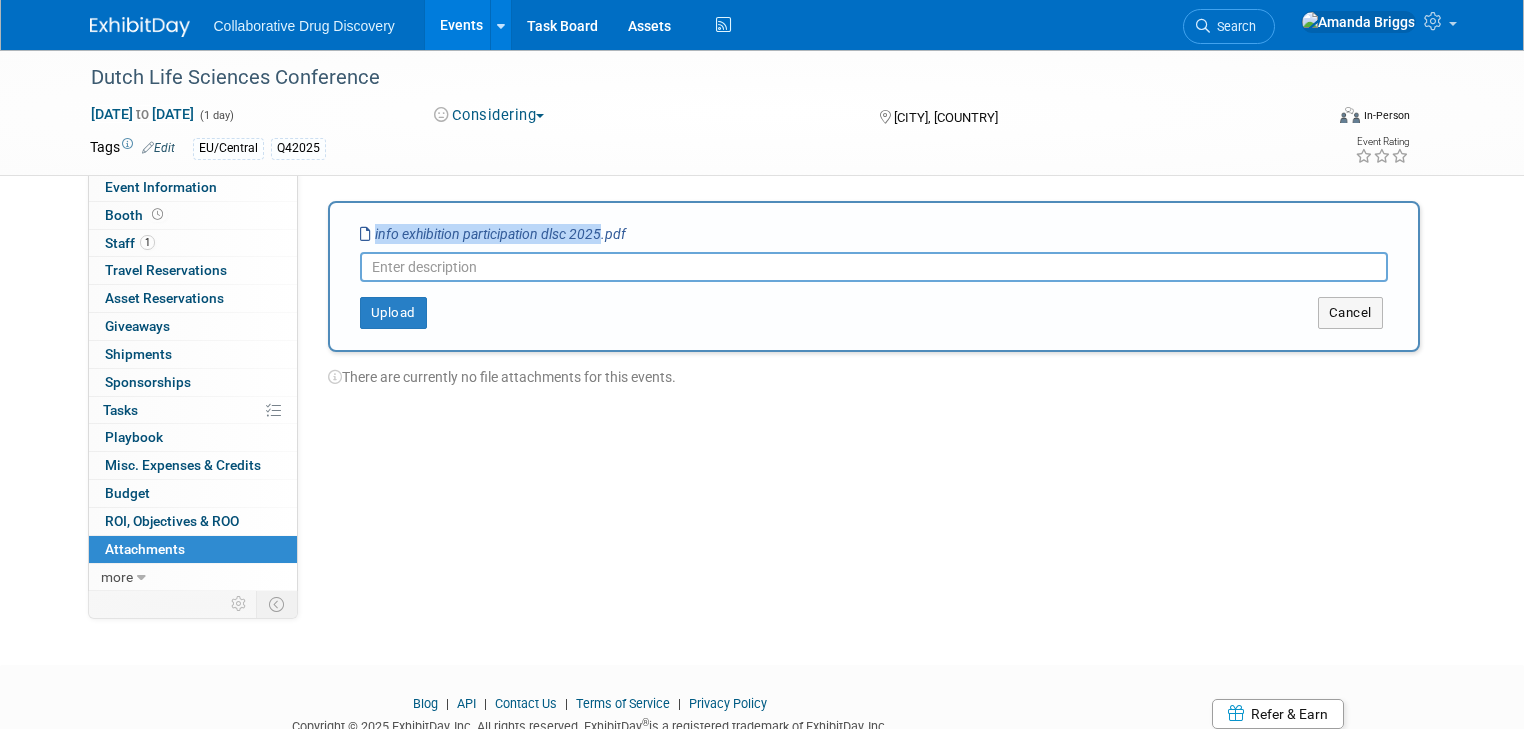 drag, startPoint x: 583, startPoint y: 230, endPoint x: 343, endPoint y: 230, distance: 240 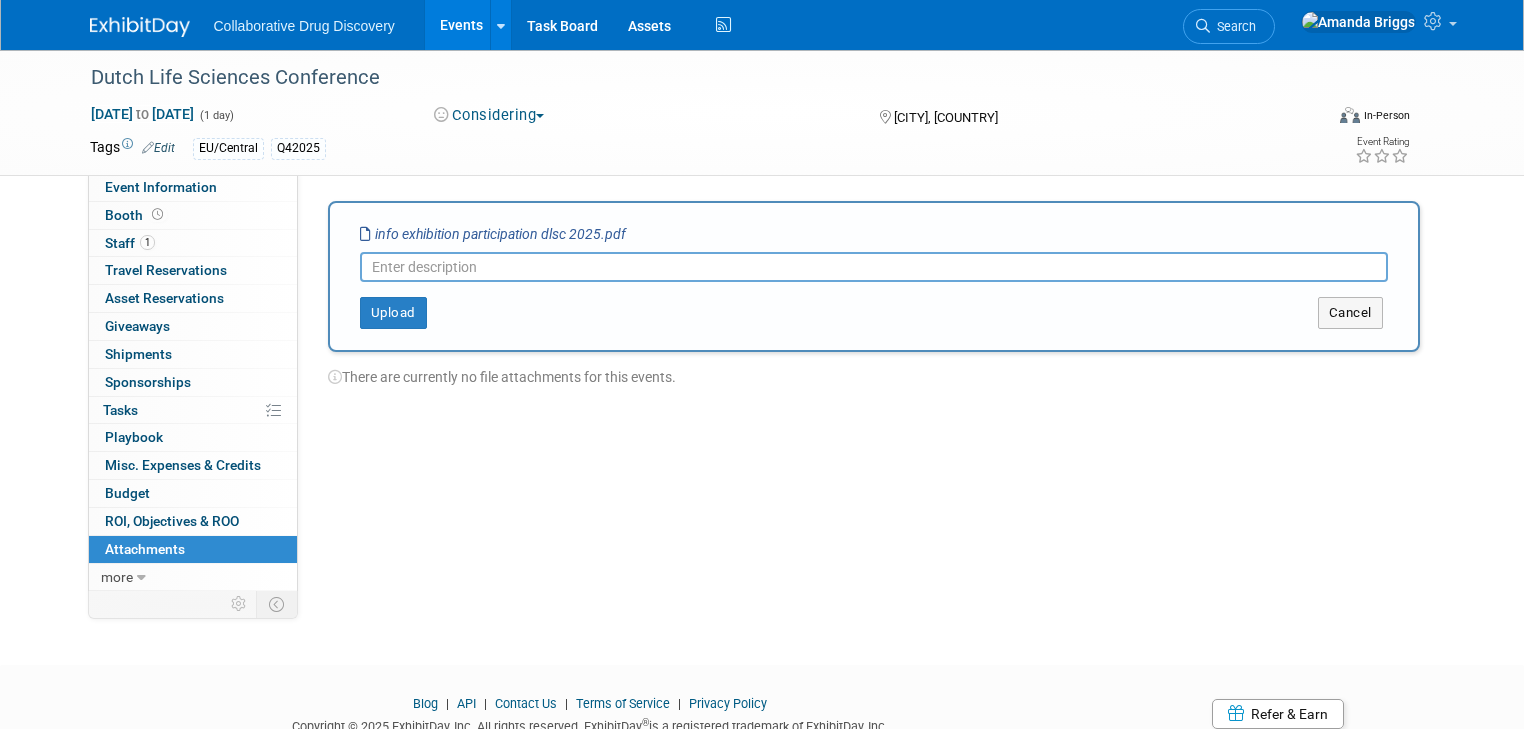 click at bounding box center (874, 267) 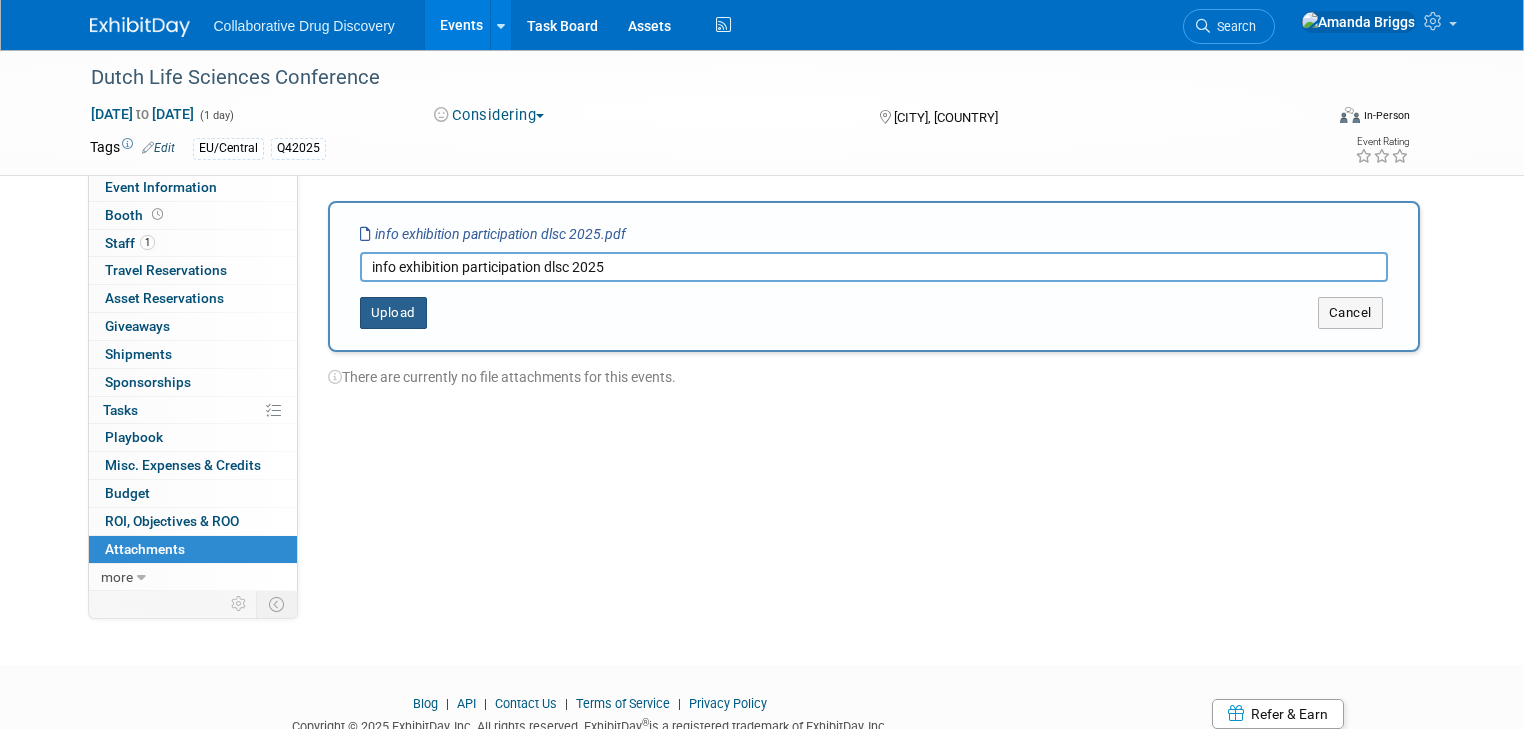 type on "info exhibition participation dlsc 2025" 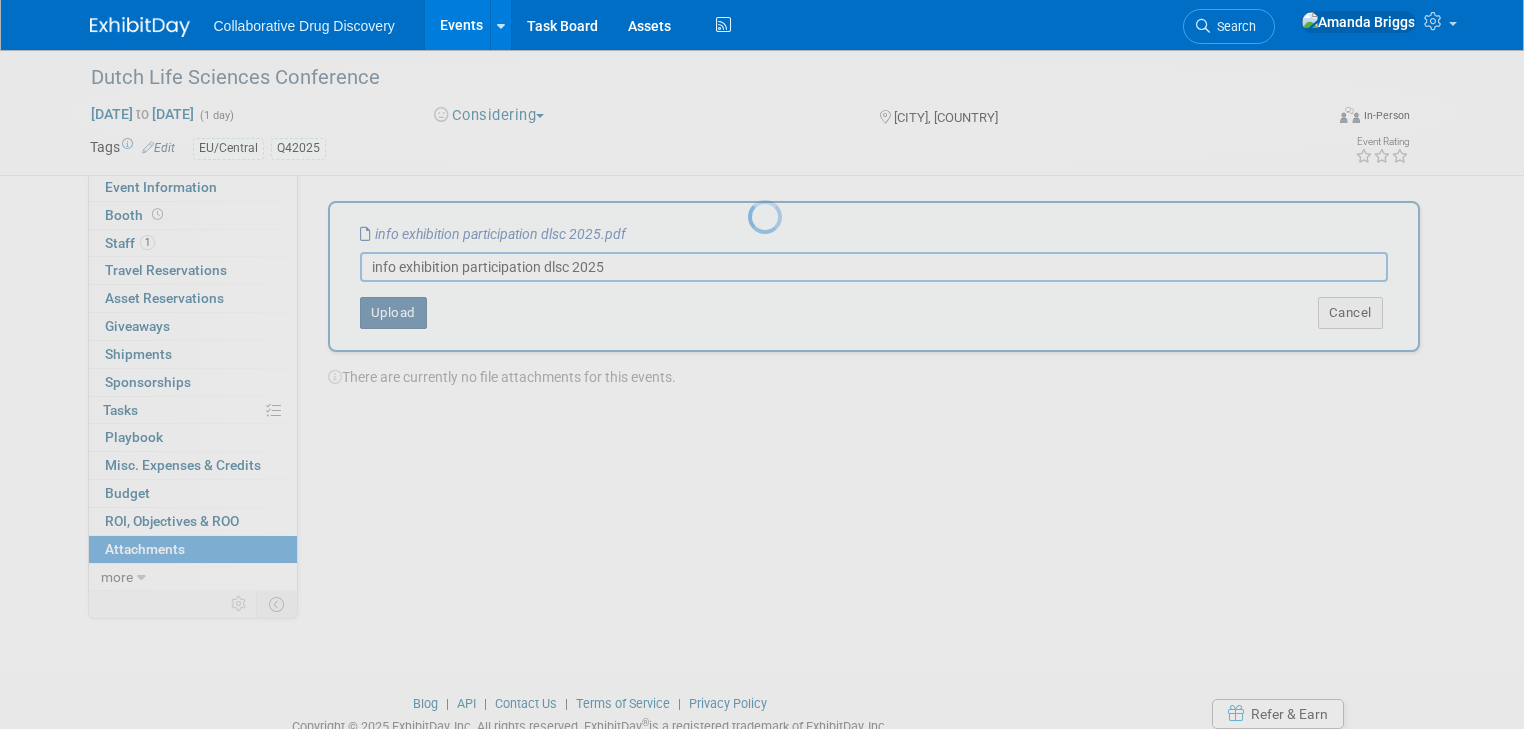 type 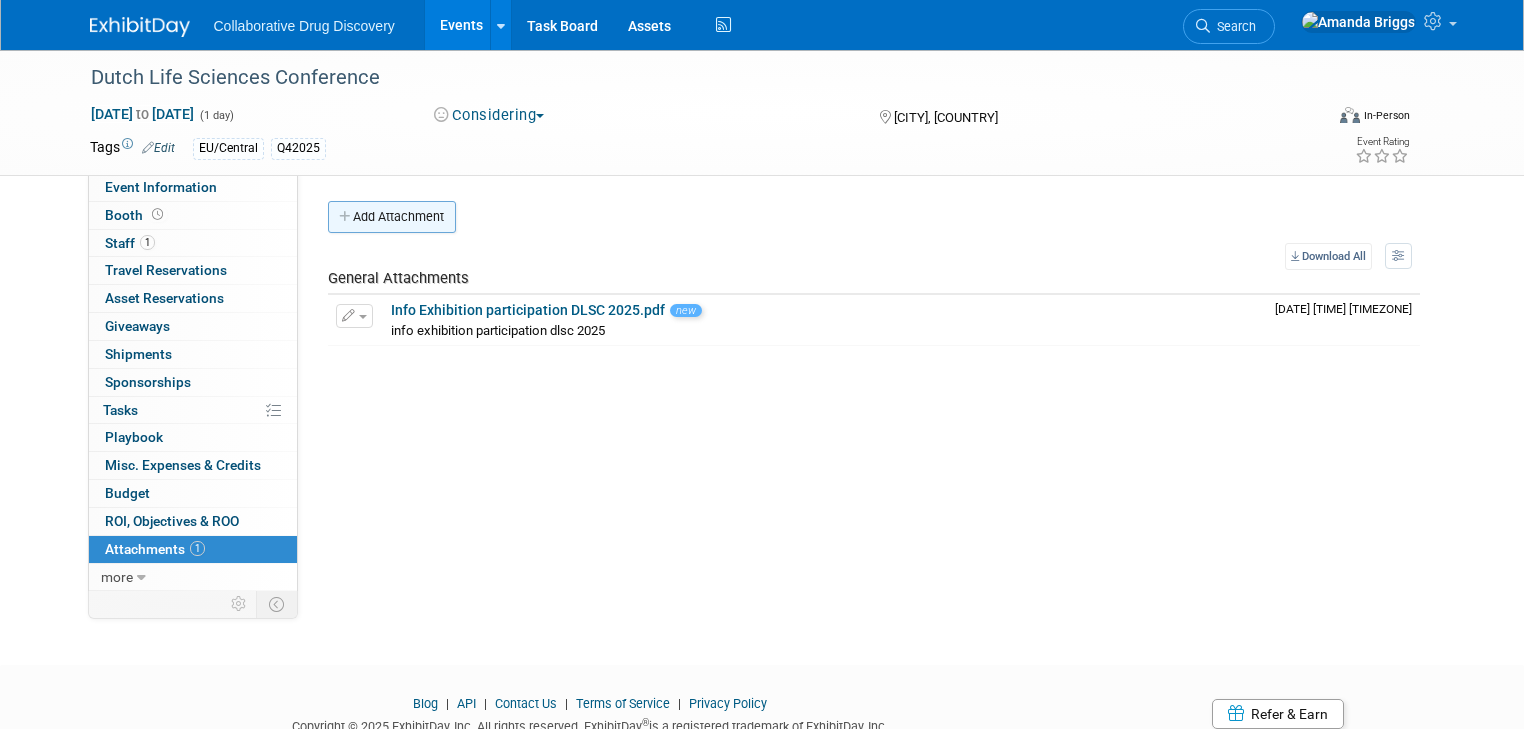 click on "Add Attachment" at bounding box center [392, 217] 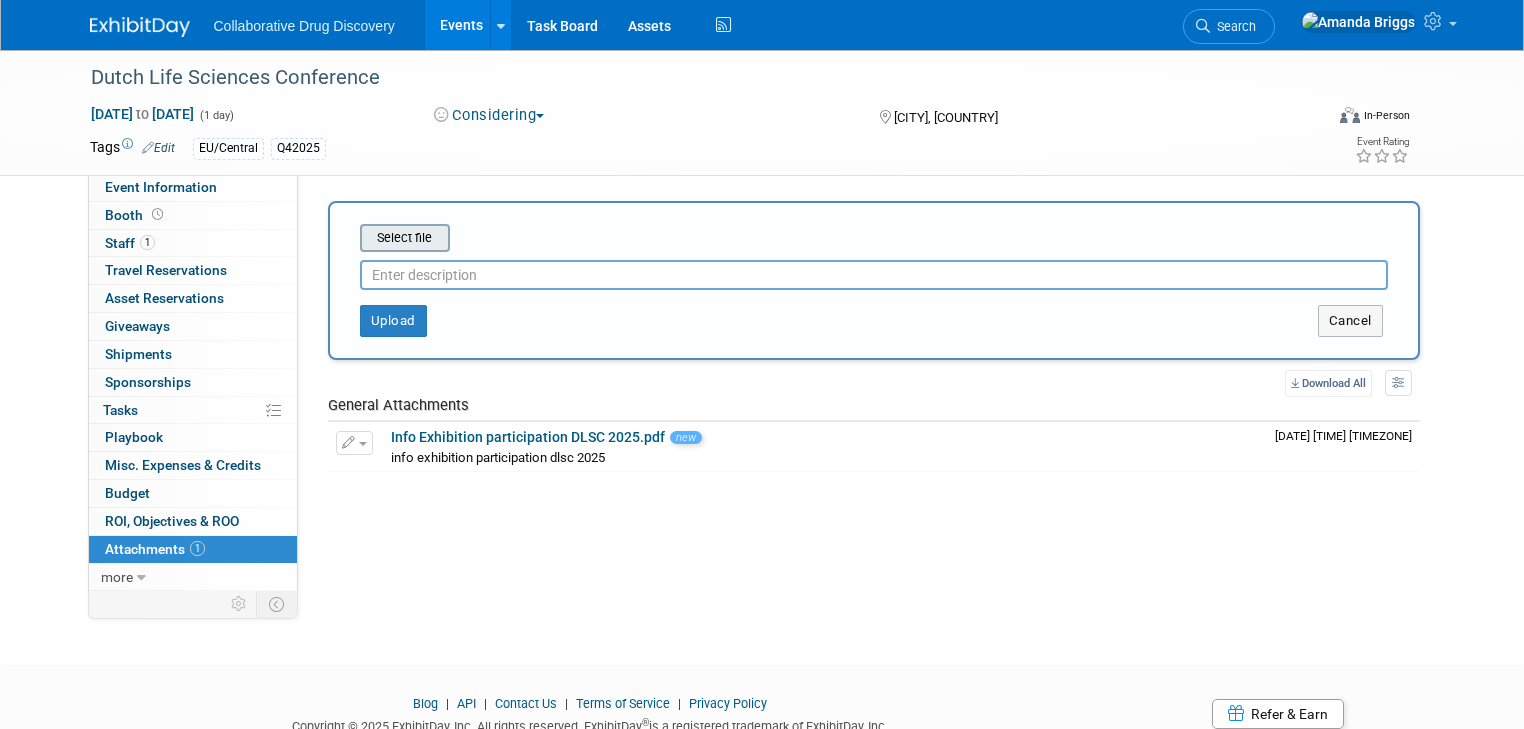 click at bounding box center (329, 238) 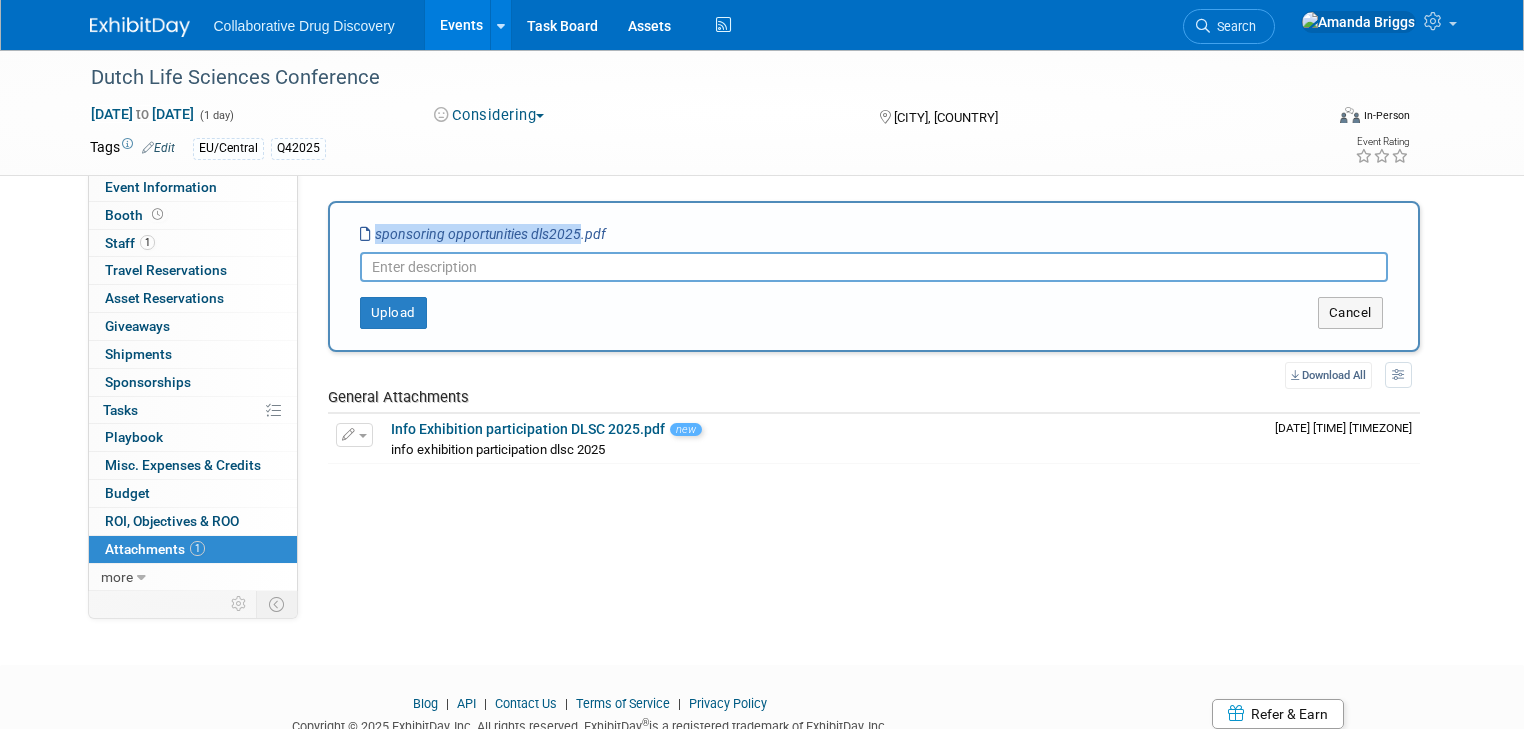 drag, startPoint x: 556, startPoint y: 229, endPoint x: 336, endPoint y: 229, distance: 220 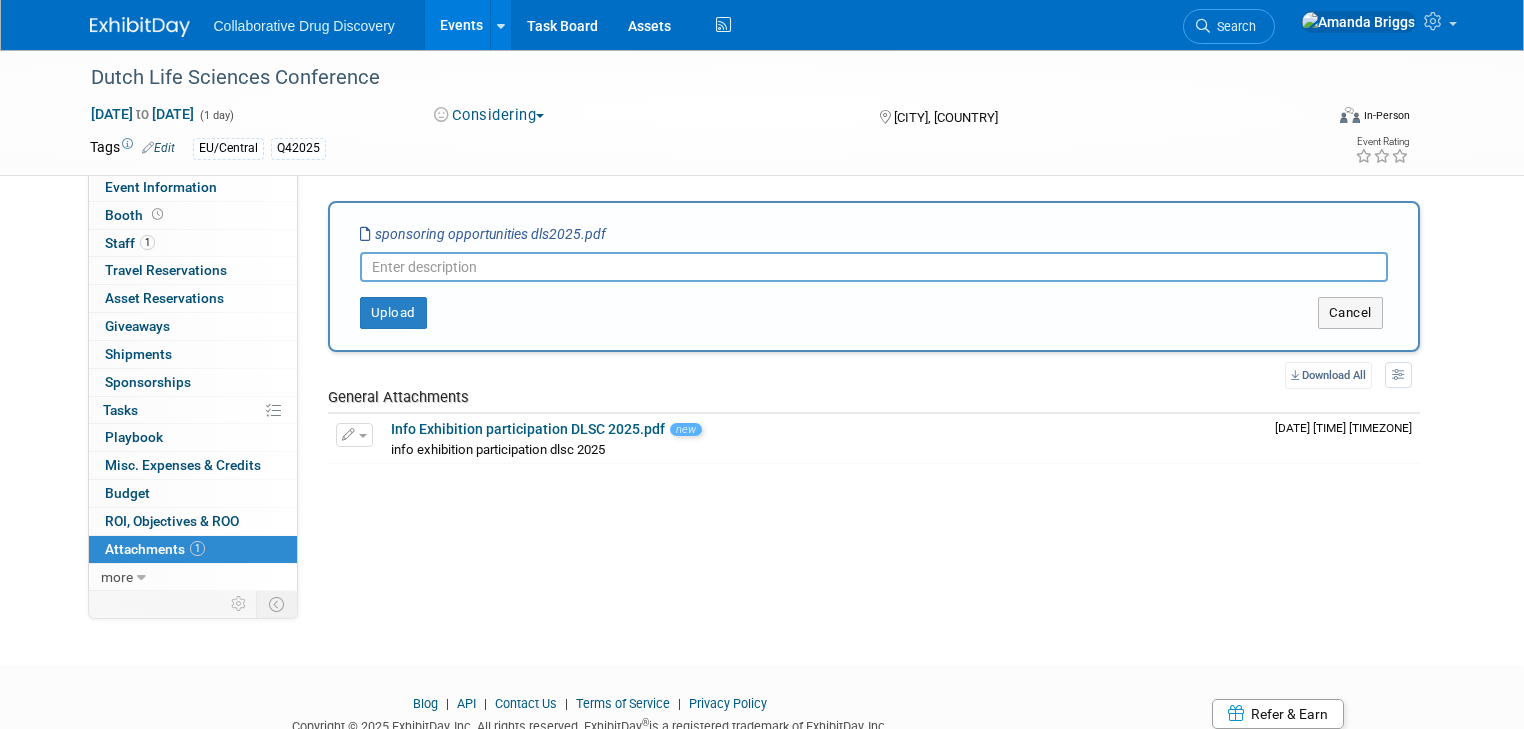 click at bounding box center (874, 267) 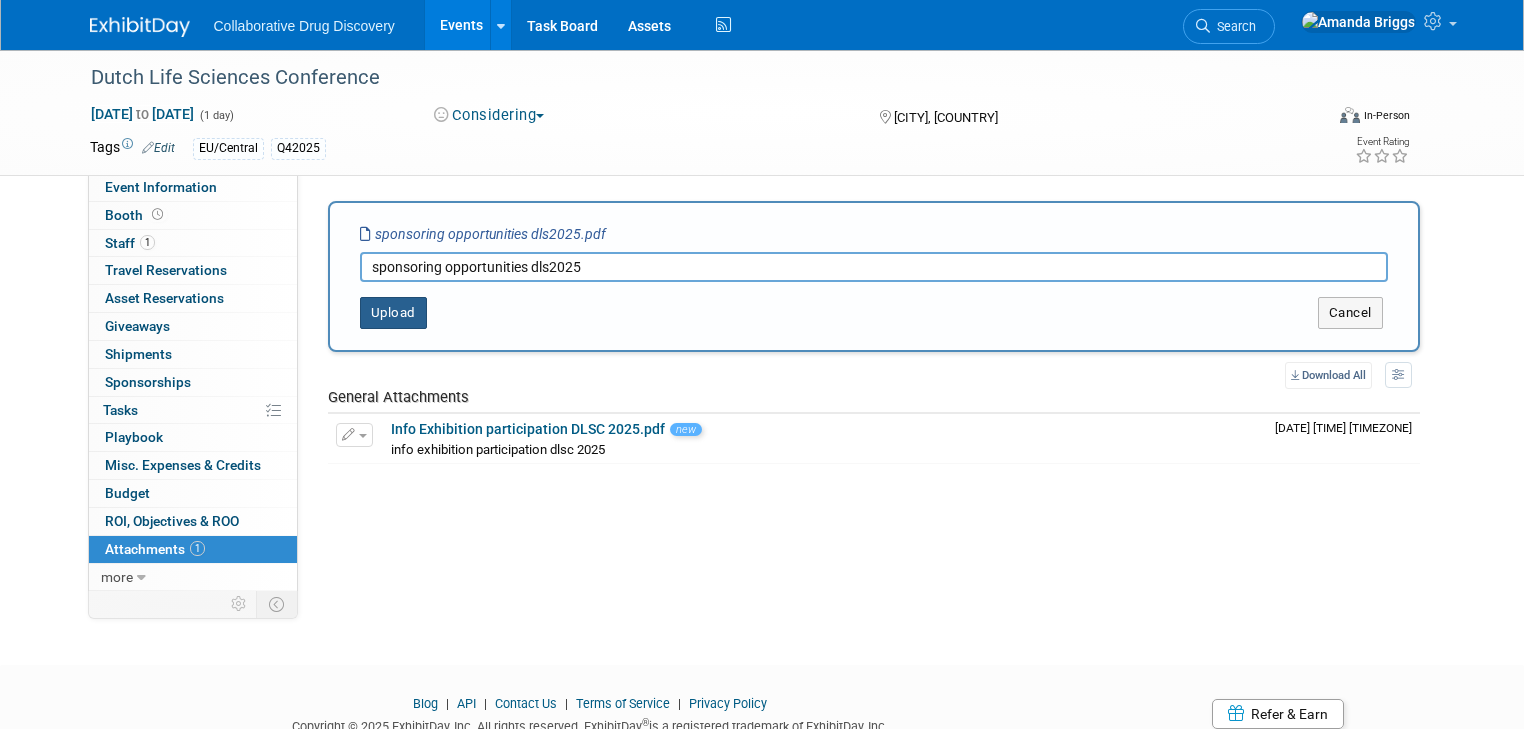 type on "sponsoring opportunities dls2025" 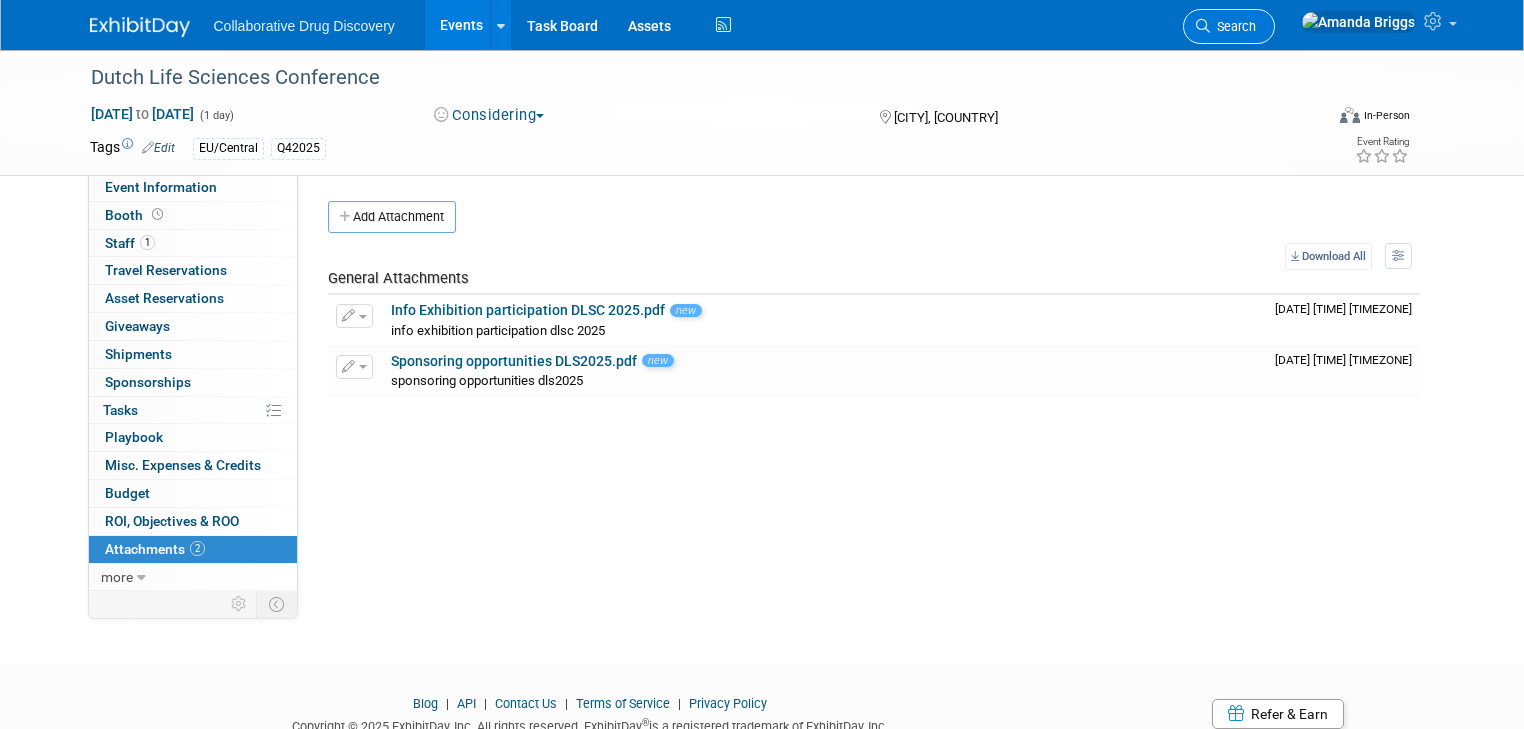 click on "Search" at bounding box center [1233, 26] 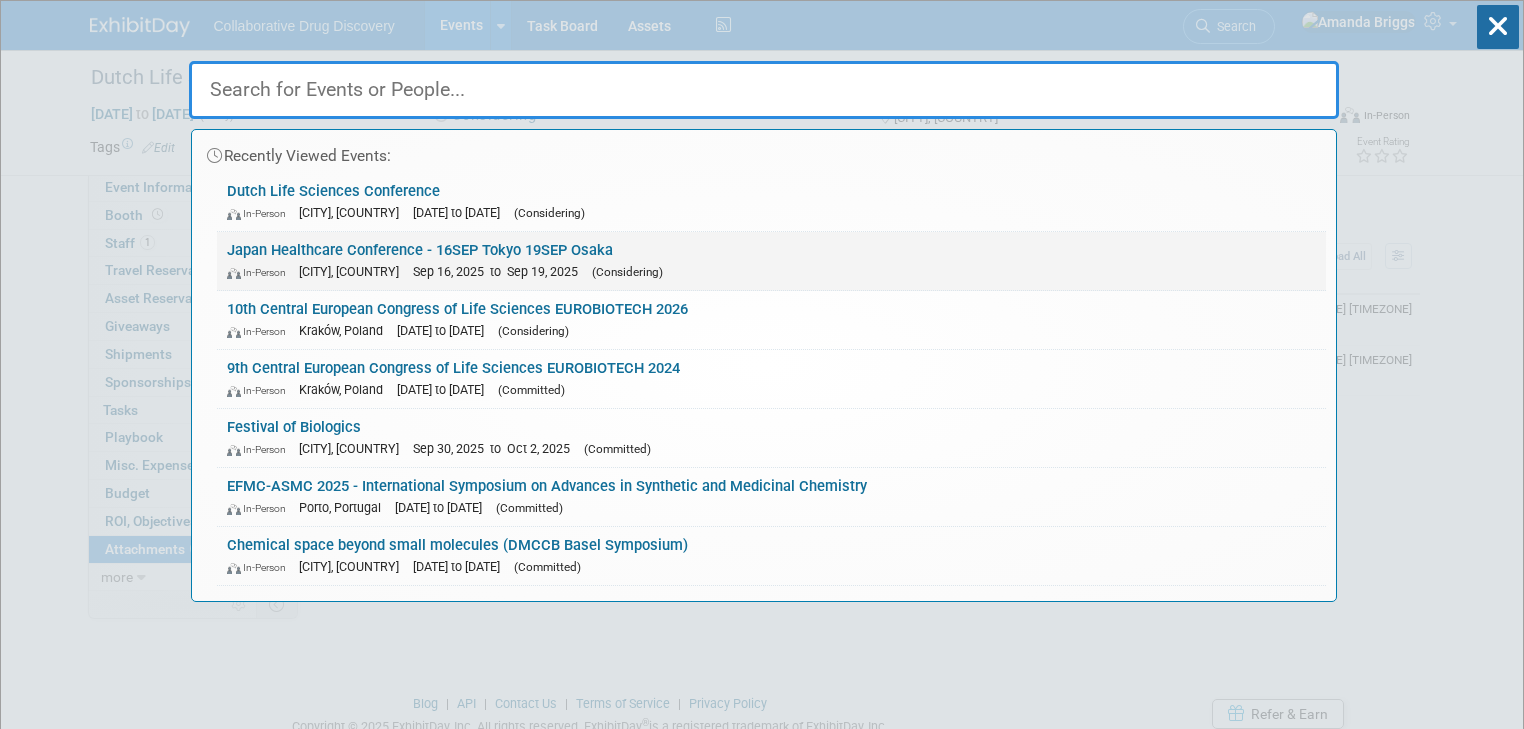 click on "Japan Healthcare Conference - 16SEP Tokyo 19SEP Osaka
In-Person
Tokyo, Japan
Sep 16, 2025  to  Sep 19, 2025
(Considering)" at bounding box center [771, 261] 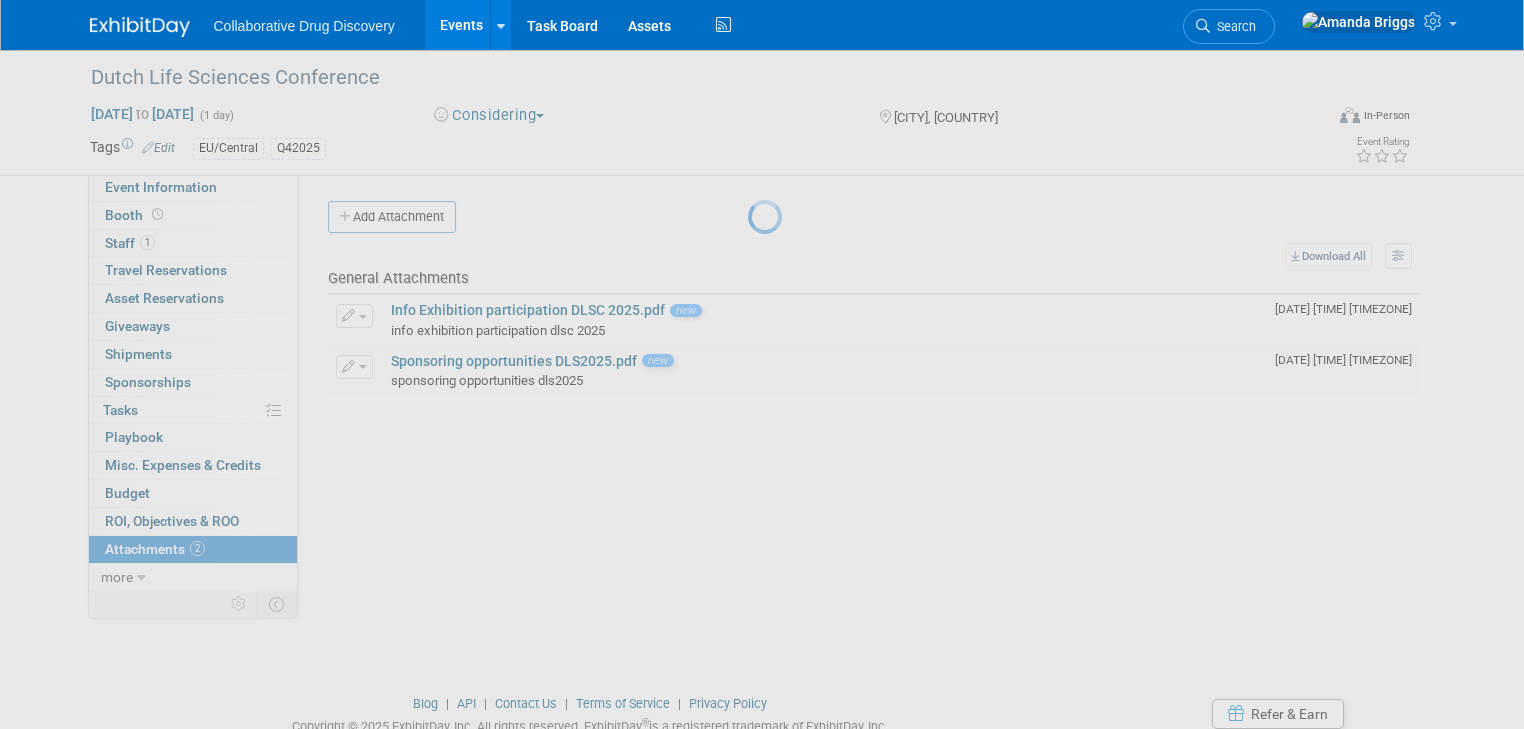 click at bounding box center [762, 364] 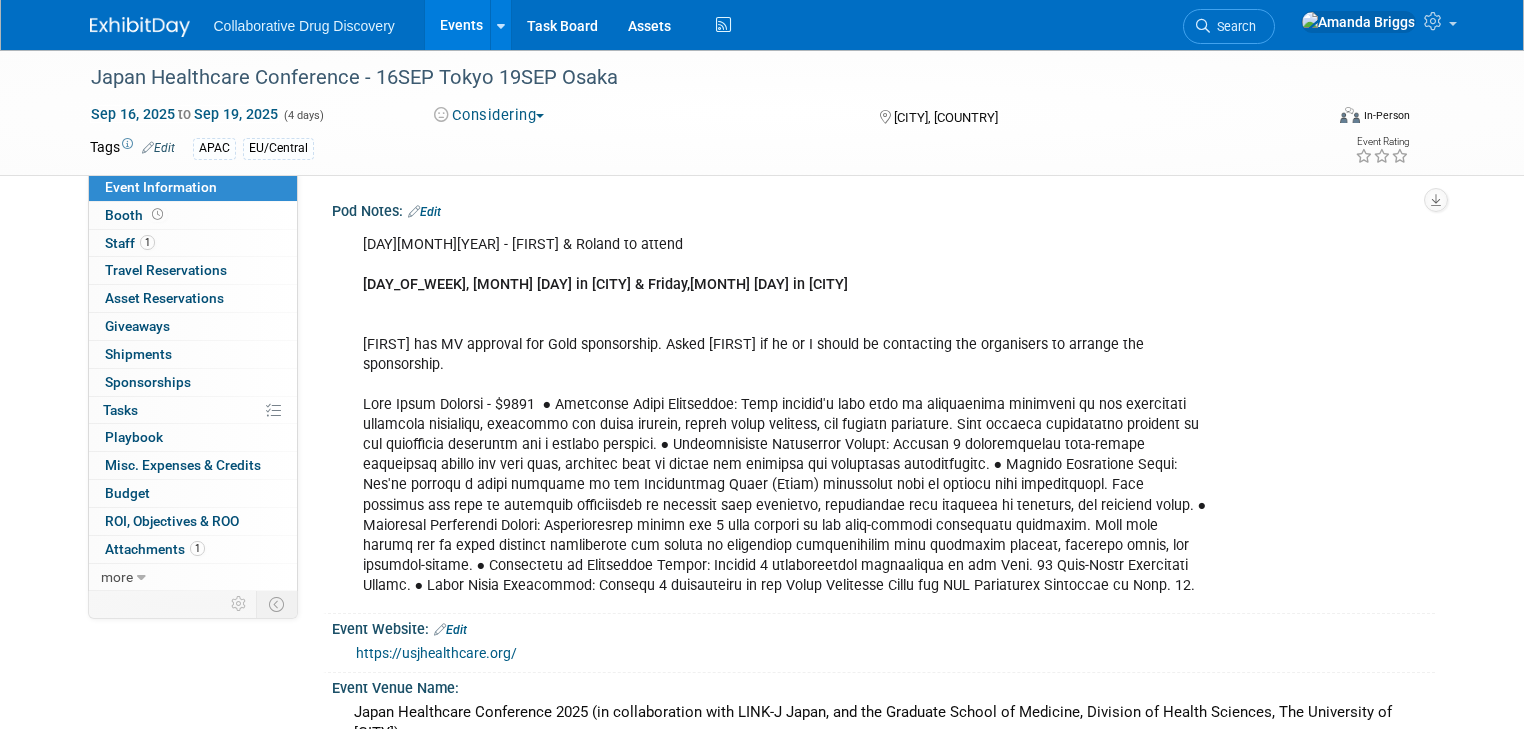 scroll, scrollTop: 0, scrollLeft: 0, axis: both 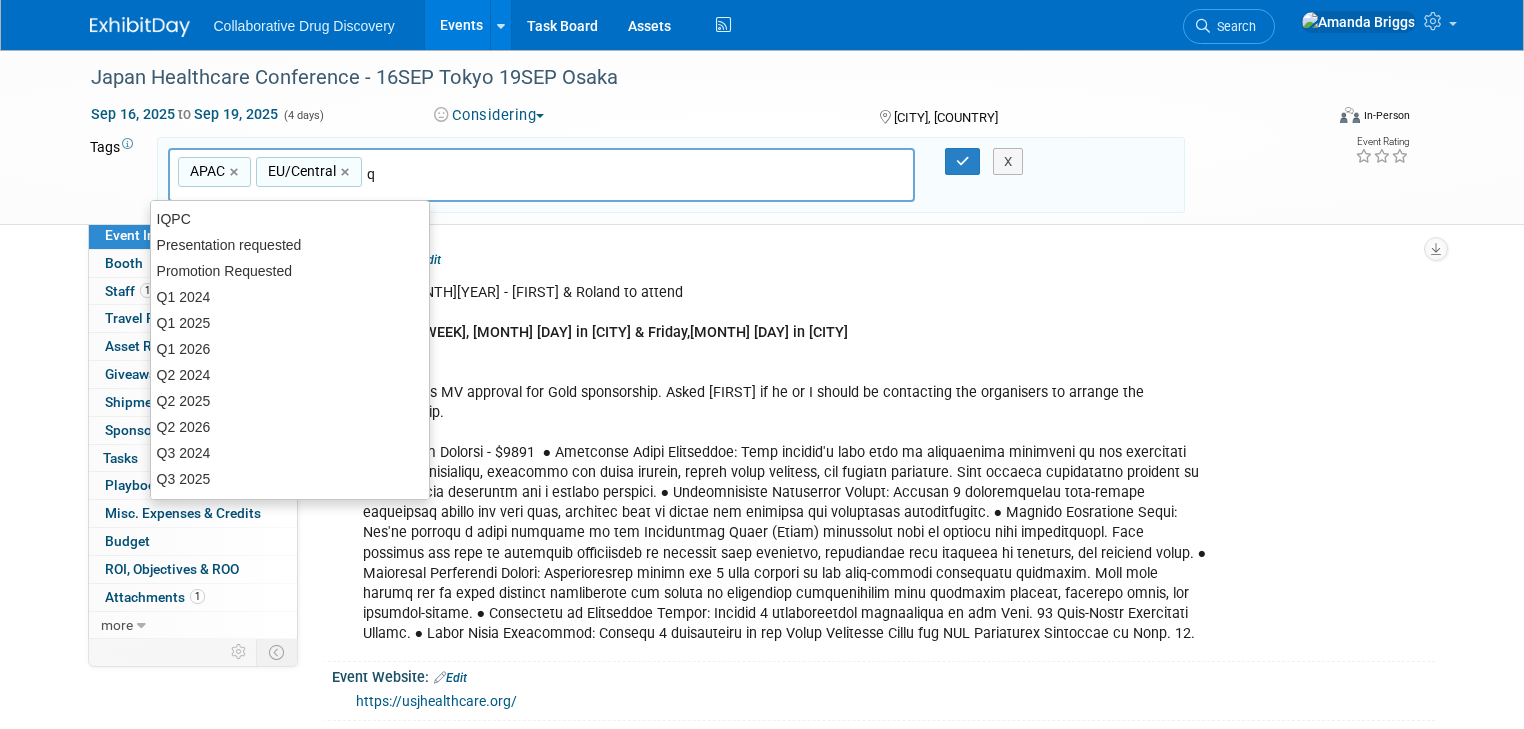 type on "q4" 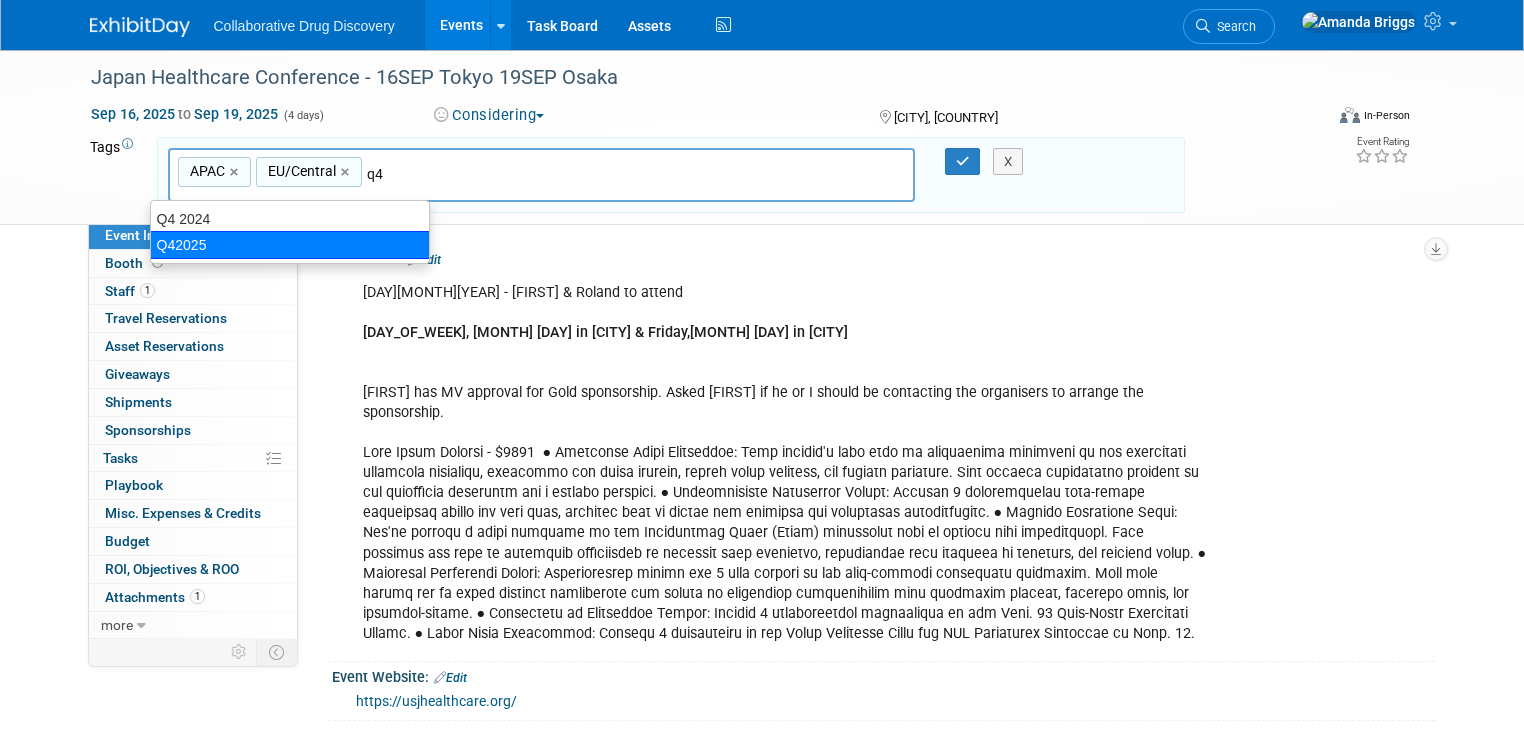 click on "Q42025" at bounding box center [290, 245] 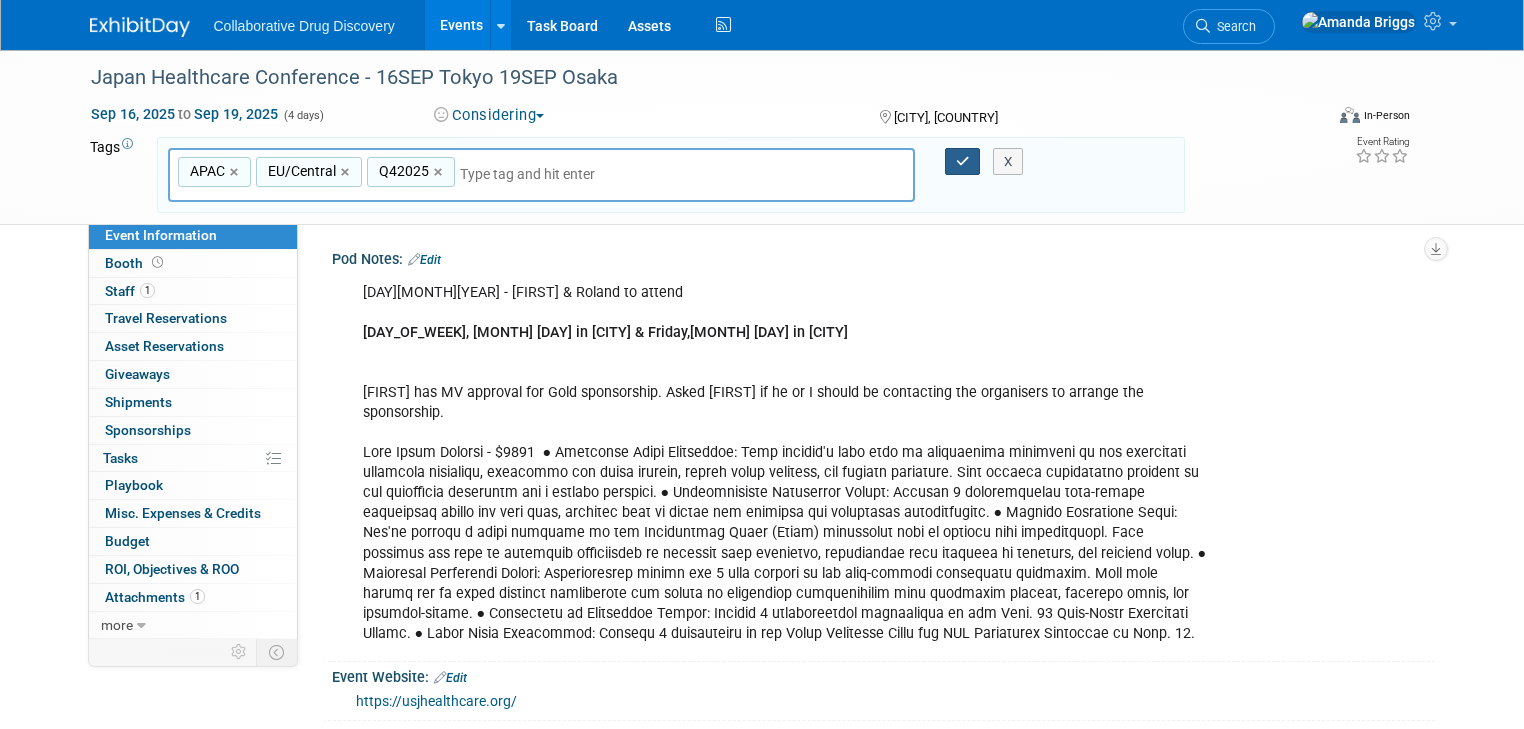 click at bounding box center (963, 161) 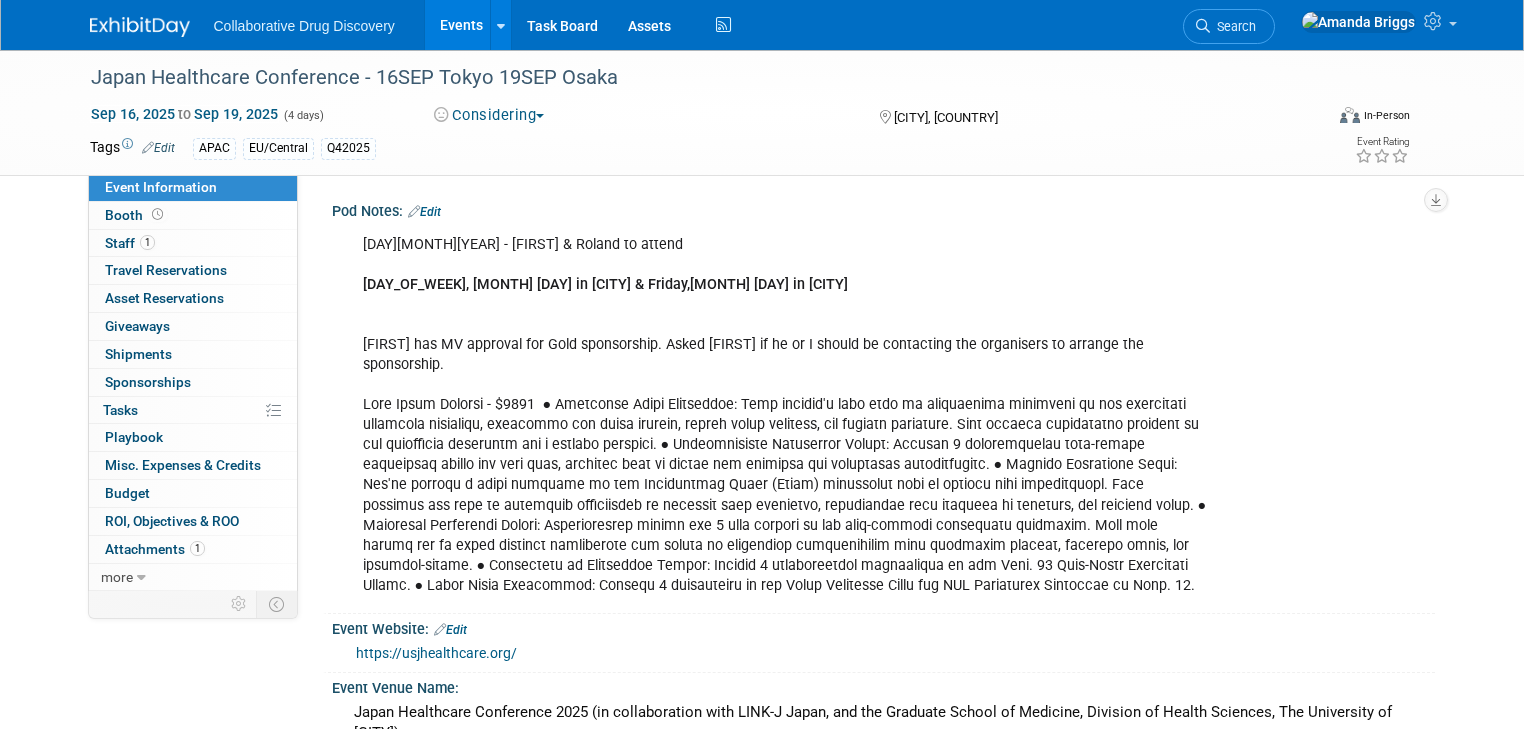 click on "Events" at bounding box center (461, 25) 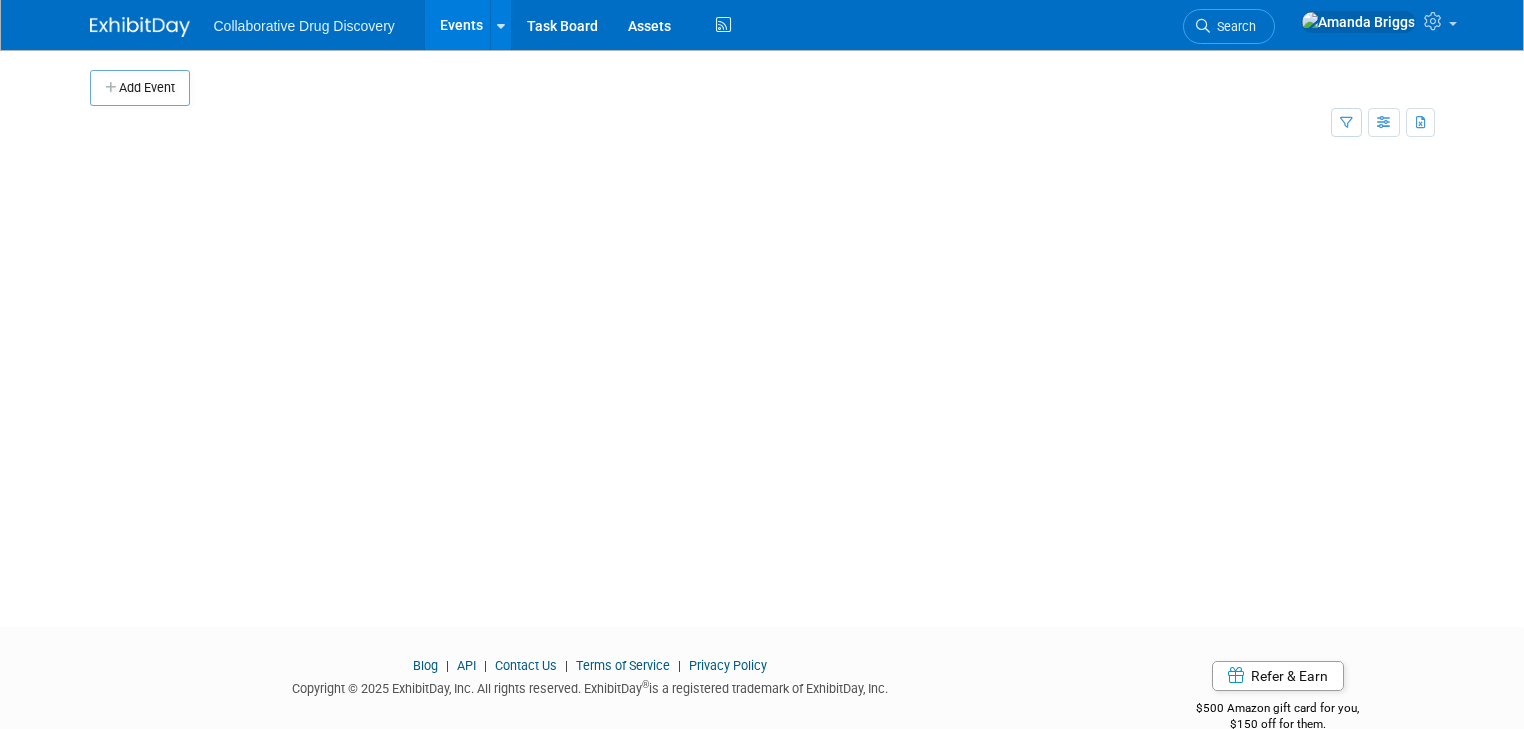 scroll, scrollTop: 0, scrollLeft: 0, axis: both 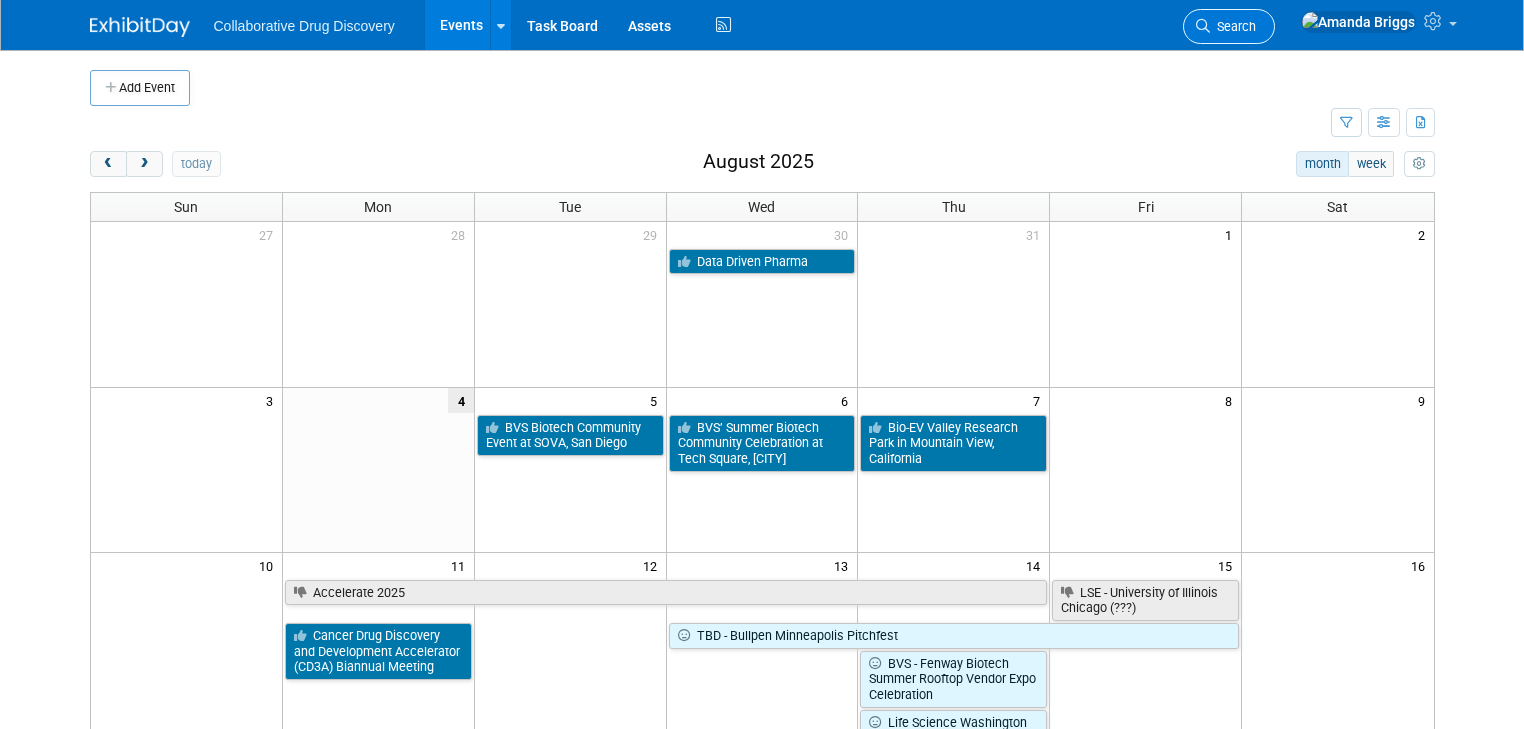 click on "Search" at bounding box center (1233, 26) 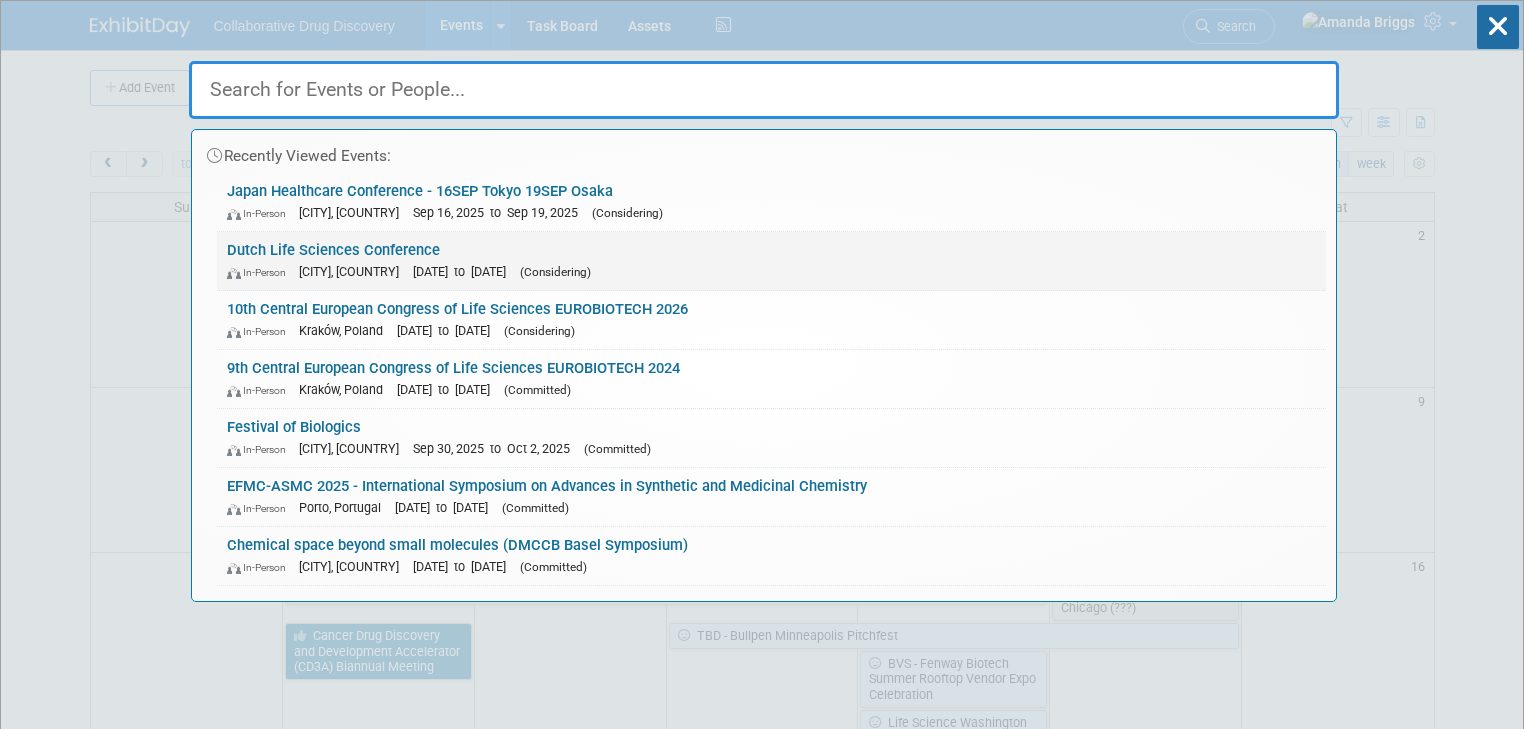 click on "Dutch Life Sciences Conference
In-Person
Oegstgeest, Netherlands
Nov 20, 2025  to  Nov 20, 2025
(Considering)" at bounding box center [771, 261] 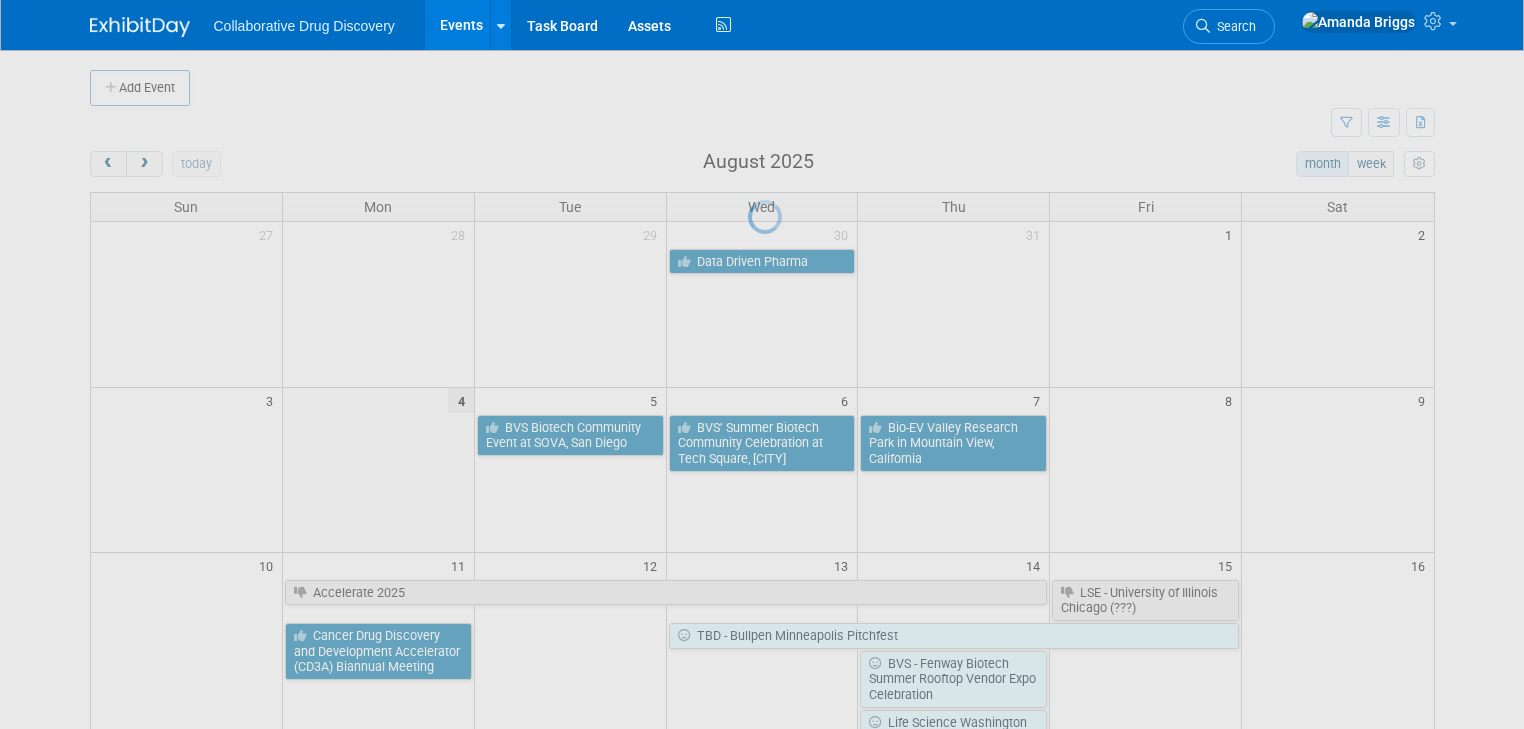 click at bounding box center [762, 364] 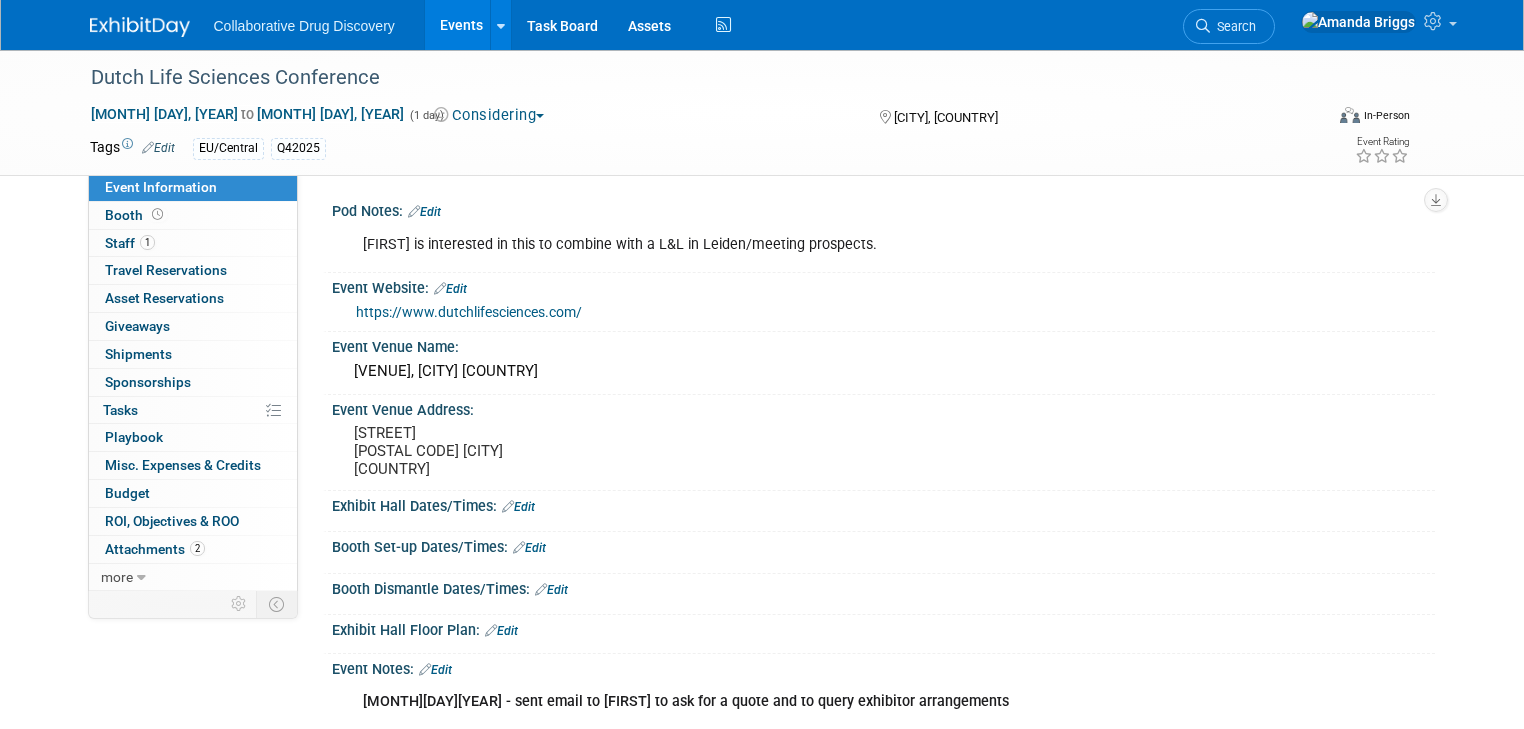 scroll, scrollTop: 0, scrollLeft: 0, axis: both 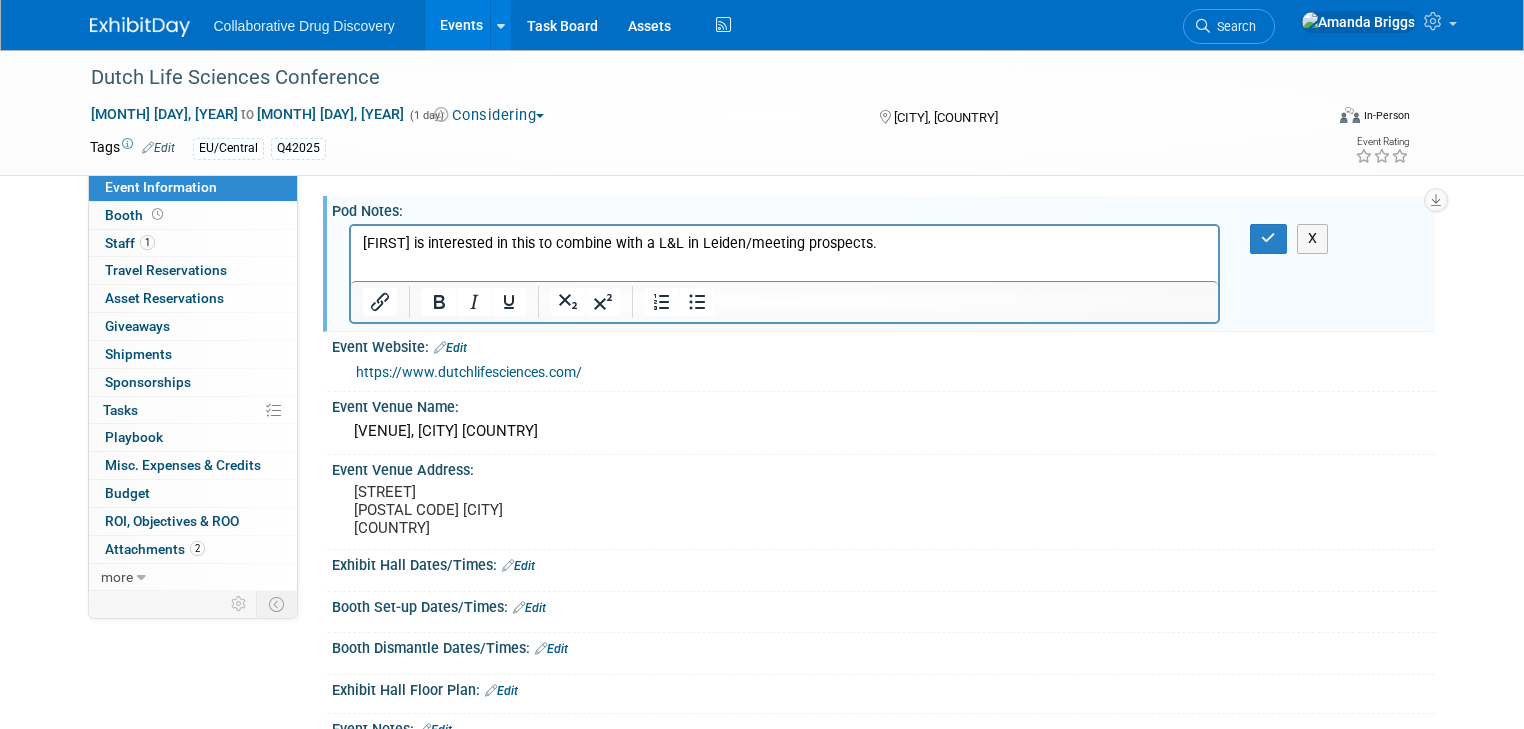 click on "[FIRST] is interested in this to combine with a L&L in Leiden/meeting prospects." at bounding box center [784, 244] 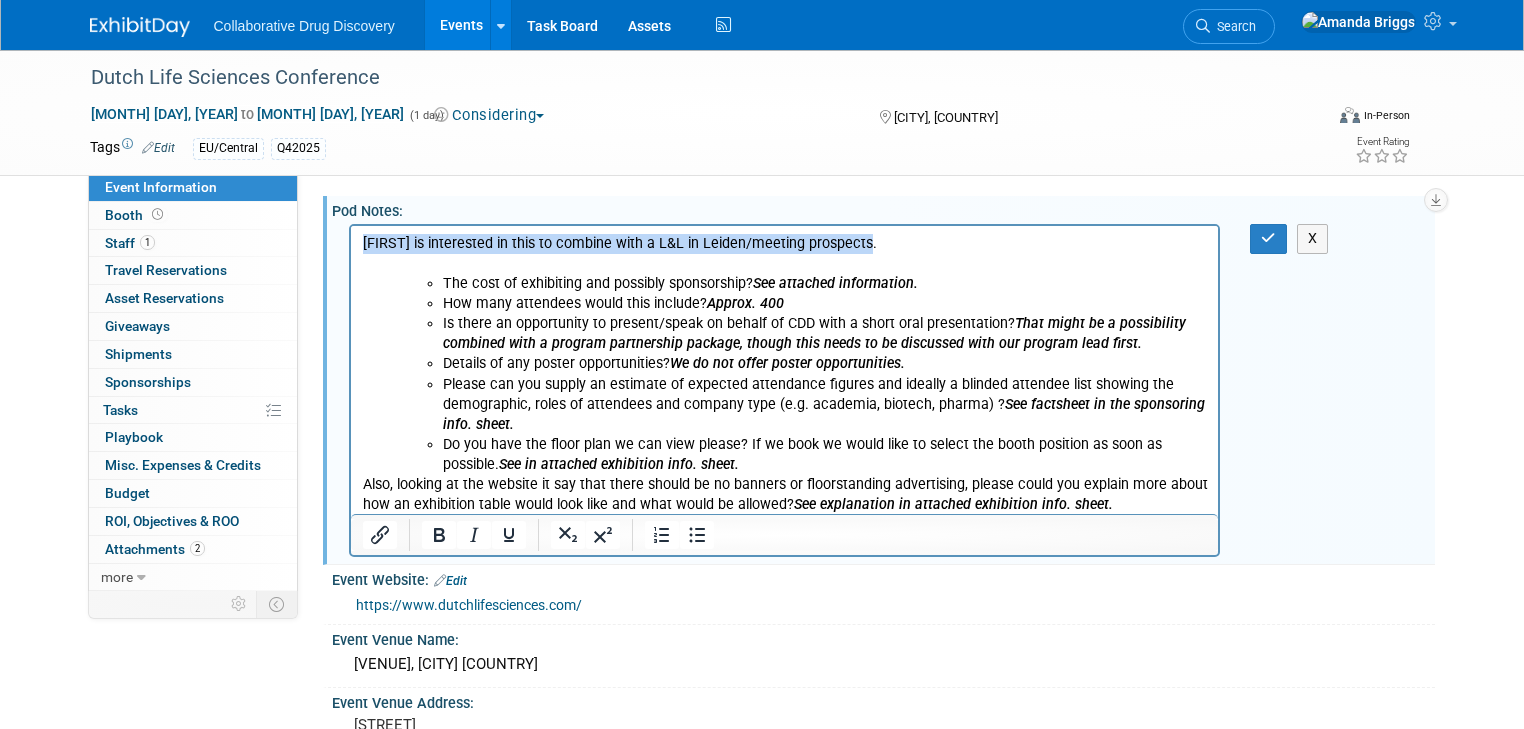 drag, startPoint x: 890, startPoint y: 251, endPoint x: 362, endPoint y: 247, distance: 528.01514 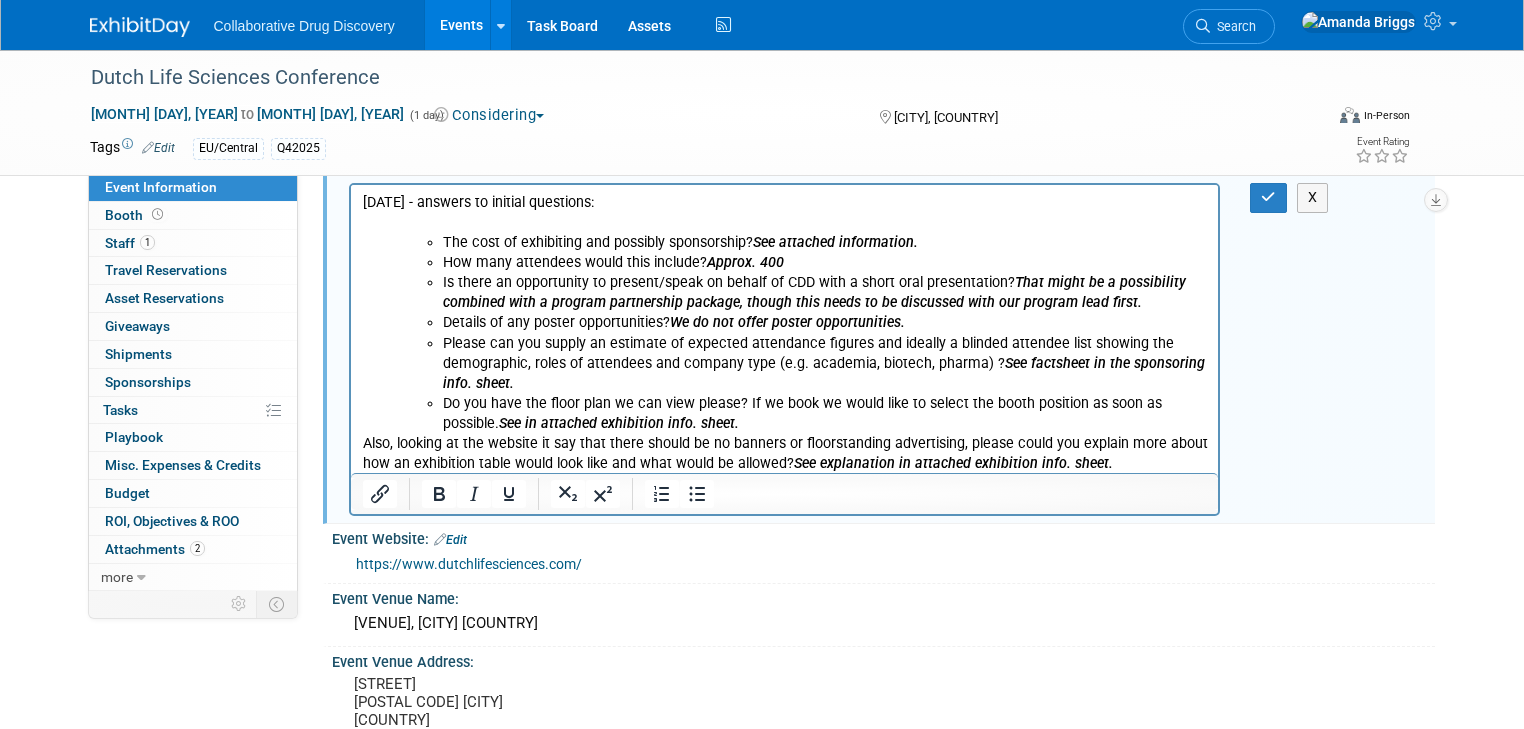 scroll, scrollTop: 80, scrollLeft: 0, axis: vertical 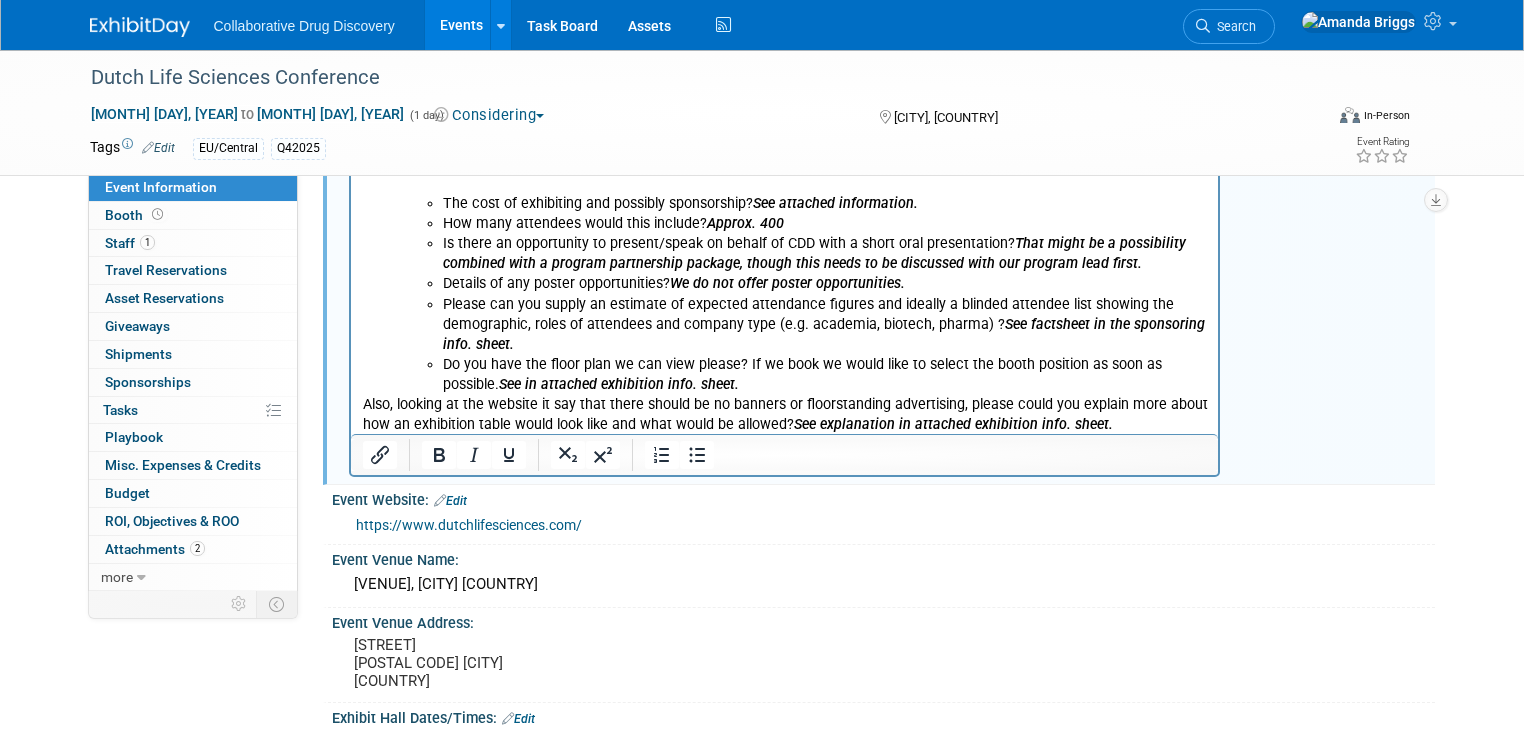 click on "Also, looking at the website it say that there should be no banners or floorstanding advertising, please could you explain more about how an exhibition table would look like and what would be allowed?  See explanation in attached exhibition info. sheet." at bounding box center [784, 415] 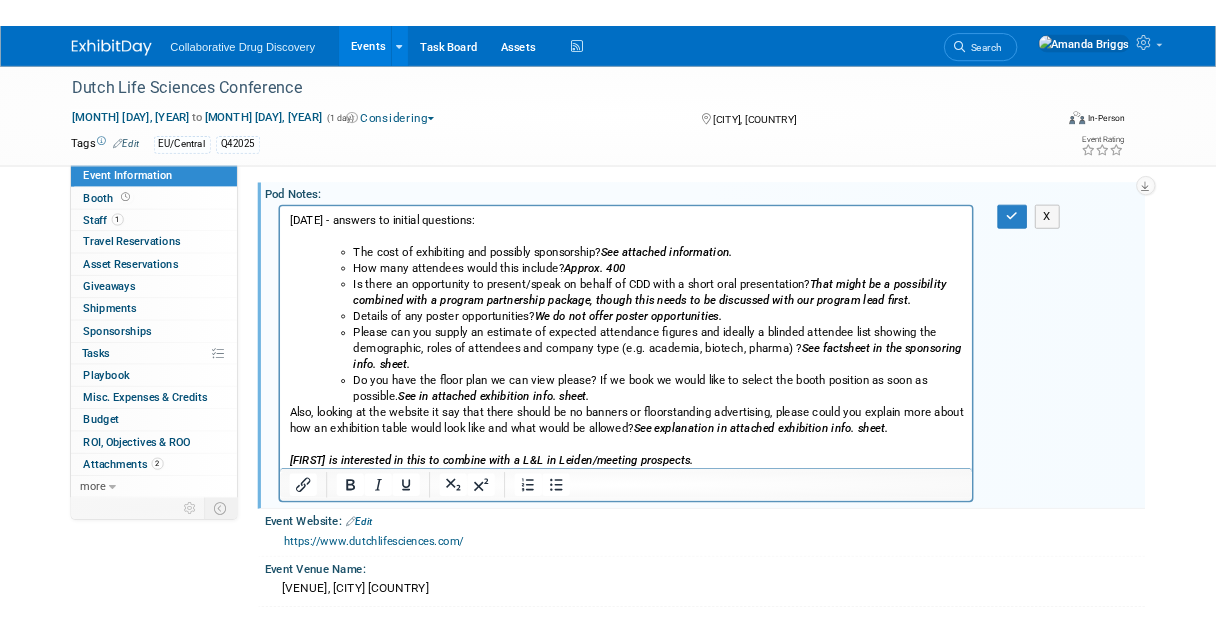 scroll, scrollTop: 0, scrollLeft: 0, axis: both 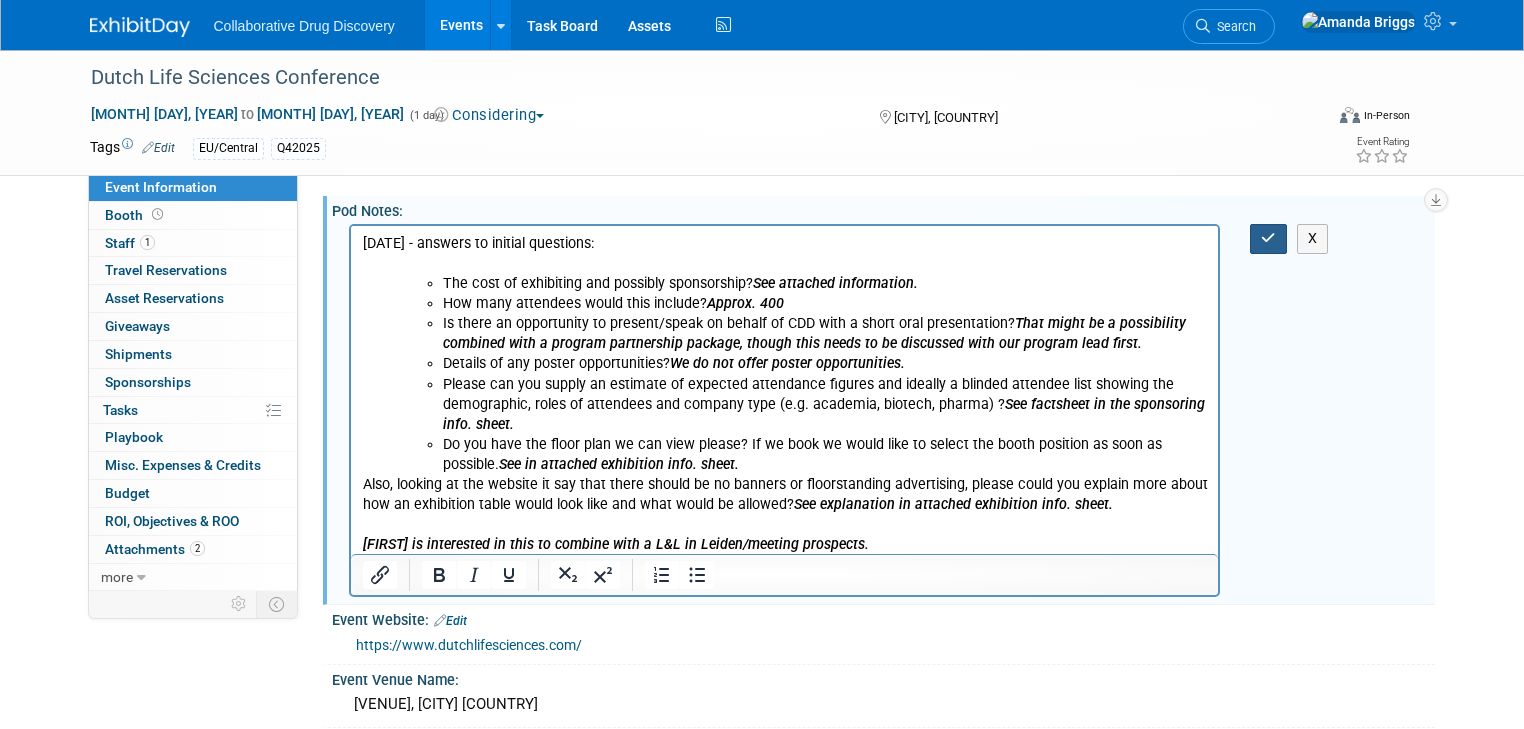 click at bounding box center [1268, 238] 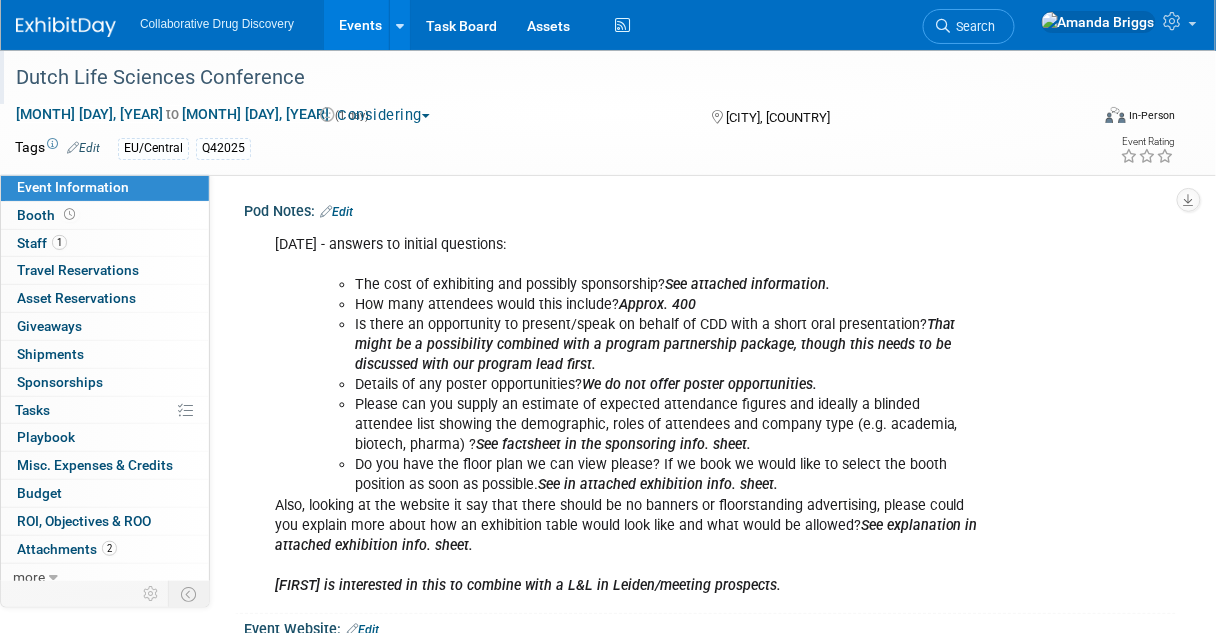 click on "Dutch Life Sciences Conference" at bounding box center (543, 78) 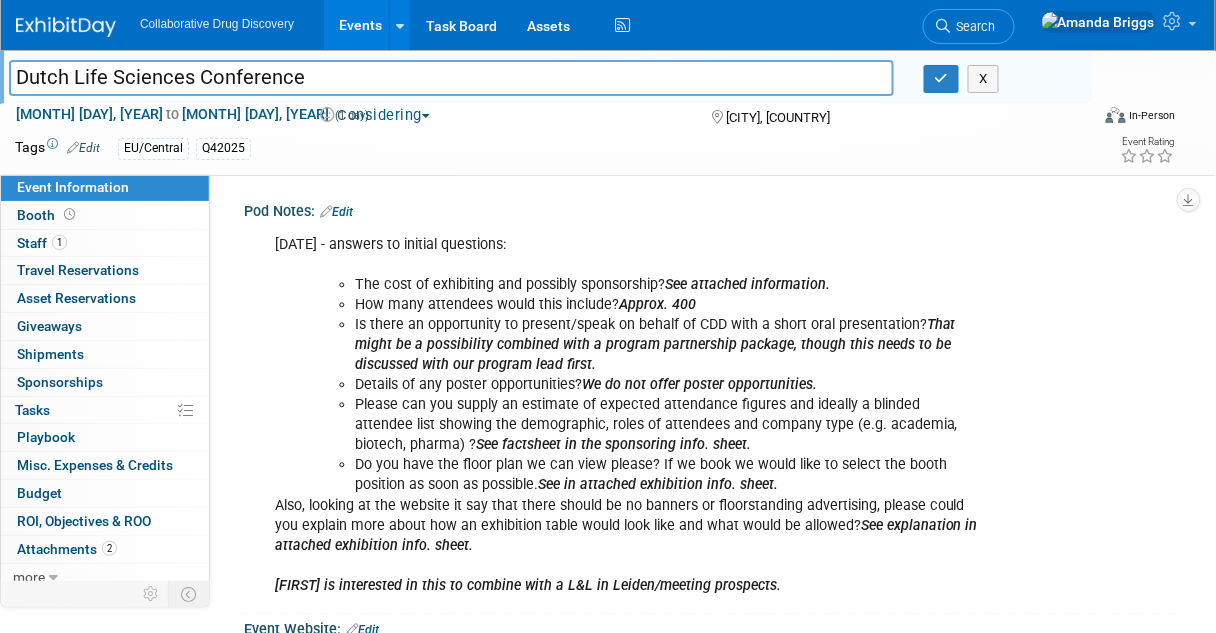 drag, startPoint x: 305, startPoint y: 78, endPoint x: 18, endPoint y: 98, distance: 287.696 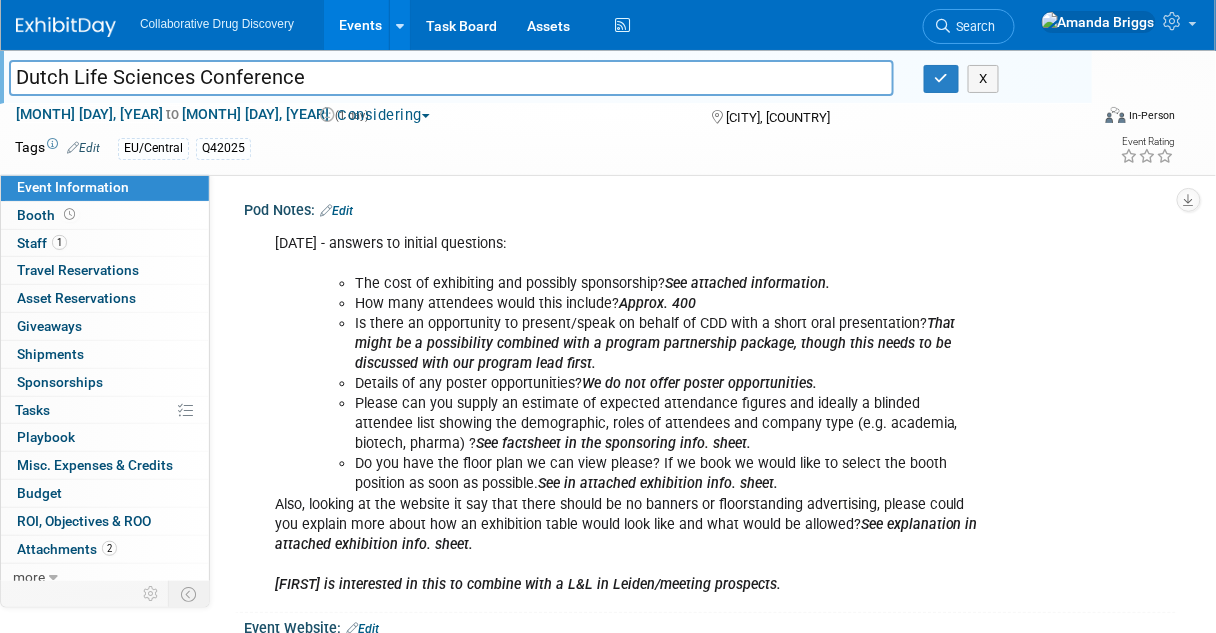 scroll, scrollTop: 0, scrollLeft: 0, axis: both 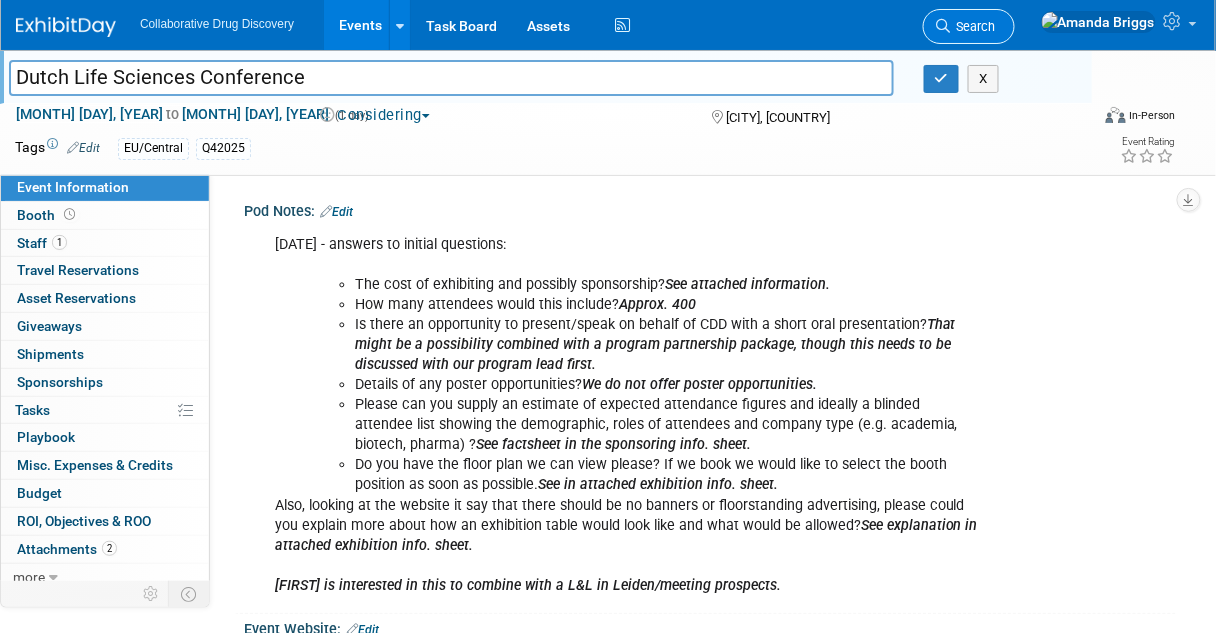 click on "Search" at bounding box center (973, 26) 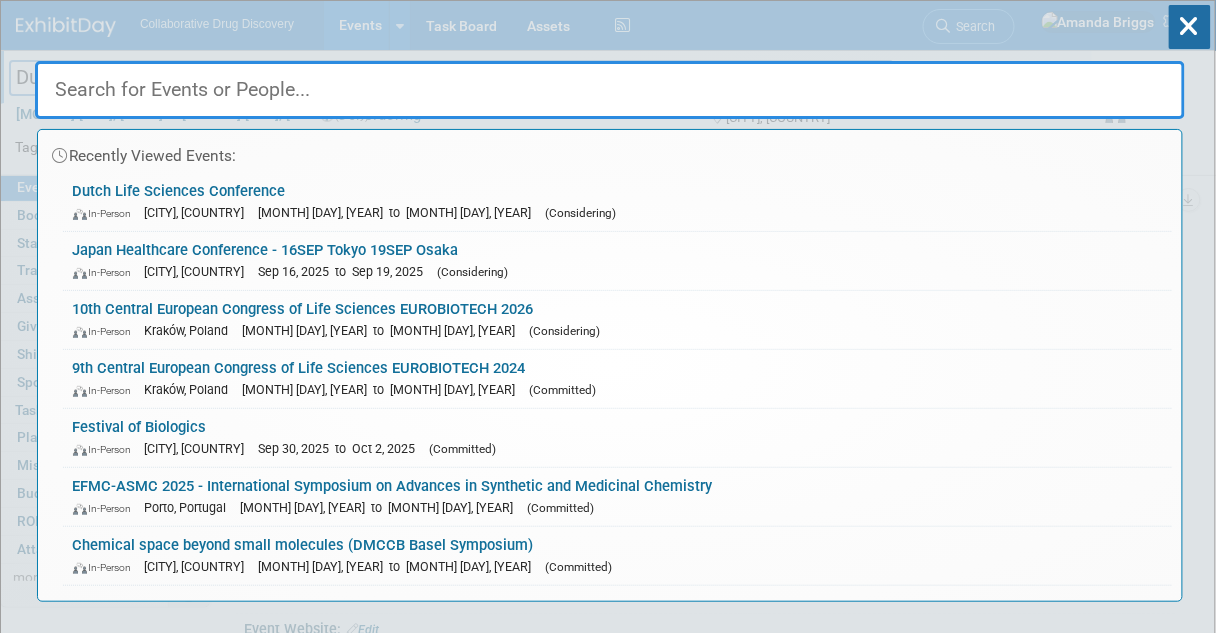 click at bounding box center [610, 90] 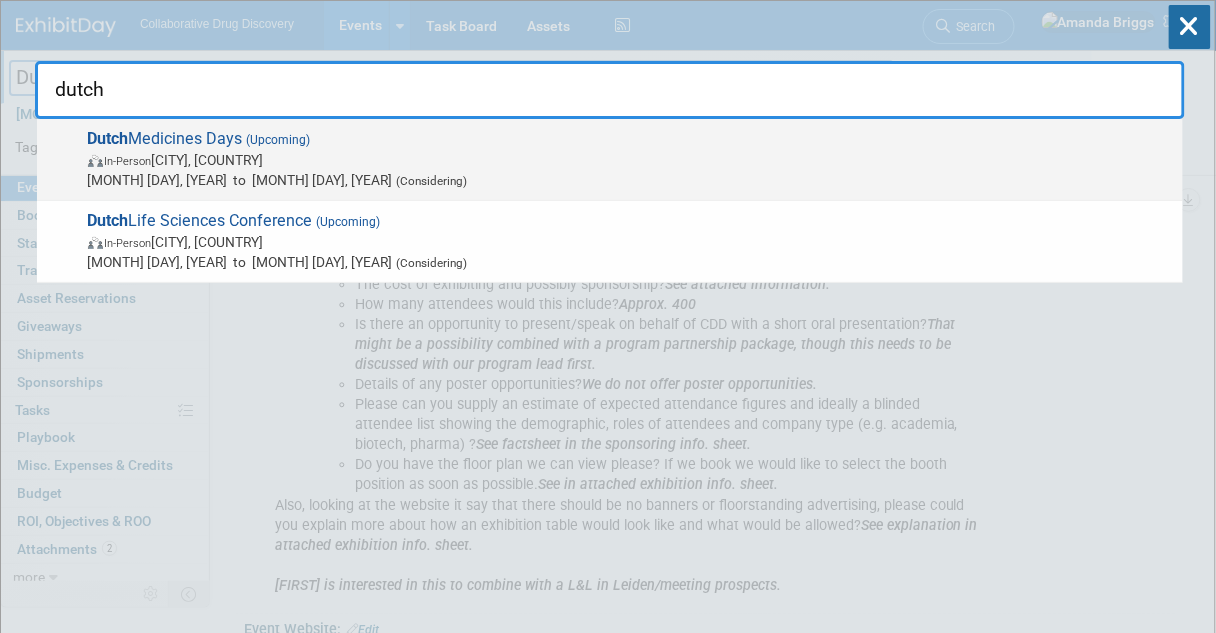 type on "dutch" 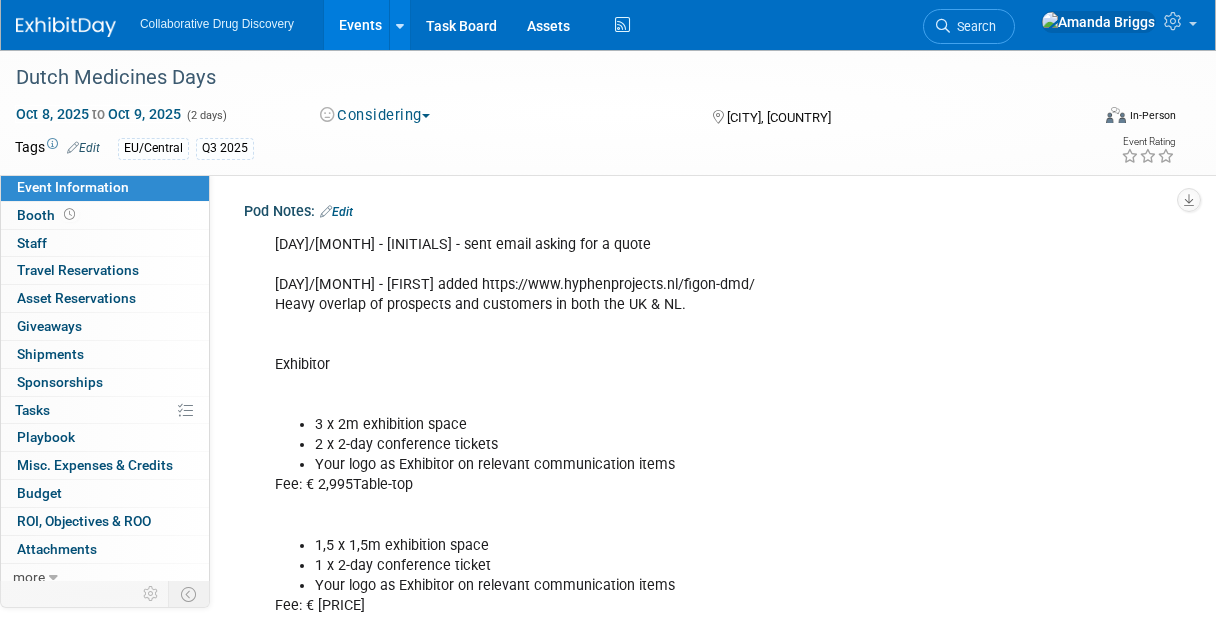scroll, scrollTop: 0, scrollLeft: 0, axis: both 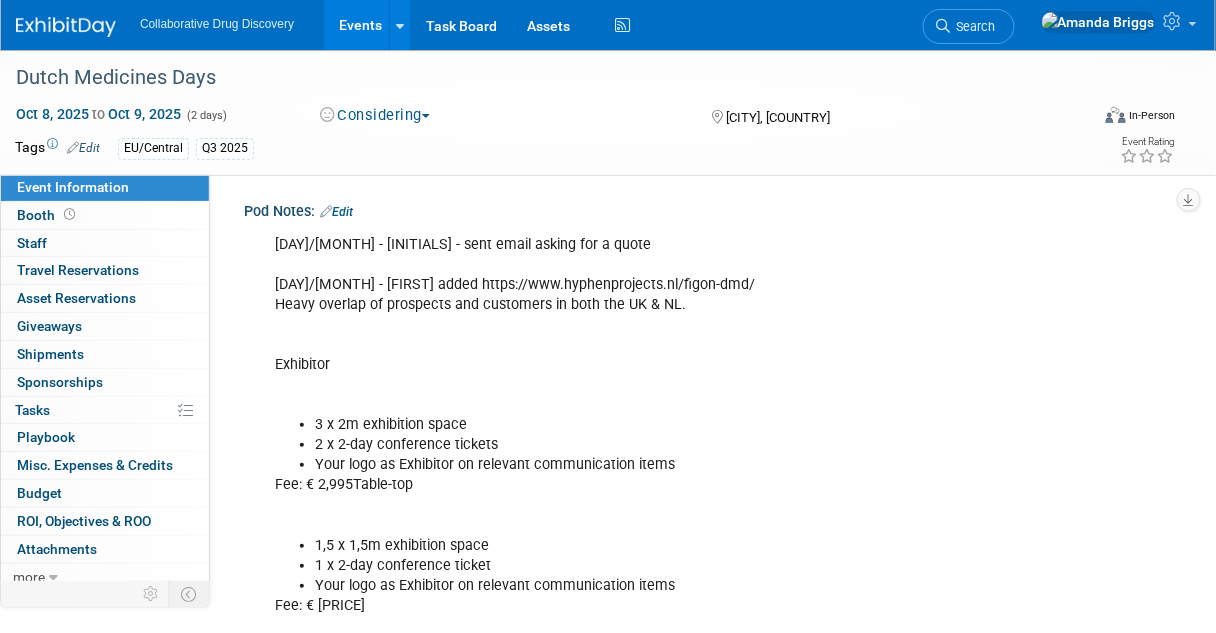 click on "Edit" at bounding box center (336, 212) 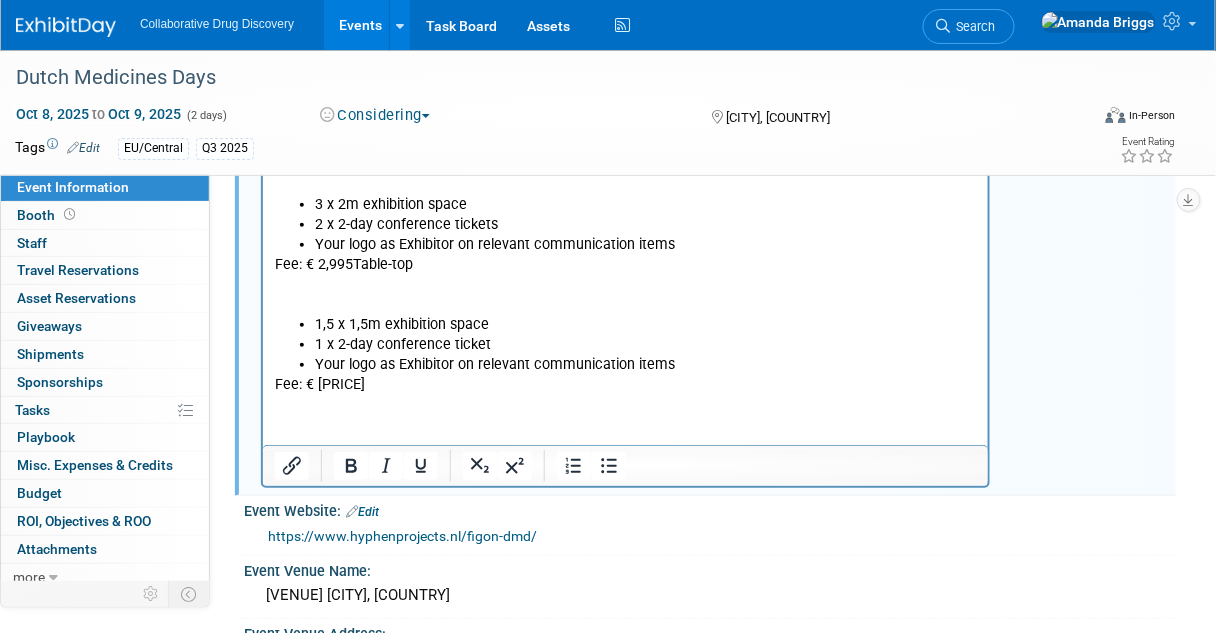 scroll, scrollTop: 240, scrollLeft: 0, axis: vertical 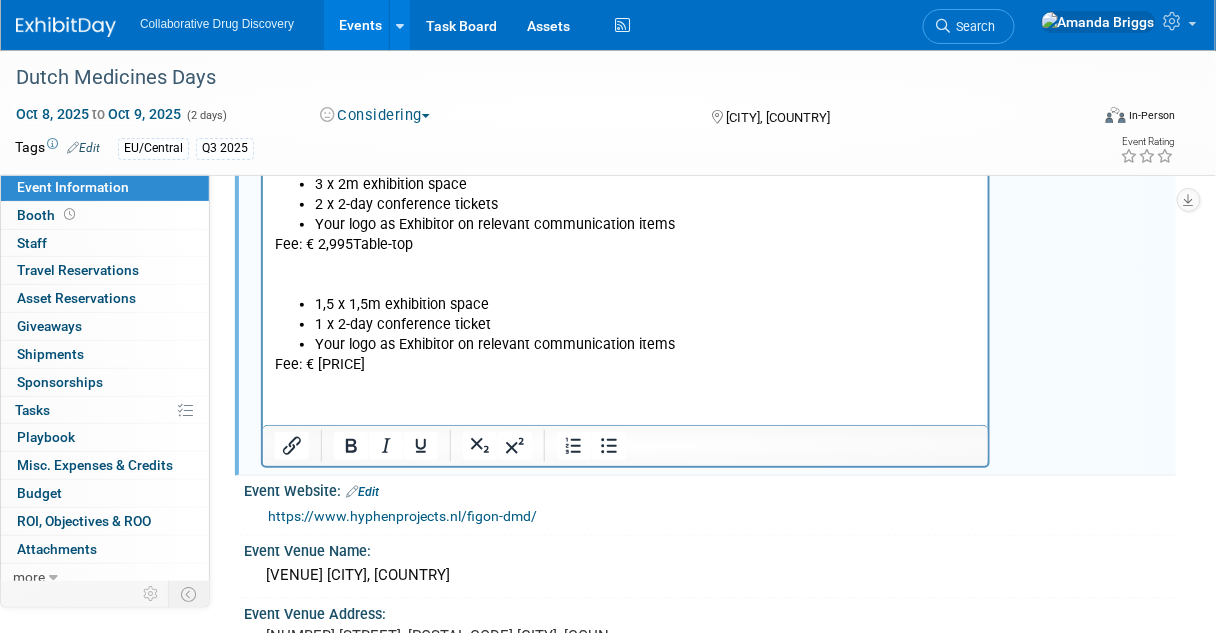 click on "31JUL2025 - AB - sent email asking for a quote 16/7 - Daniel added https://www.hyphenprojects.nl/figon-dmd/ Heavy overlap of prospects and customers in both the UK & NL. Exhibitor 3 x 2m exhibition space 2 x 2-day conference tickets Your logo as Exhibitor on relevant communication items Fee: € 2,995Table-top 1,5 x 1,5m exhibition space 1 x 2-day conference ticket Your logo as Exhibitor on relevant communication items Fee: € 1,995" at bounding box center [624, 181] 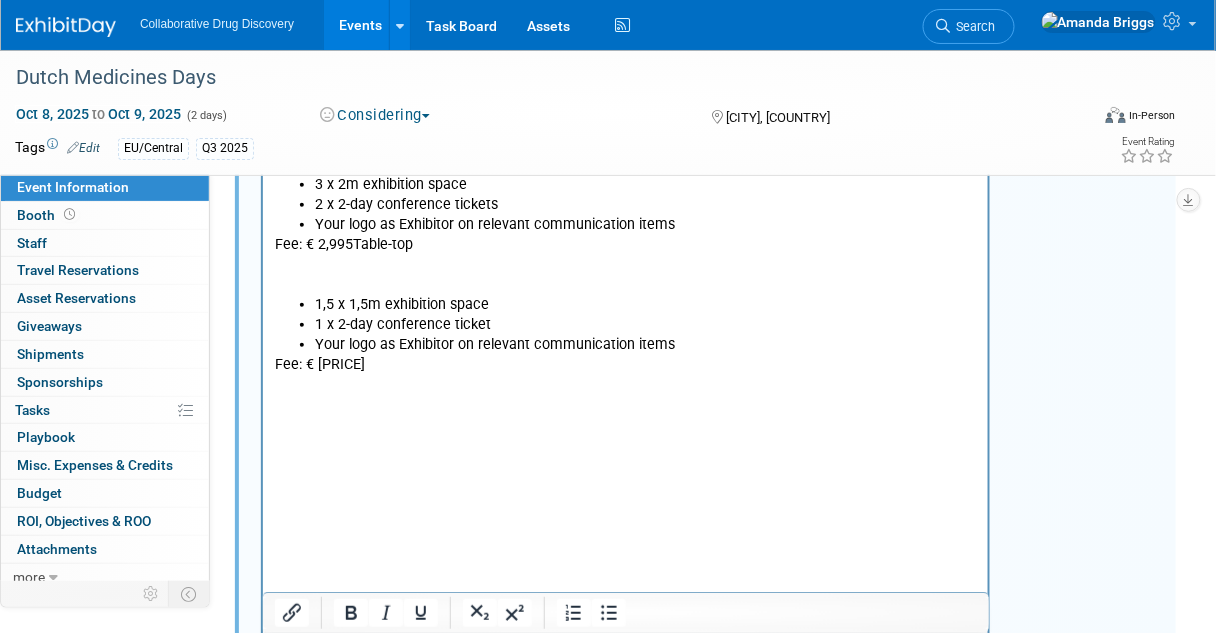 scroll, scrollTop: 244, scrollLeft: 0, axis: vertical 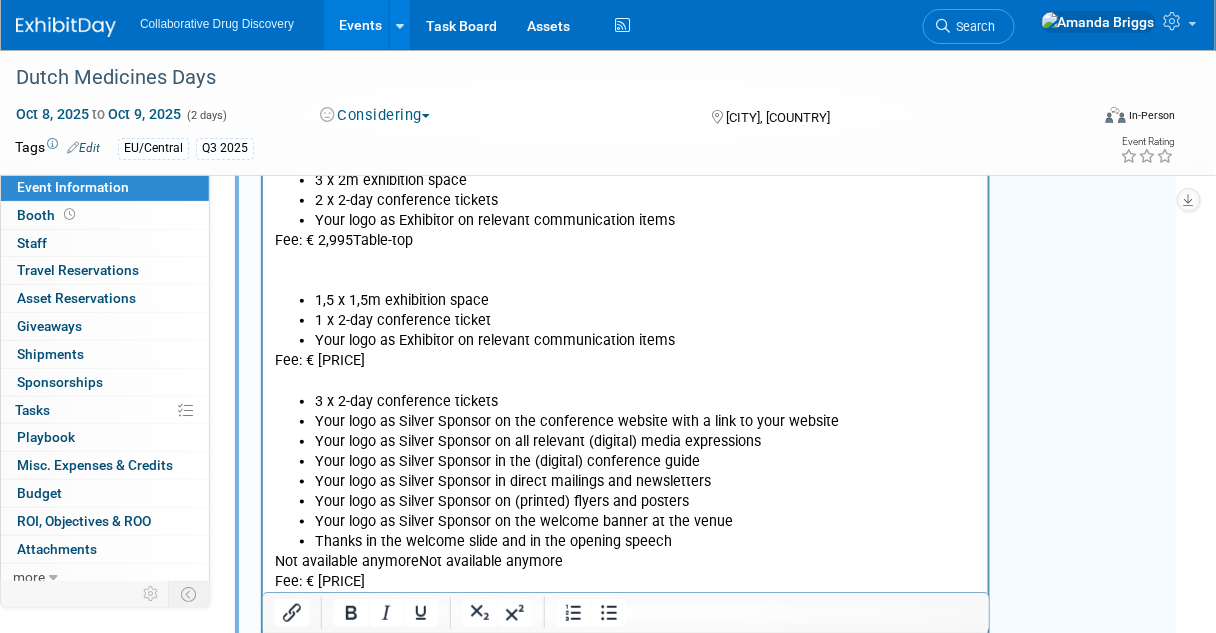 click on "Fee: € [PRICE]" at bounding box center [625, 362] 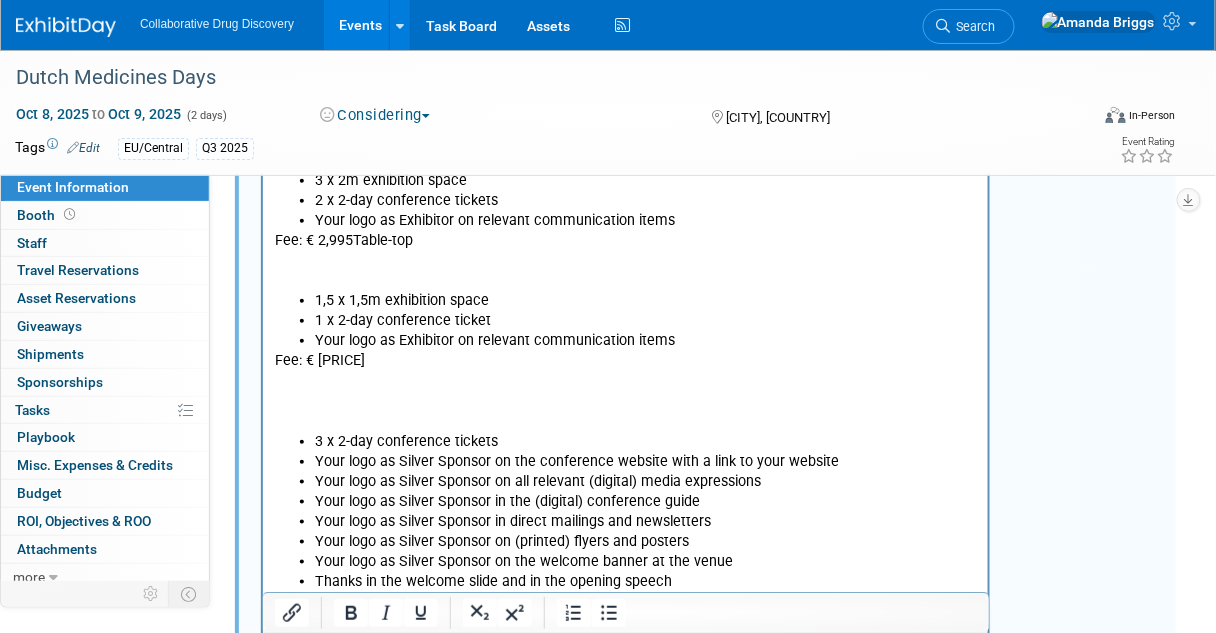type 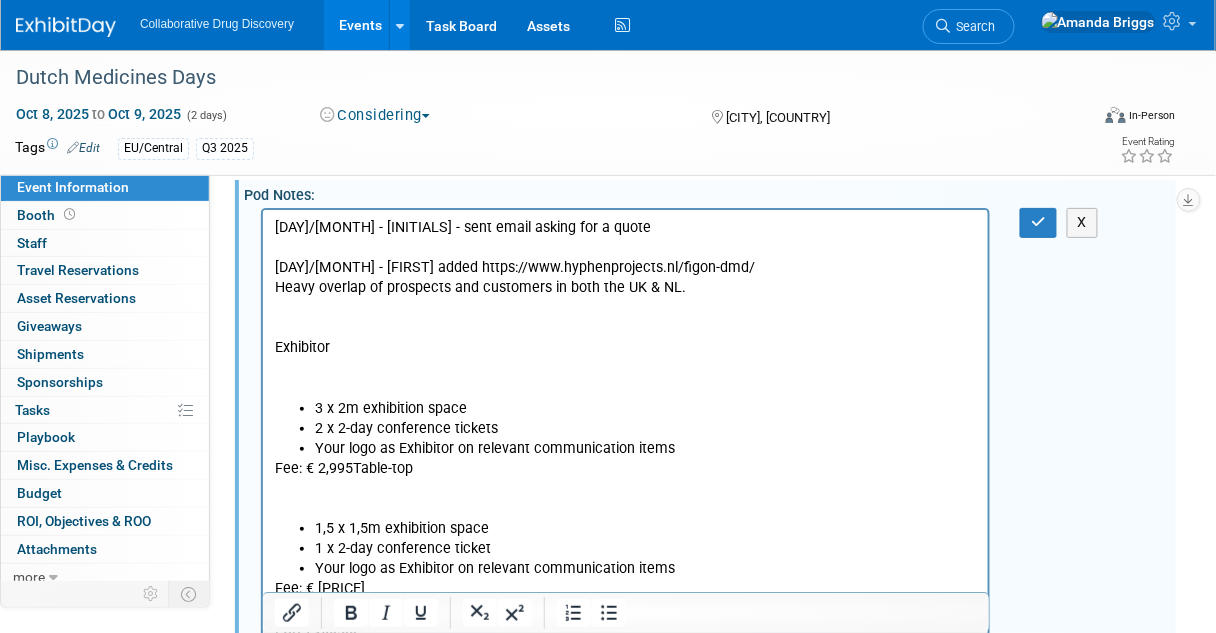 scroll, scrollTop: 4, scrollLeft: 0, axis: vertical 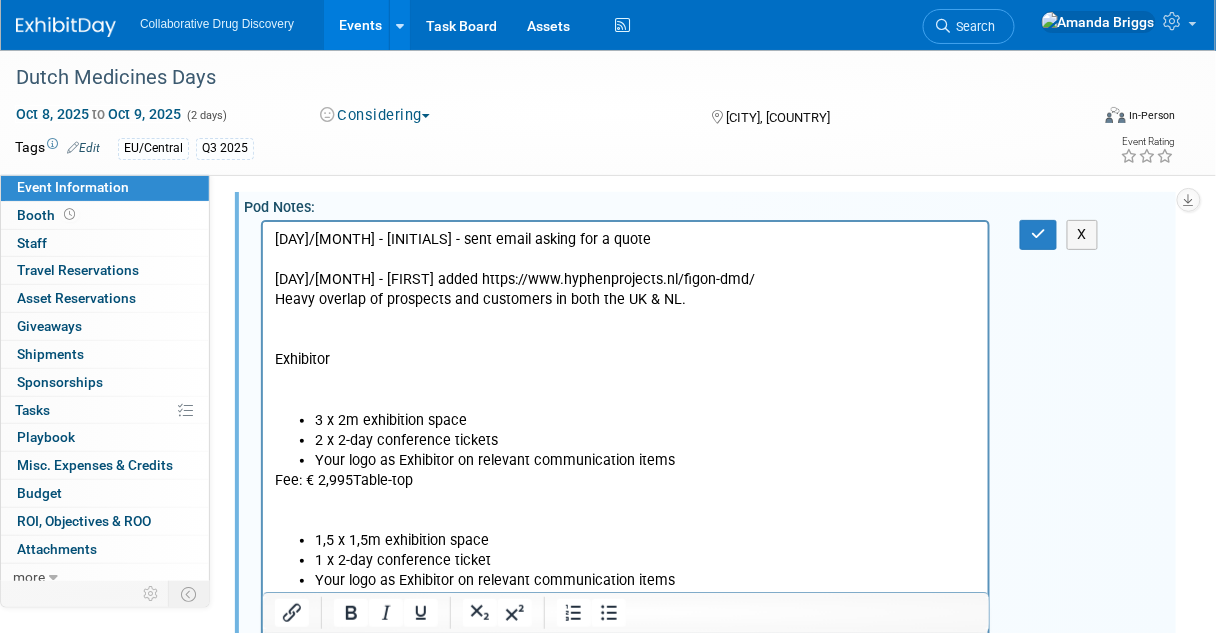 click on "31JUL2025 - AB - sent email asking for a quote 16/7 - Daniel added https://www.hyphenprojects.nl/figon-dmd/ Heavy overlap of prospects and customers in both the UK & NL. Exhibitor" at bounding box center [625, 320] 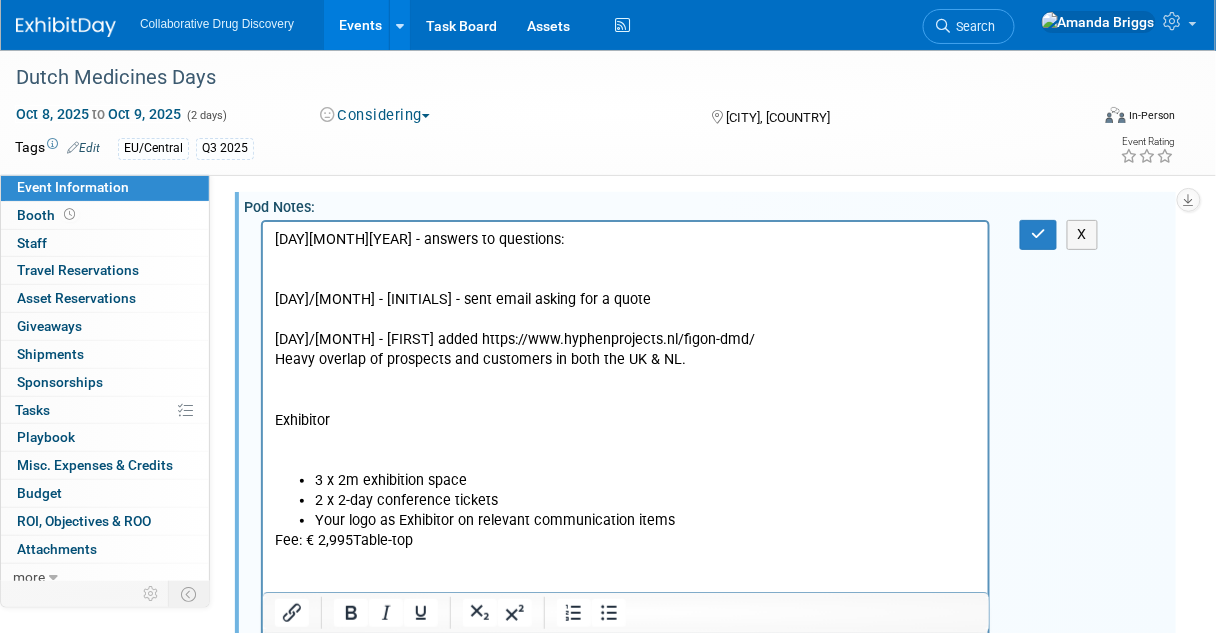 click at bounding box center (625, 260) 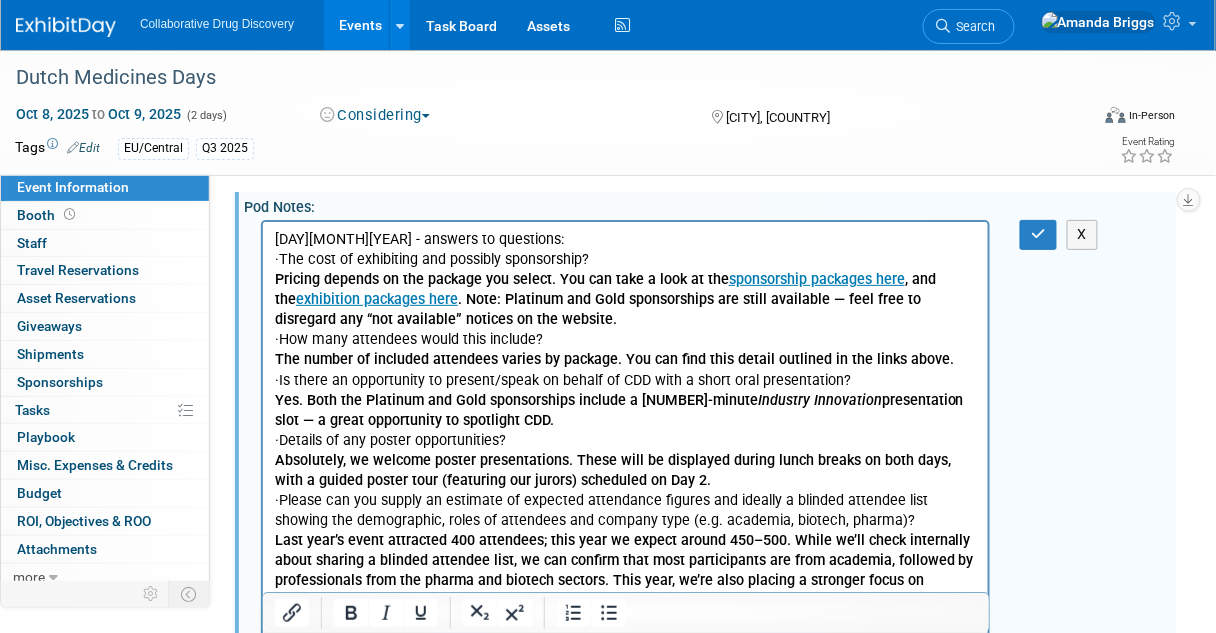 scroll, scrollTop: 0, scrollLeft: 0, axis: both 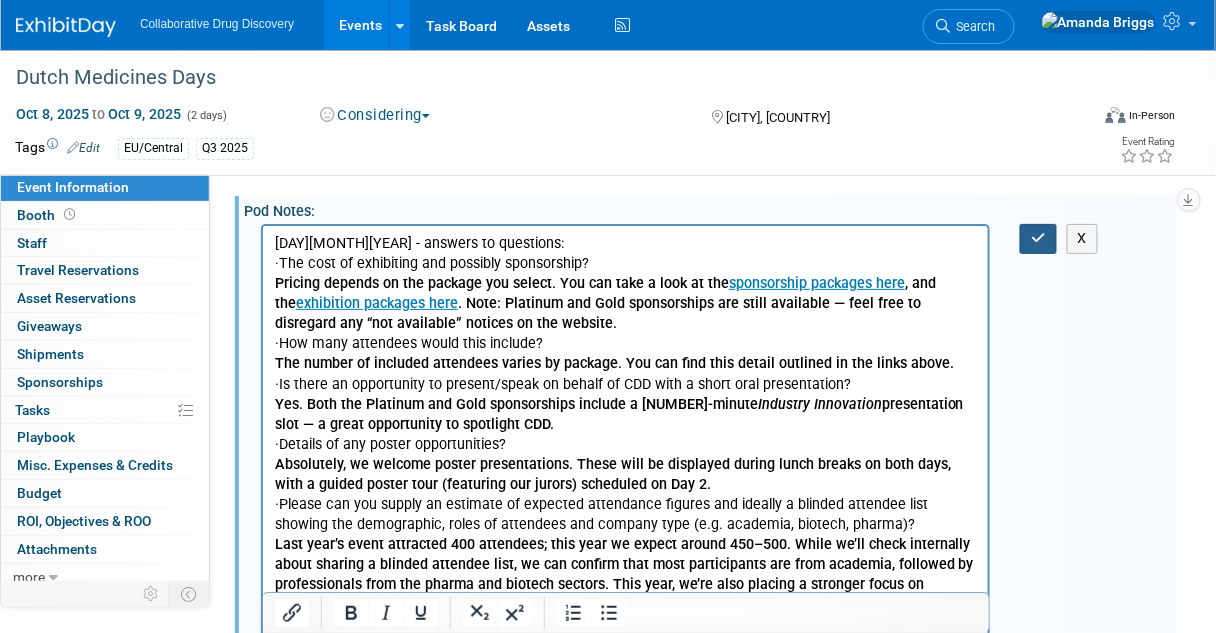 click at bounding box center (1038, 238) 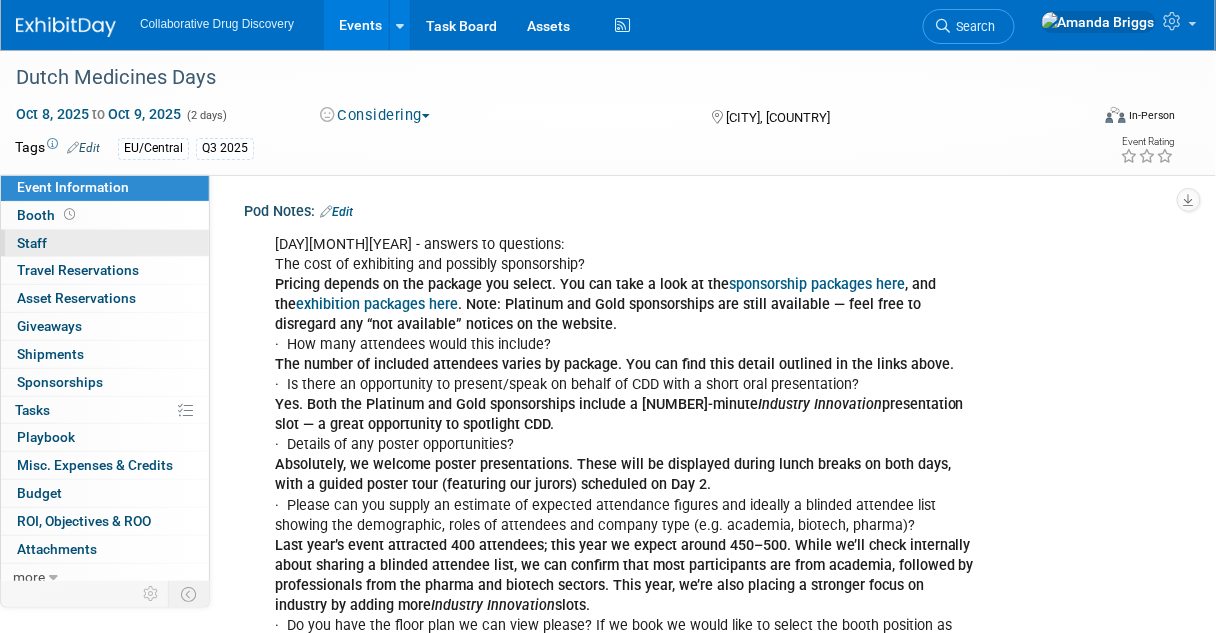 click on "Staff 0" at bounding box center [32, 243] 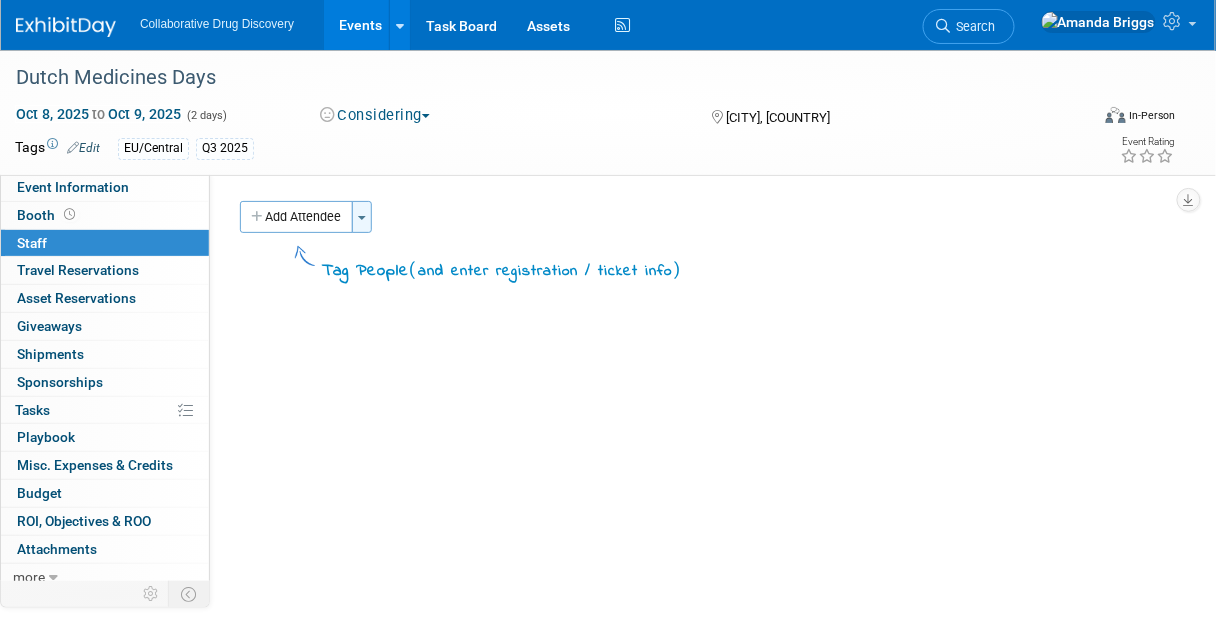 click at bounding box center [362, 218] 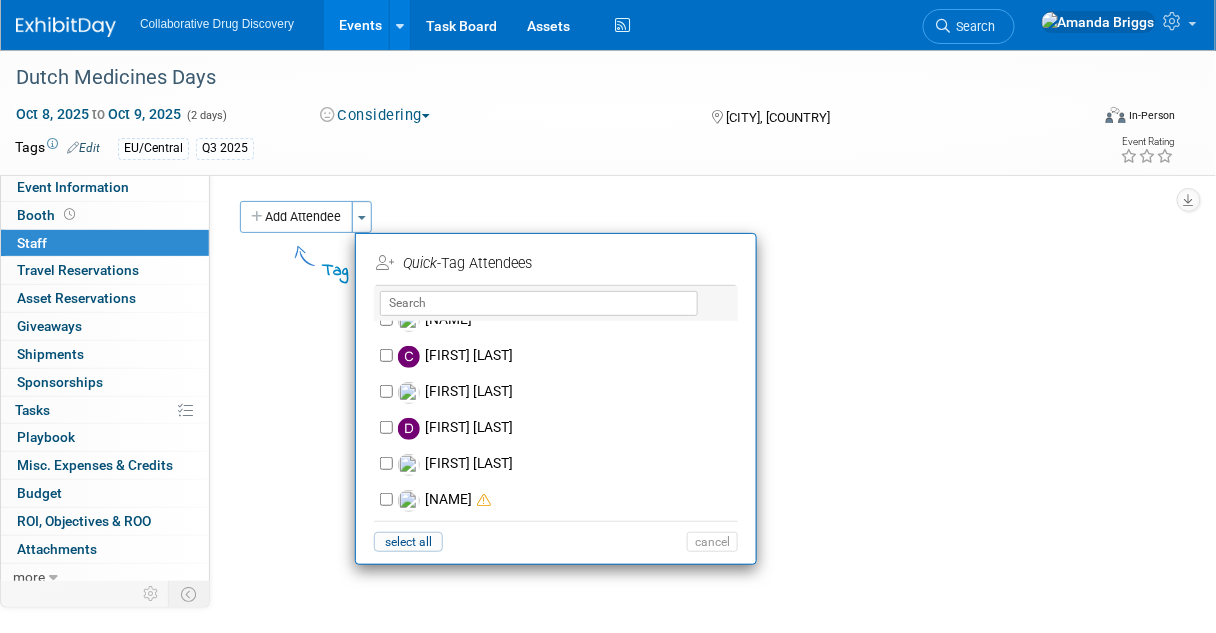 scroll, scrollTop: 320, scrollLeft: 0, axis: vertical 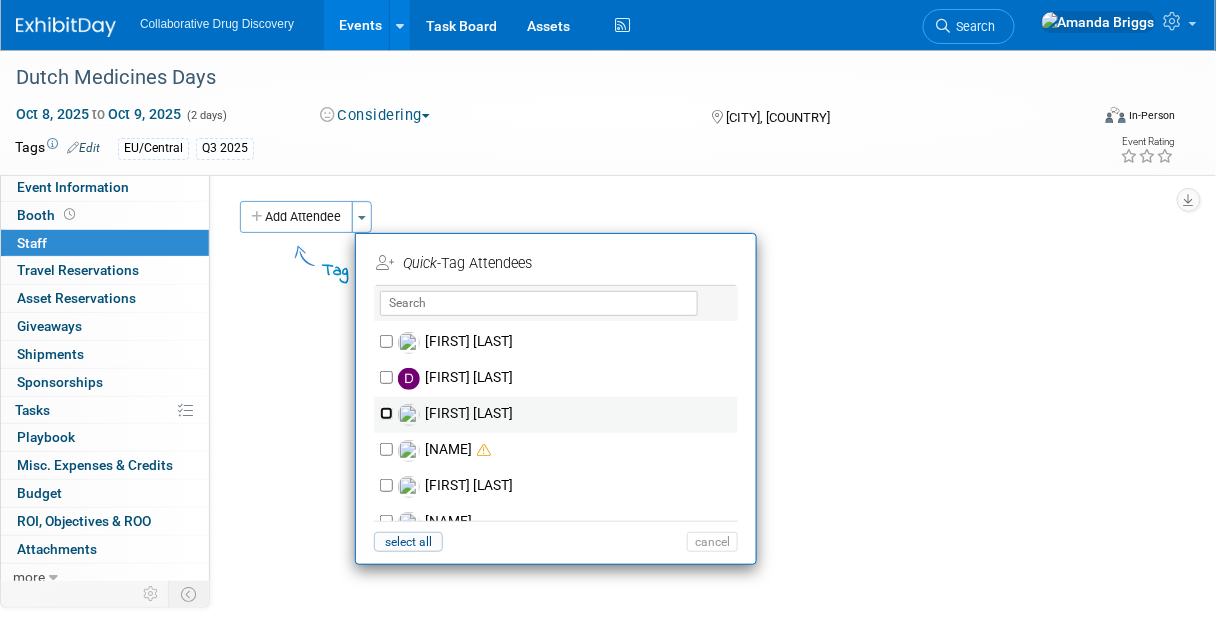 click on "[FIRST] [LAST]" at bounding box center (386, 413) 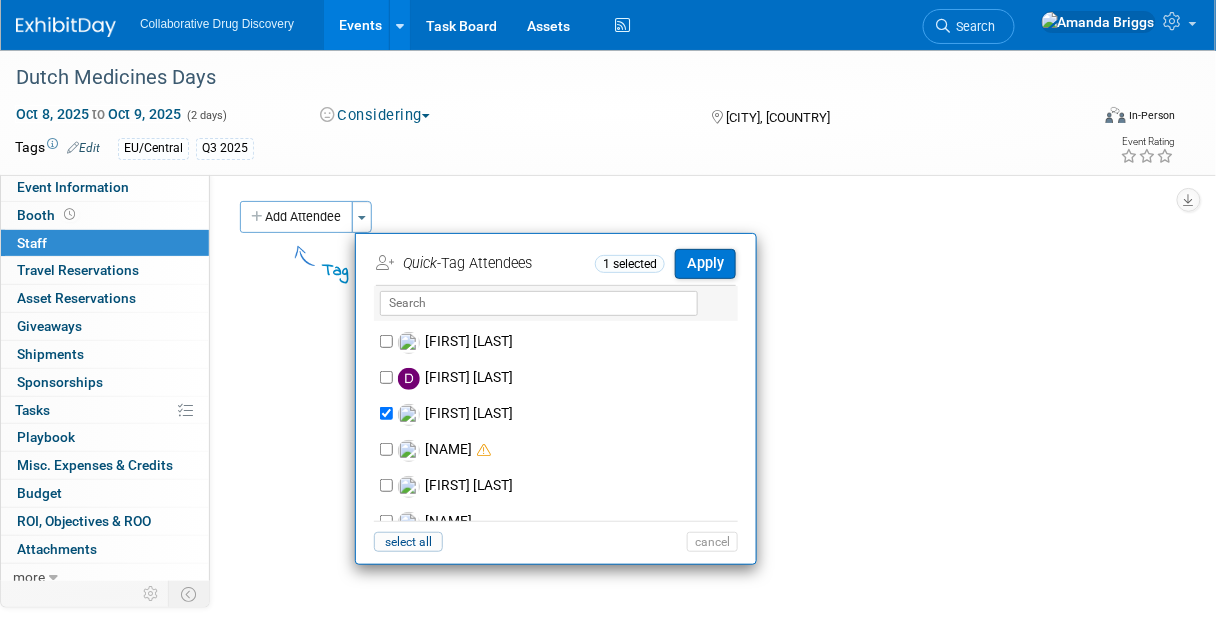 click on "Pod Notes:
Edit
04AUG2025 - answers to questions: ·  The cost of exhibiting and possibly sponsorship? Pricing depends on the package you select. You can take a look at the  sponsorship packages here , and the  exhibition packages here . Note: Platinum and Gold sponsorships are still available — feel free to disregard any “not available” notices on the website. ·  How many attendees would this include? The number of included attendees varies by package. You can find this detail outlined in the links above. ·  Is there an opportunity to present/speak on behalf of CDD with a short oral presentation? Yes. Both the Platinum and Gold sponsorships include a 20-minute  Industry Innovation  presentation slot — a great opportunity to spotlight CDD. ·  Details of any poster opportunities? Absolutely, we welcome poster presentations. These will be displayed during lunch breaks on both days, with a guided poster tour (featuring our jurors) scheduled on Day 2." at bounding box center [693, 380] 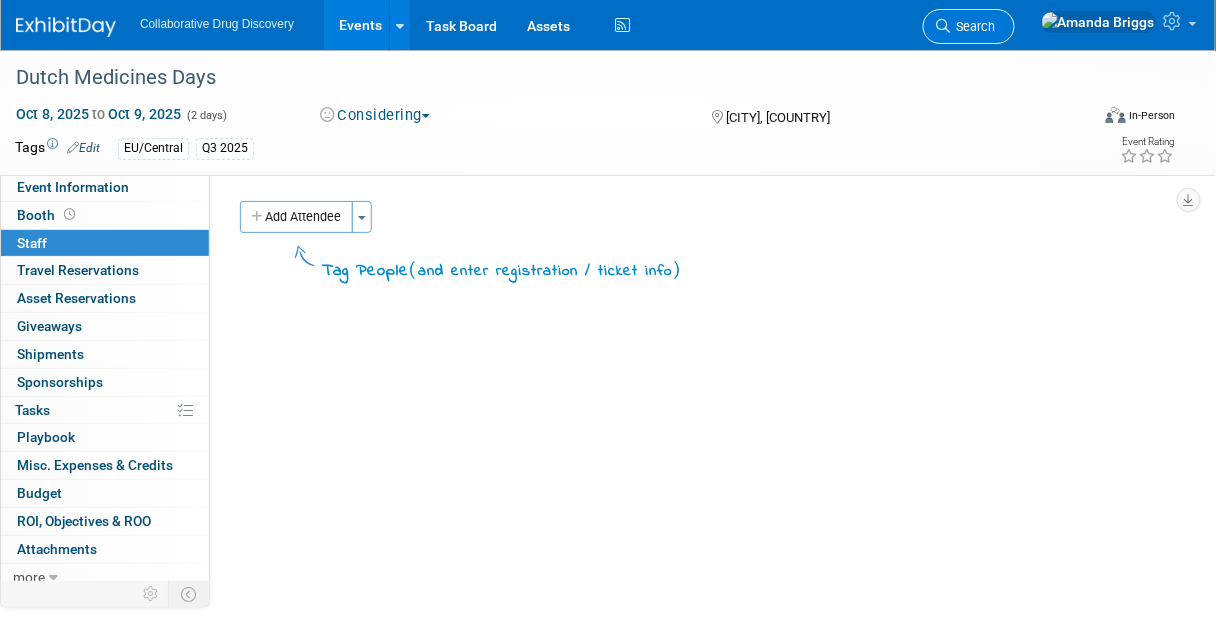 click on "Search" at bounding box center (973, 26) 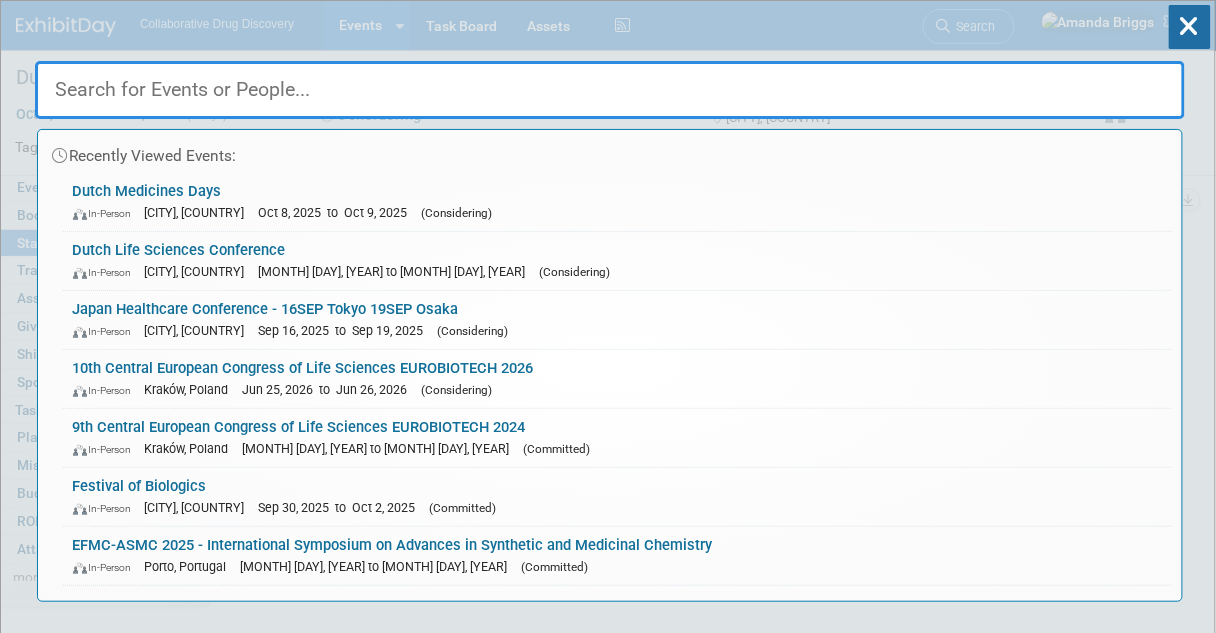 click at bounding box center [610, 90] 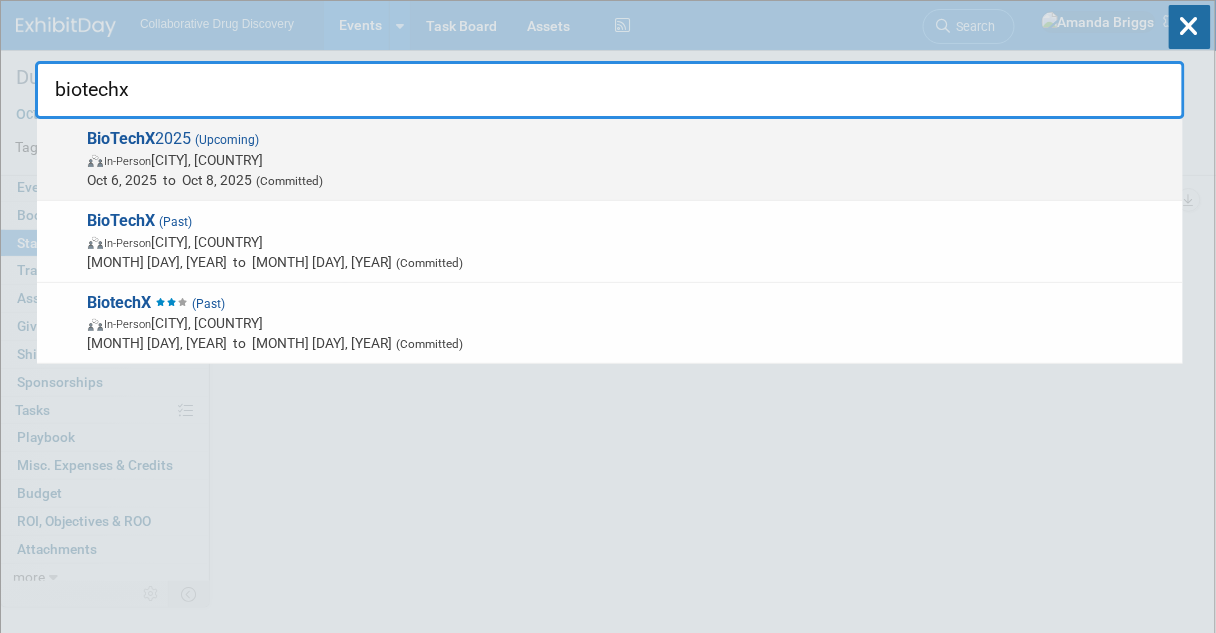 type on "biotechx" 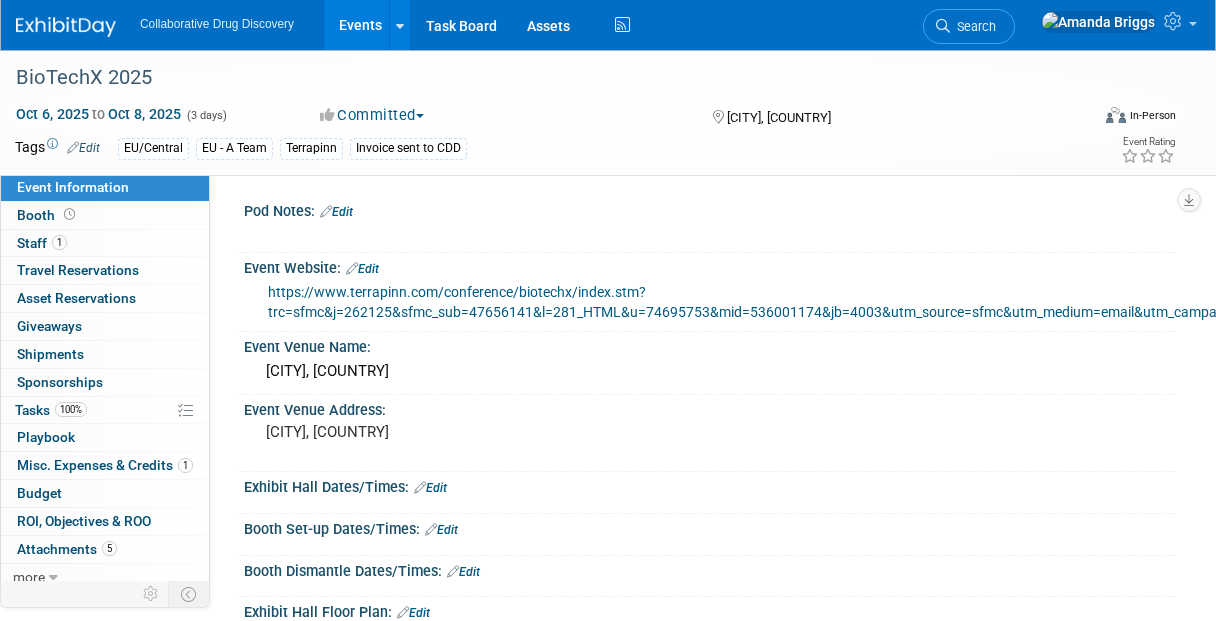 scroll, scrollTop: 0, scrollLeft: 0, axis: both 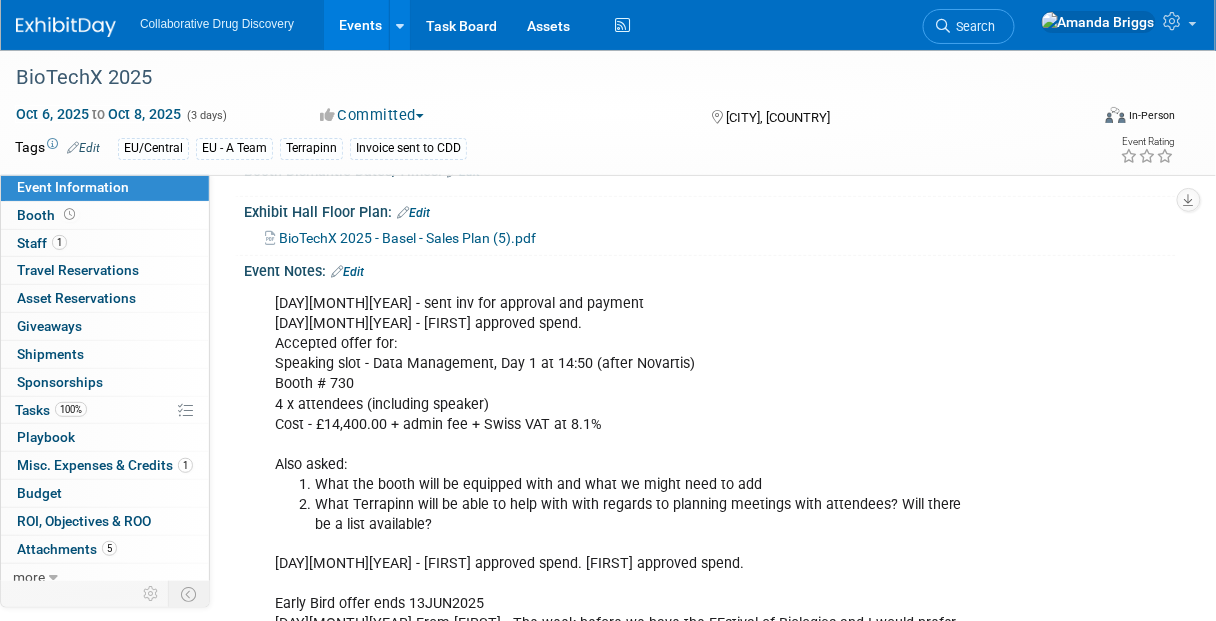 click on "Edit" at bounding box center [347, 272] 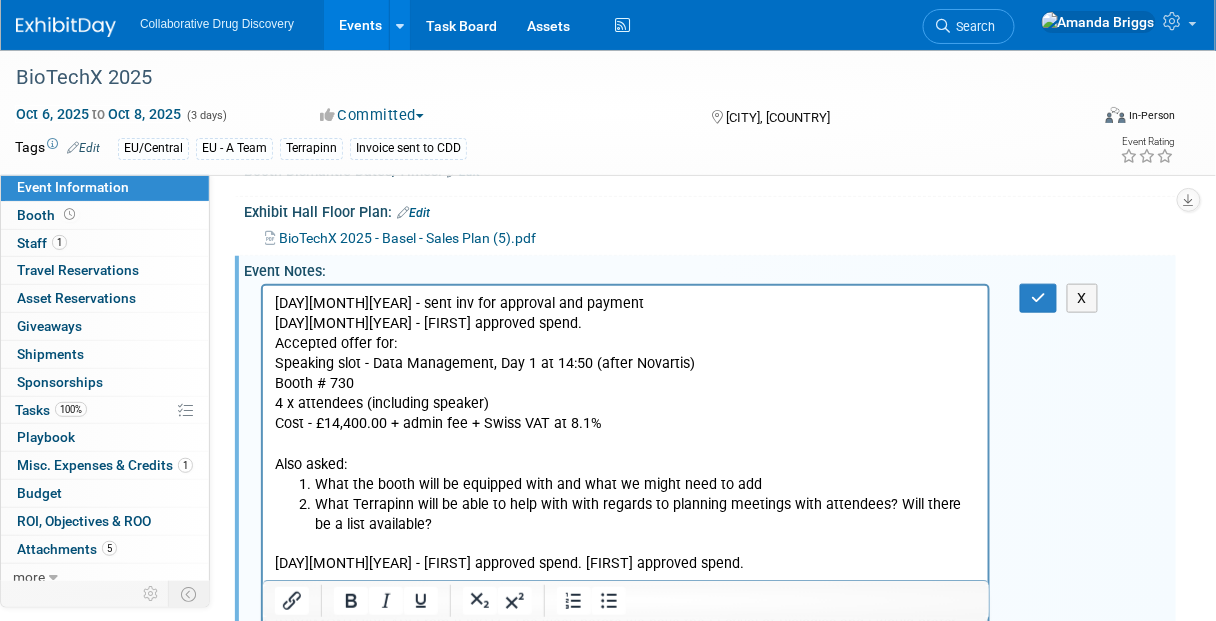 scroll, scrollTop: 0, scrollLeft: 0, axis: both 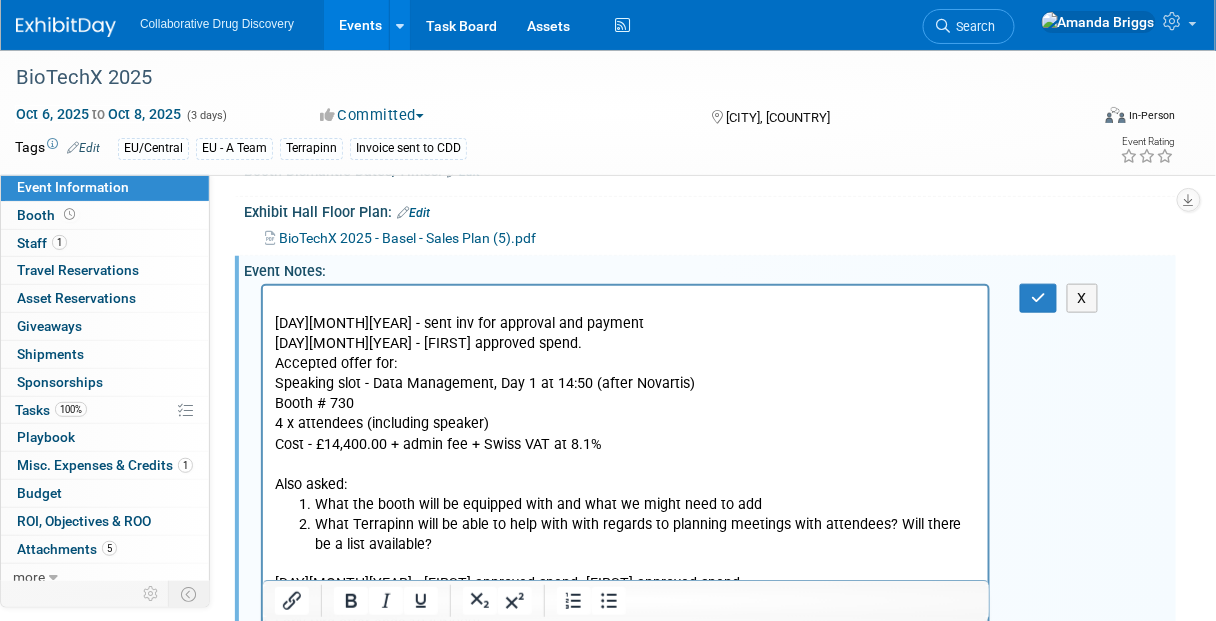 type 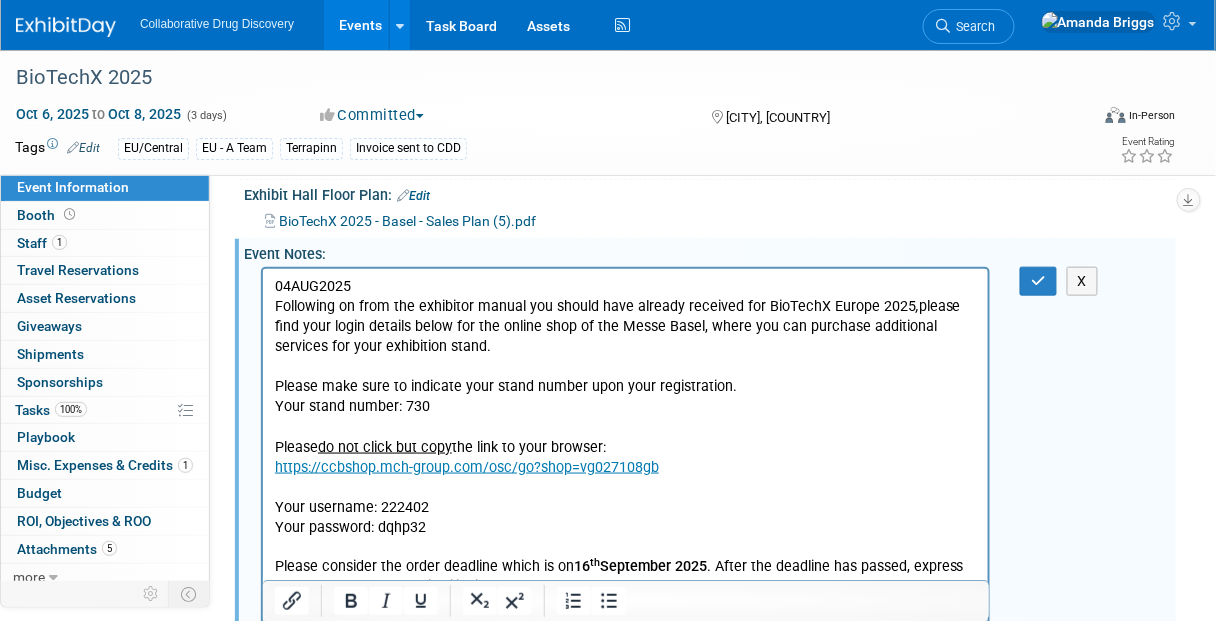 scroll, scrollTop: 320, scrollLeft: 0, axis: vertical 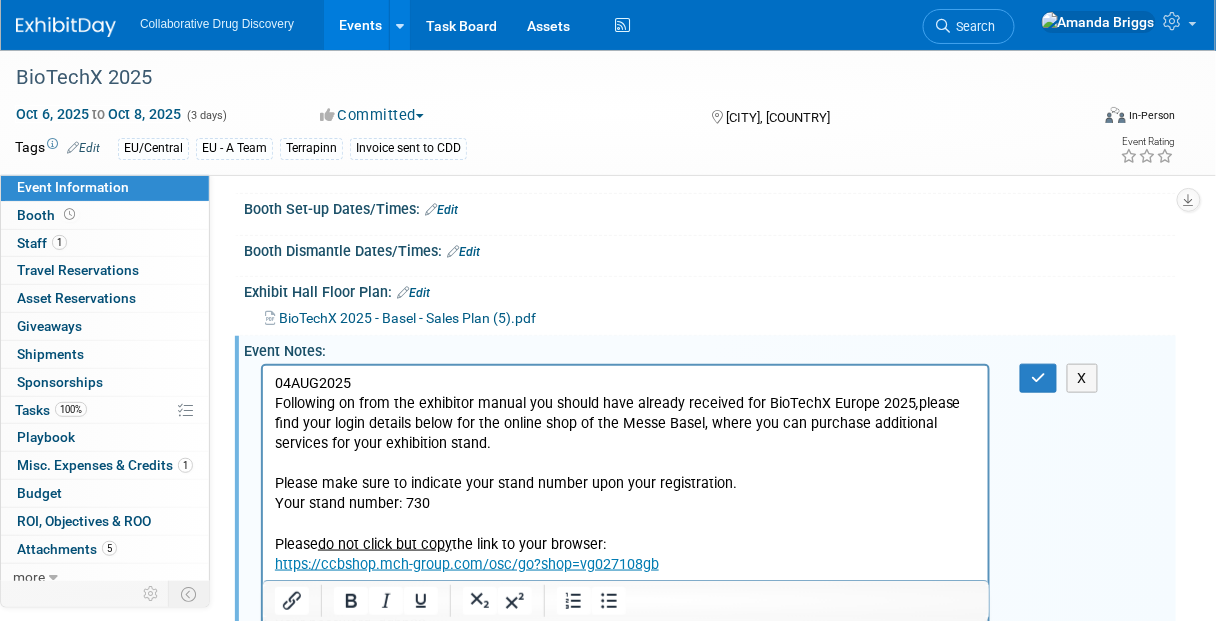 click on "04AUG2025" at bounding box center (625, 383) 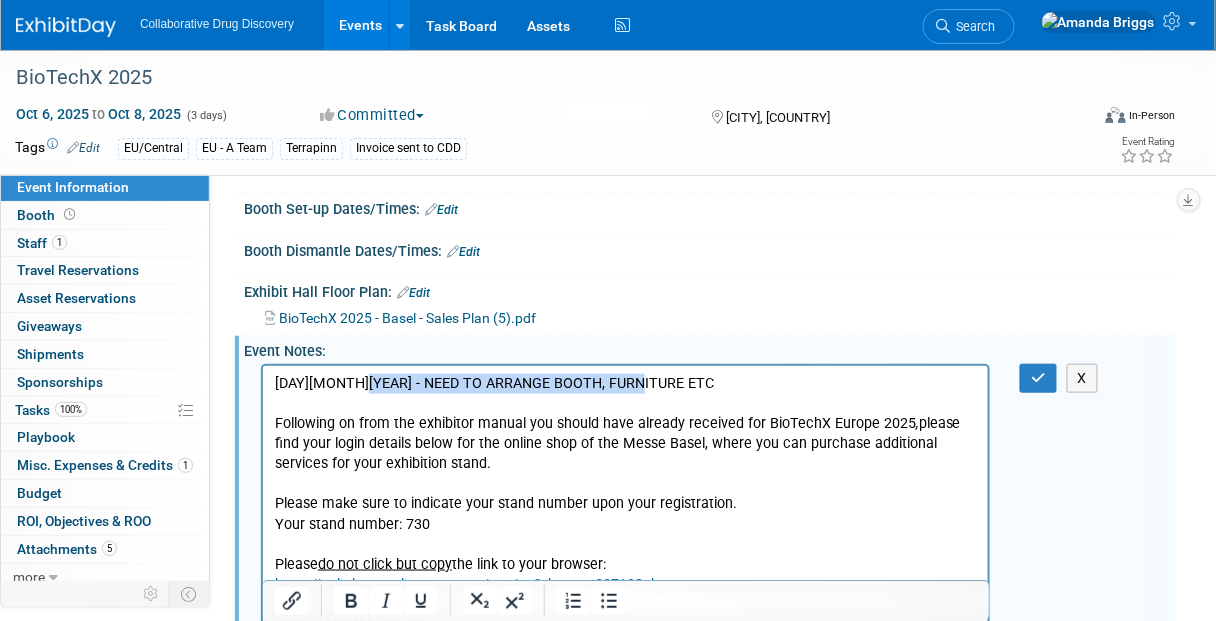 drag, startPoint x: 668, startPoint y: 384, endPoint x: 366, endPoint y: 391, distance: 302.08112 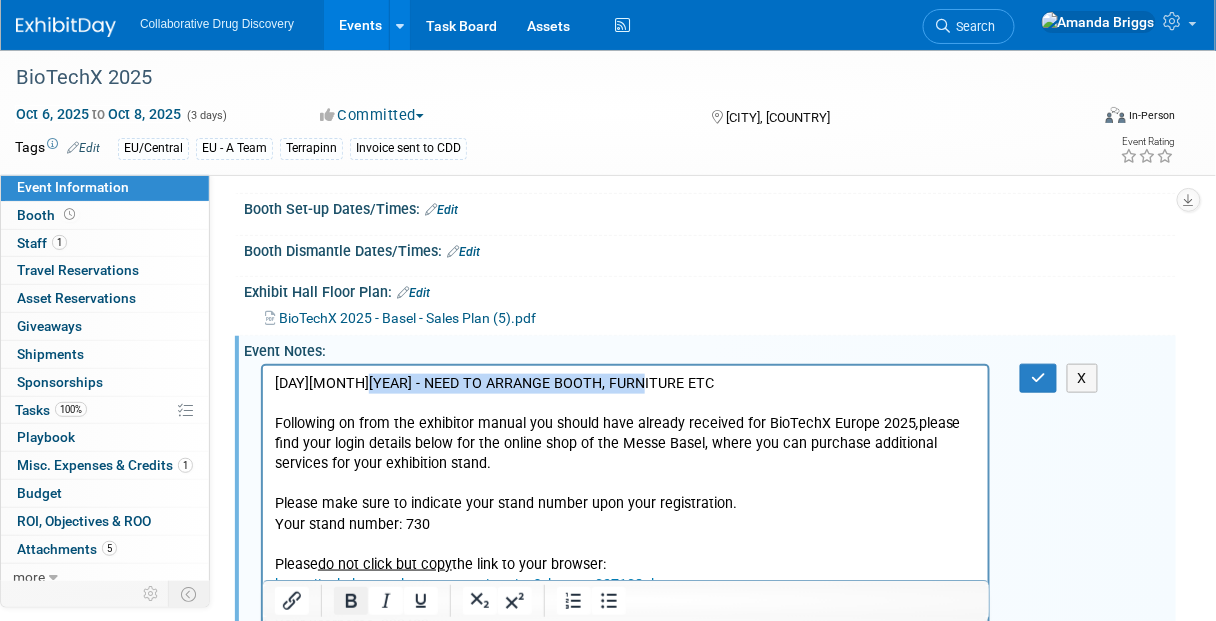 click 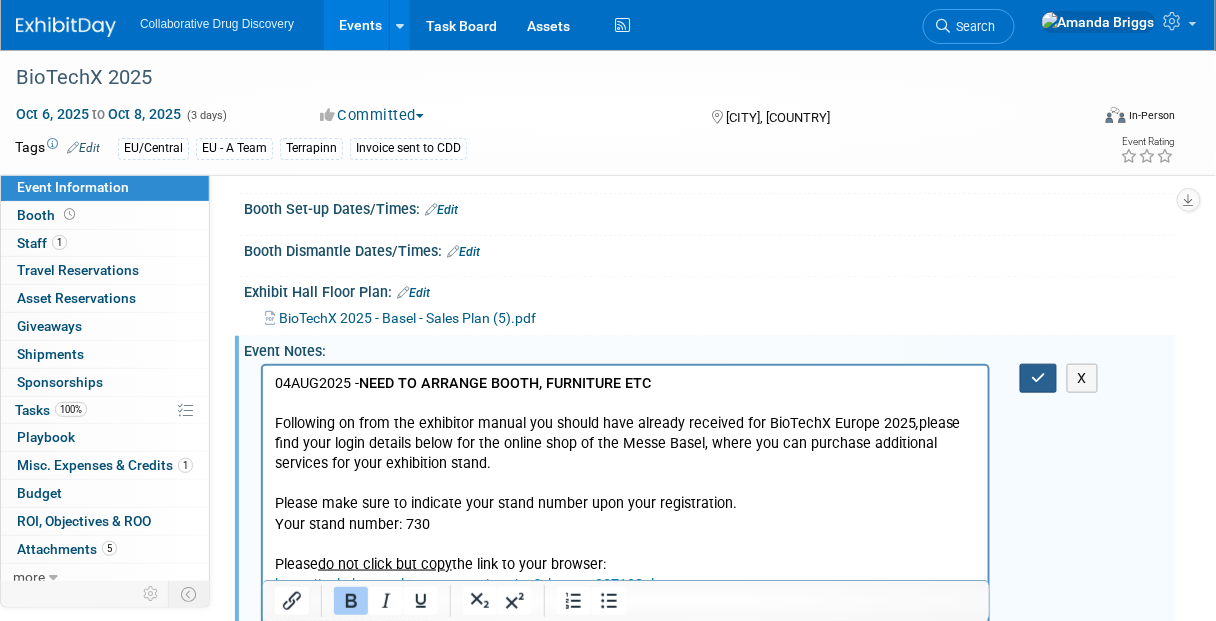 click at bounding box center (1038, 378) 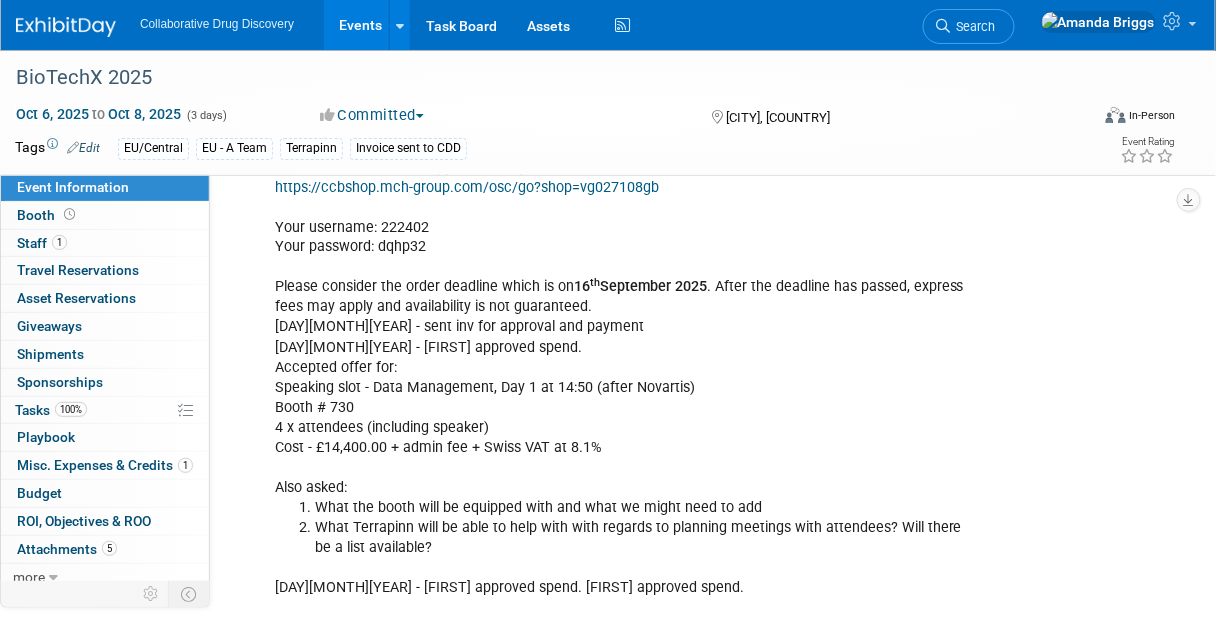 scroll, scrollTop: 720, scrollLeft: 0, axis: vertical 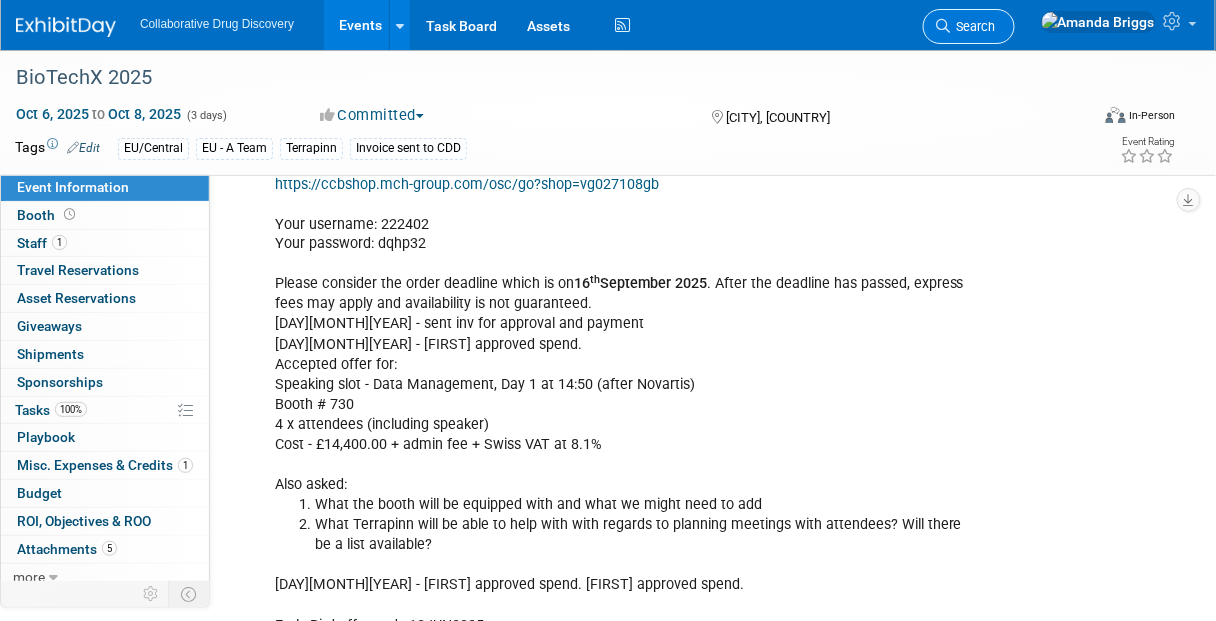 click on "Search" at bounding box center (973, 26) 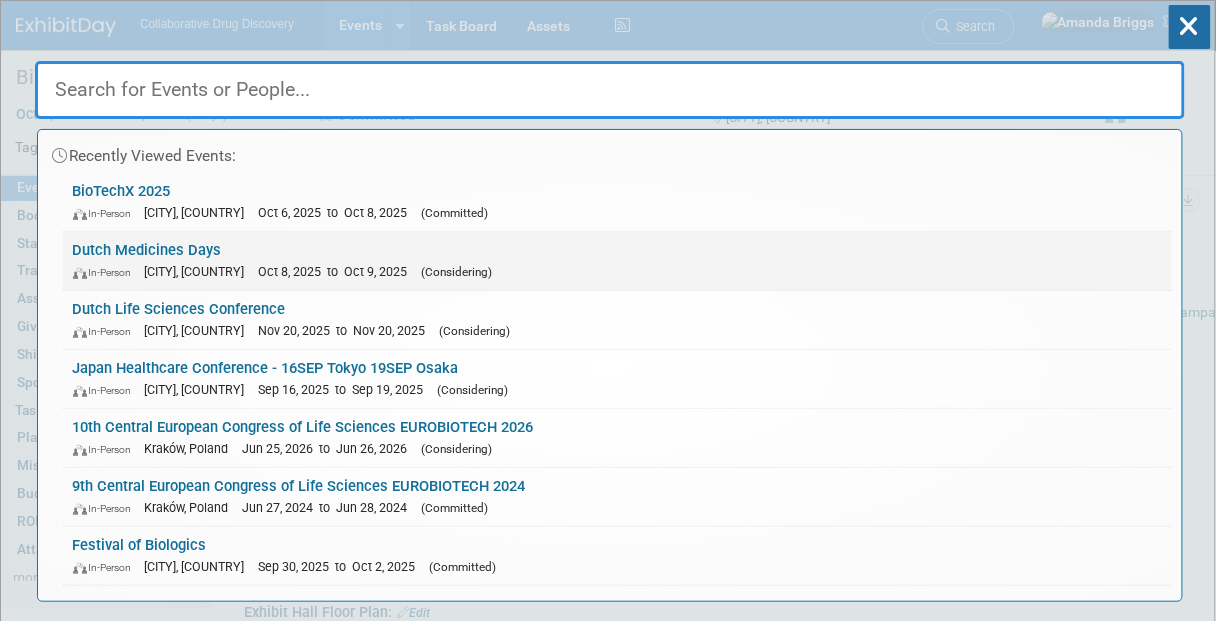 click on "Dutch Medicines Days
In-Person
[CITY], [COUNTRY]
Oct 8, 2025  to  Oct 9, 2025
(Considering)" at bounding box center [617, 261] 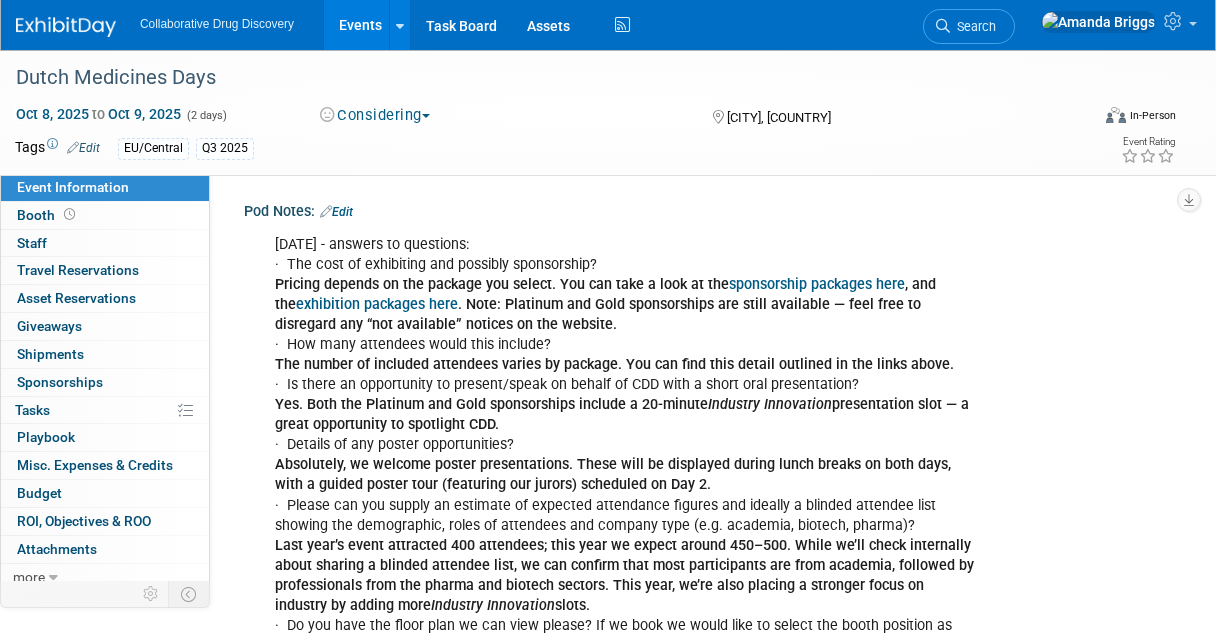 scroll, scrollTop: 0, scrollLeft: 0, axis: both 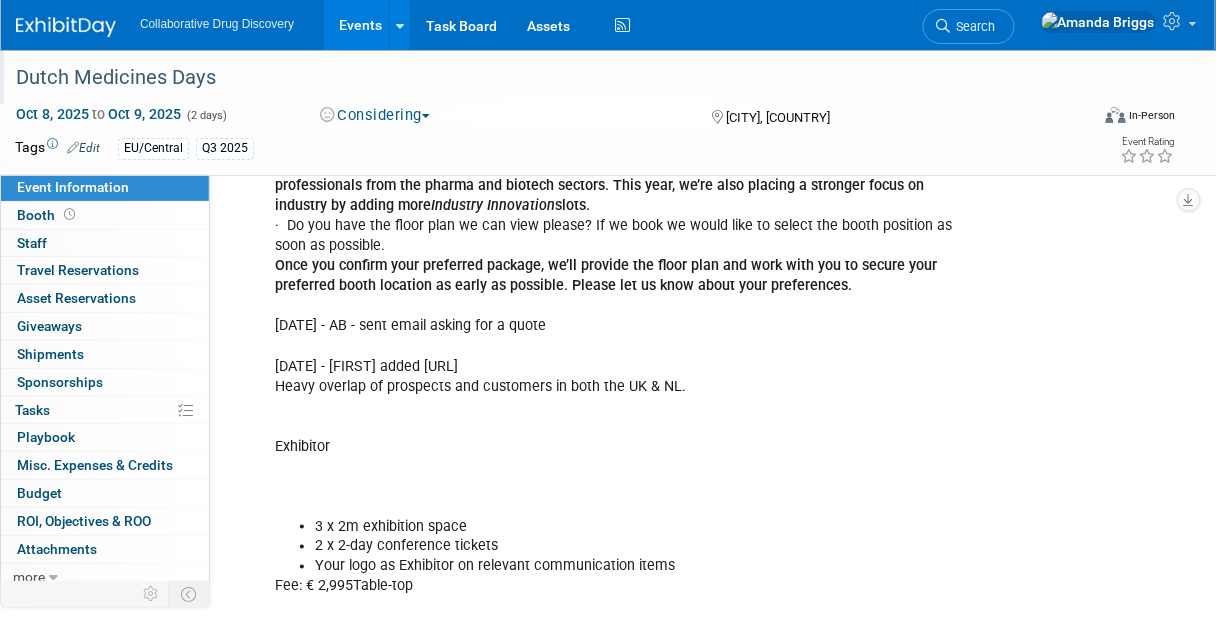 click on "Dutch Medicines Days" at bounding box center (543, 78) 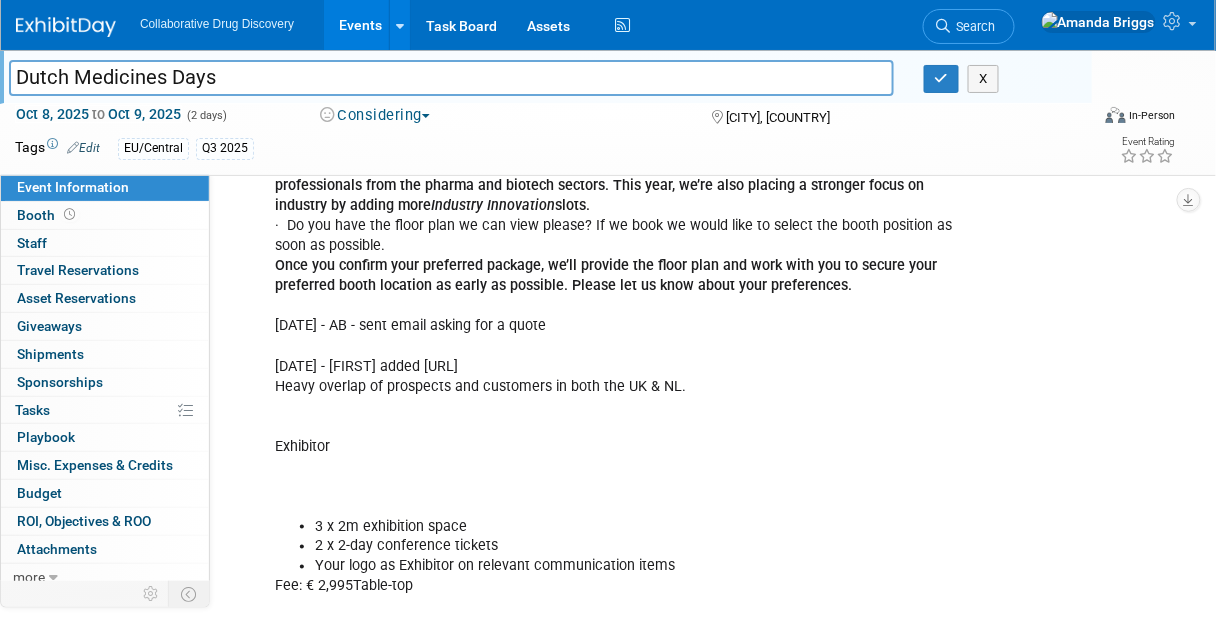drag, startPoint x: 181, startPoint y: 81, endPoint x: -23, endPoint y: 81, distance: 204 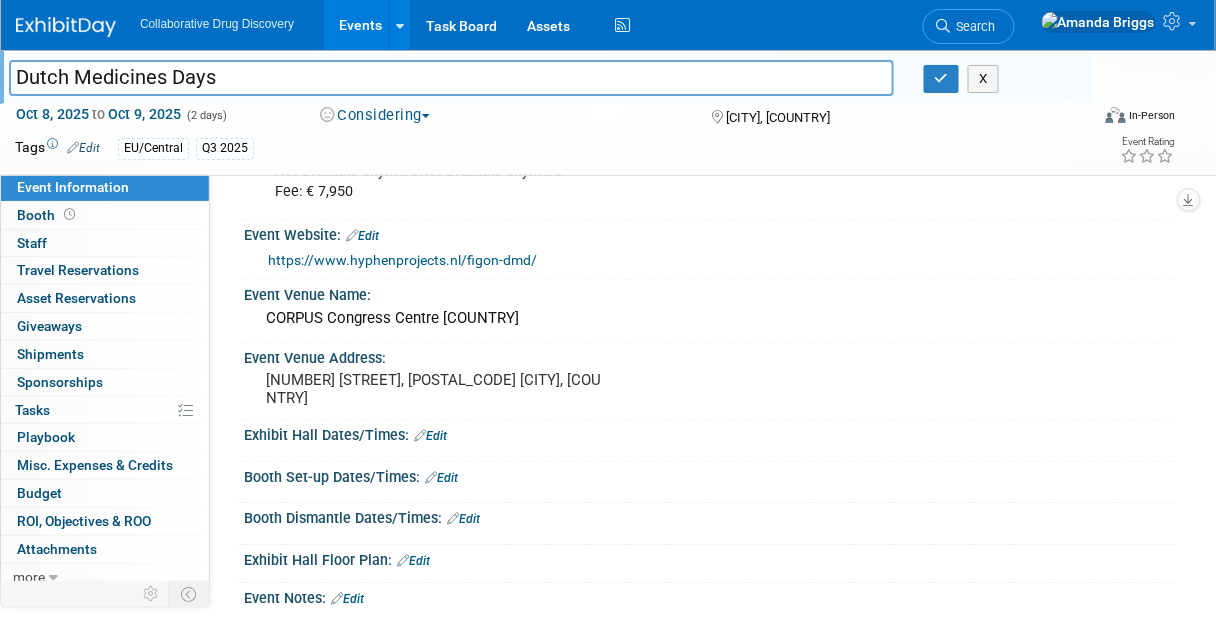 scroll, scrollTop: 1200, scrollLeft: 0, axis: vertical 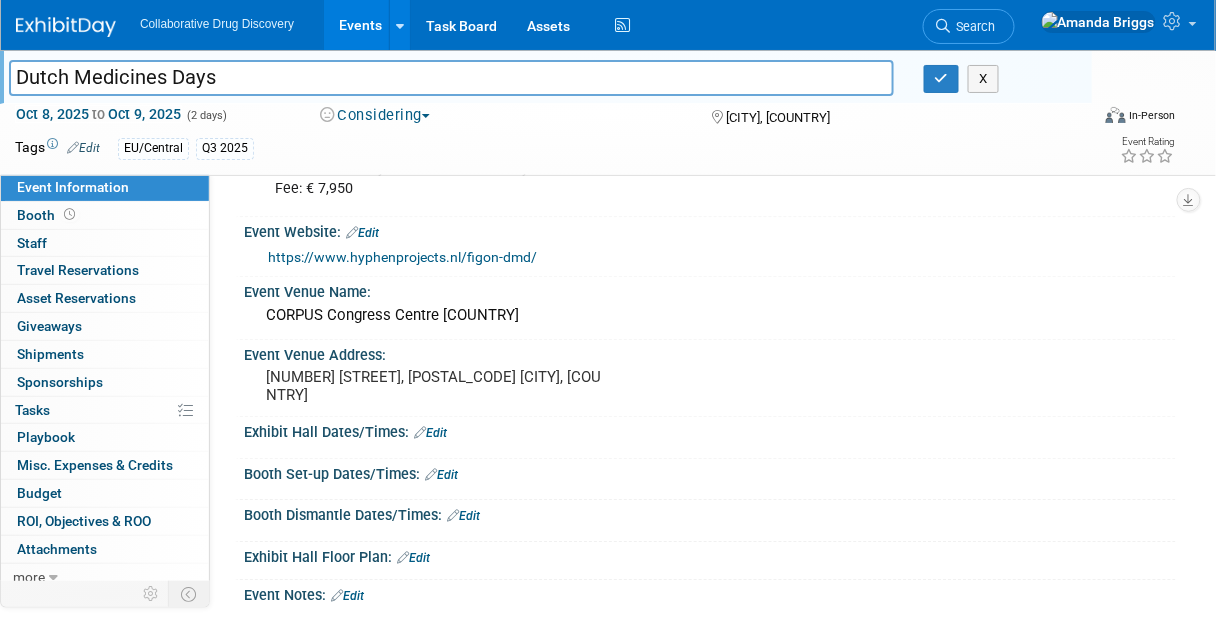click on "Event Information" at bounding box center [73, 187] 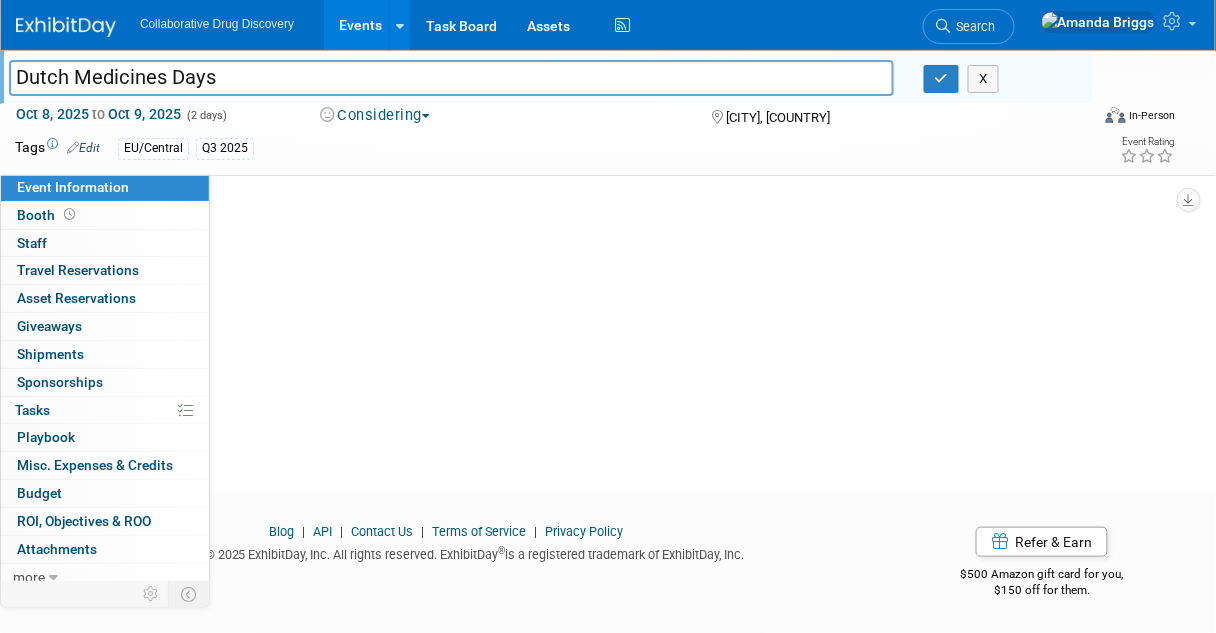 scroll, scrollTop: 0, scrollLeft: 0, axis: both 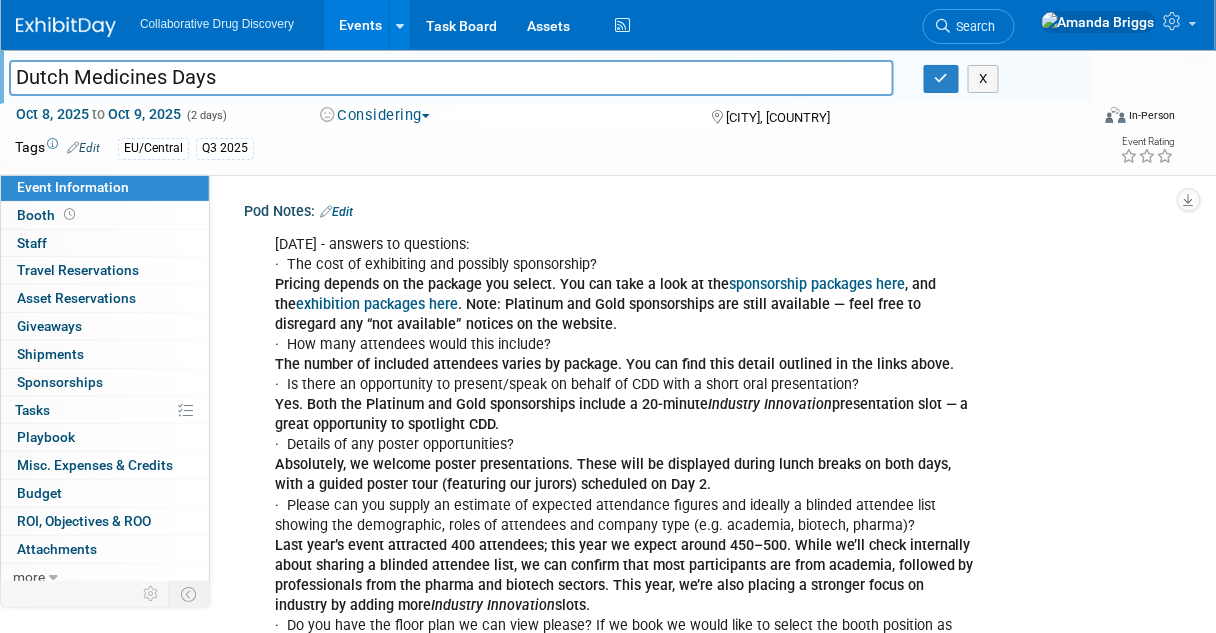 click on "Events" at bounding box center (360, 25) 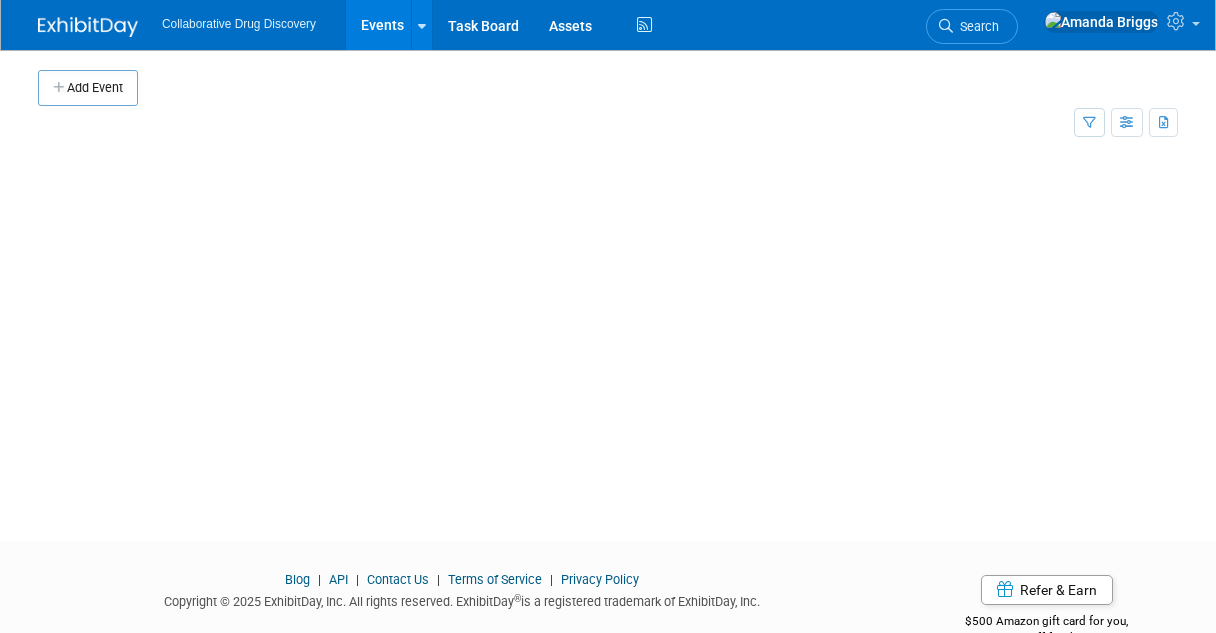 scroll, scrollTop: 0, scrollLeft: 0, axis: both 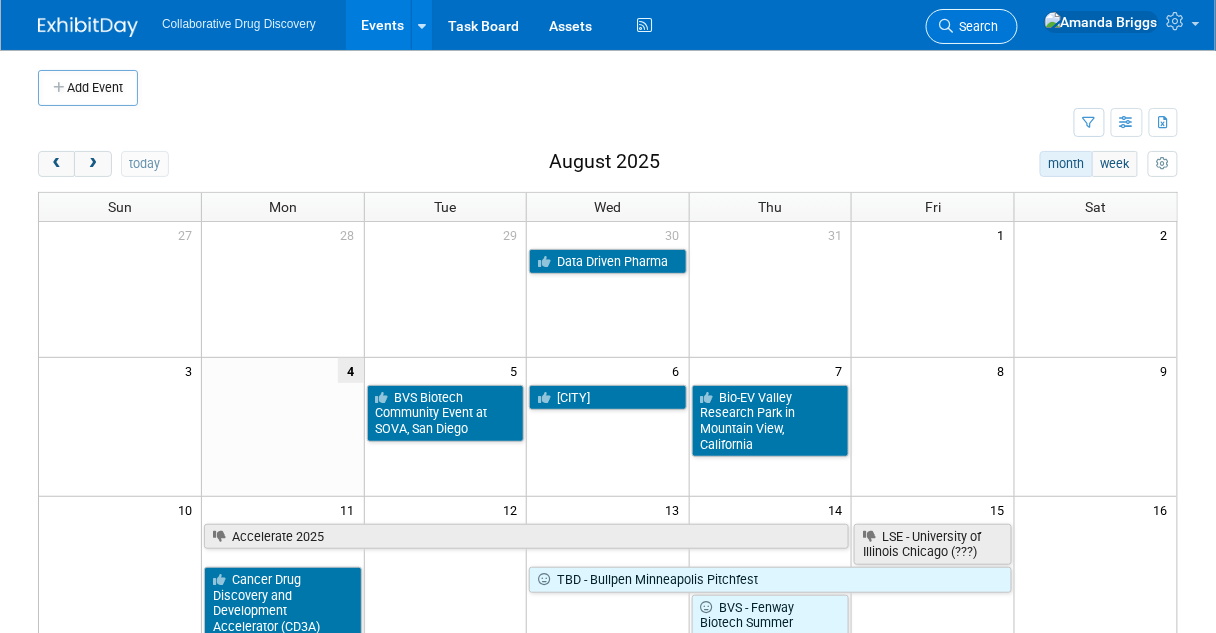 click on "Search" at bounding box center [976, 26] 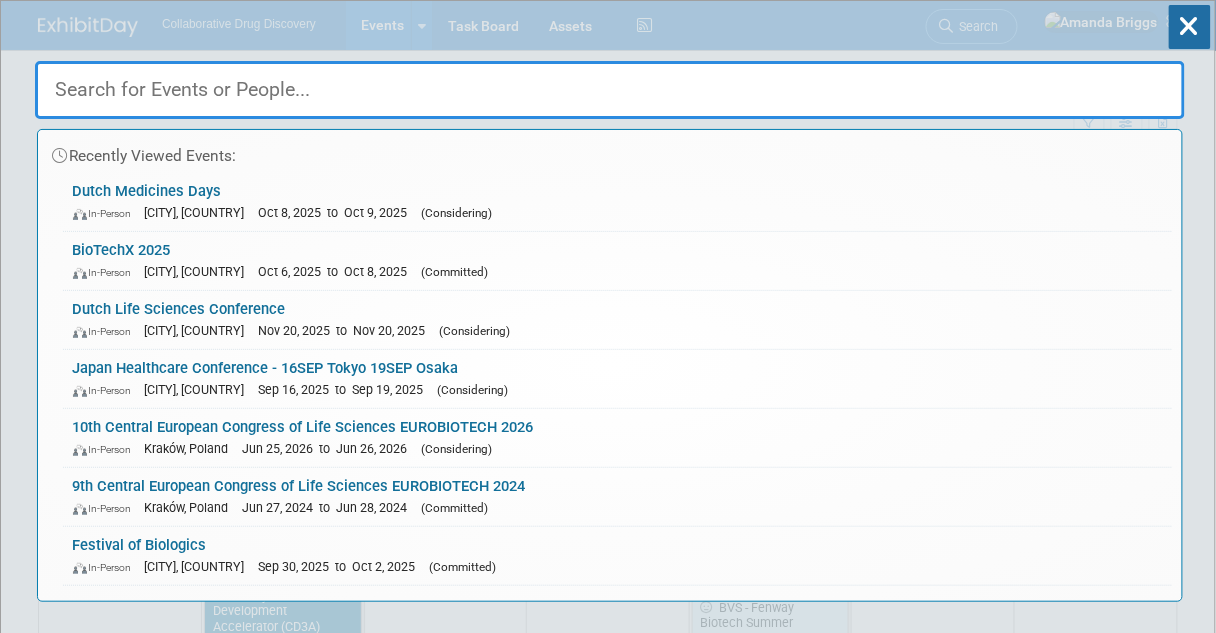 click at bounding box center [610, 90] 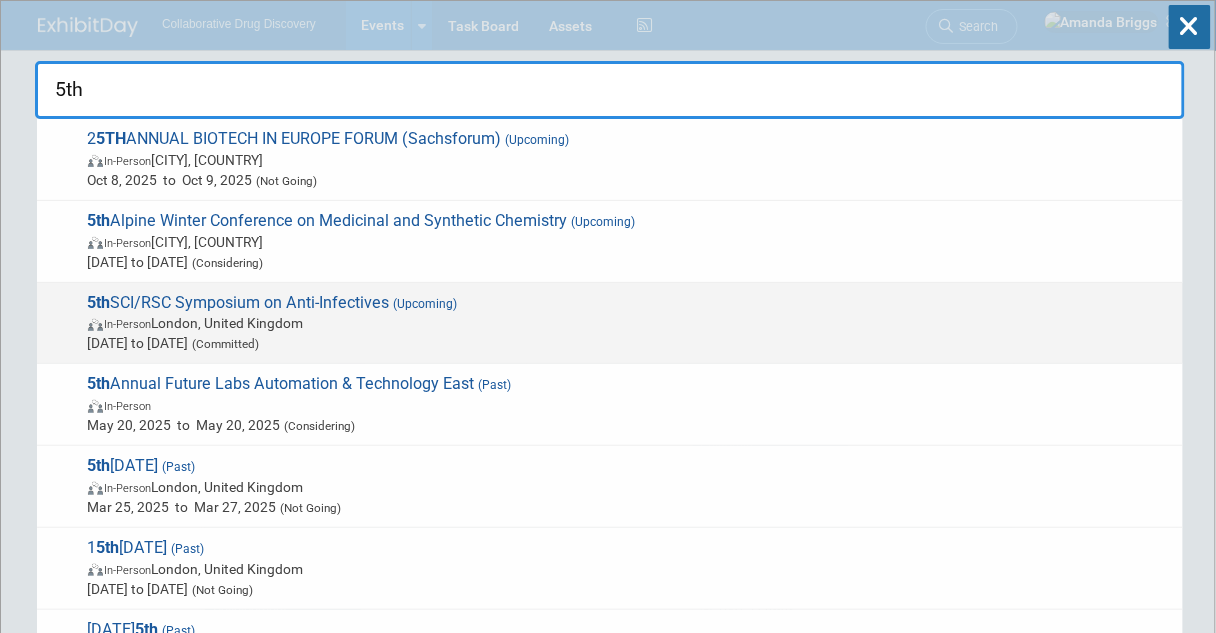 type on "5th" 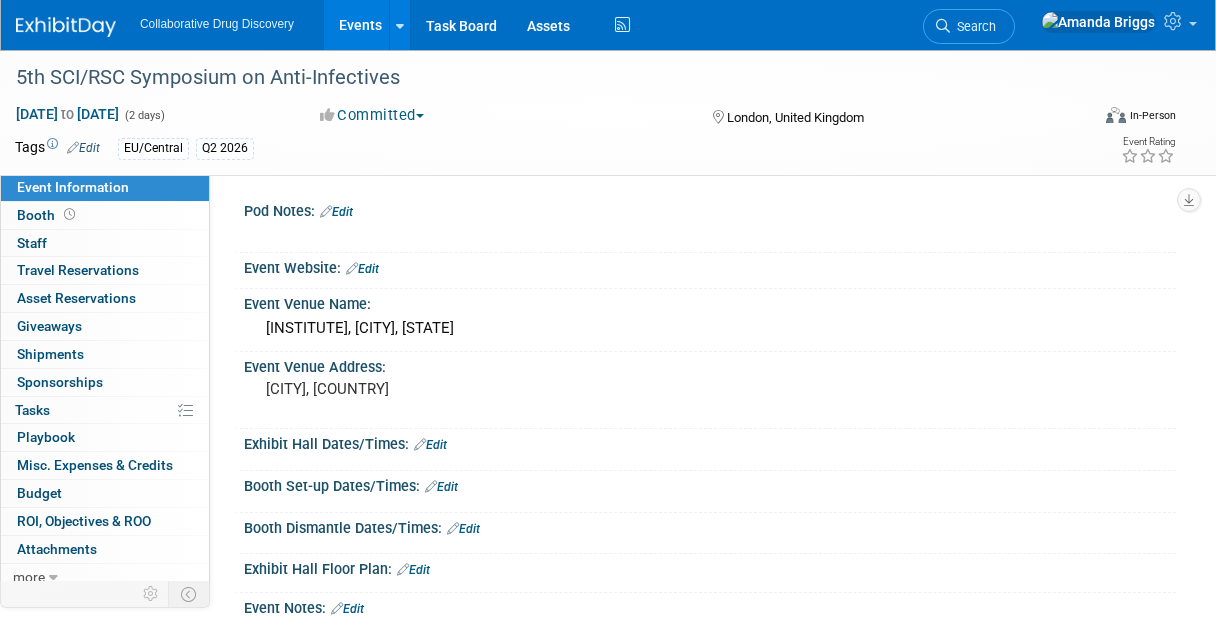 scroll, scrollTop: 0, scrollLeft: 0, axis: both 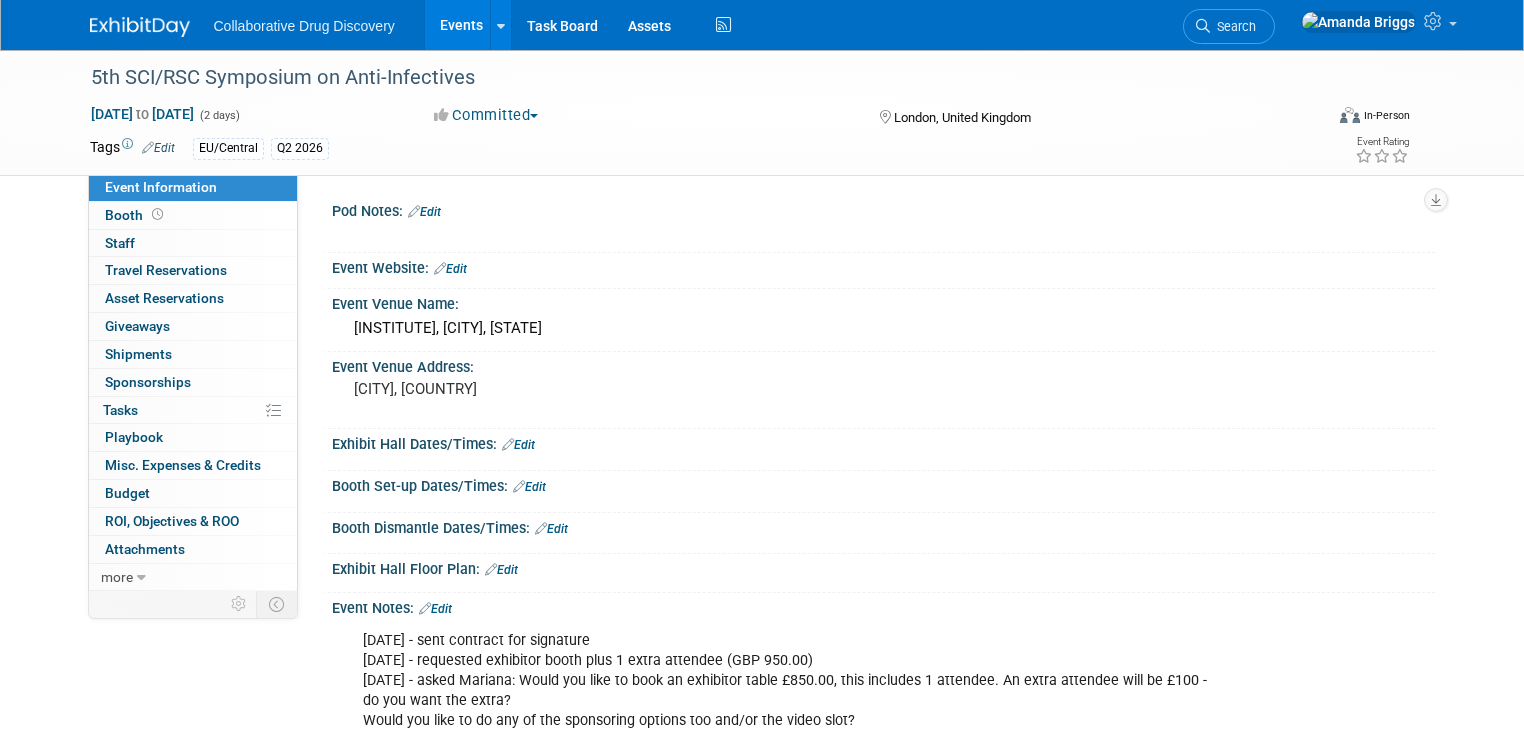 click on "Events" at bounding box center [461, 25] 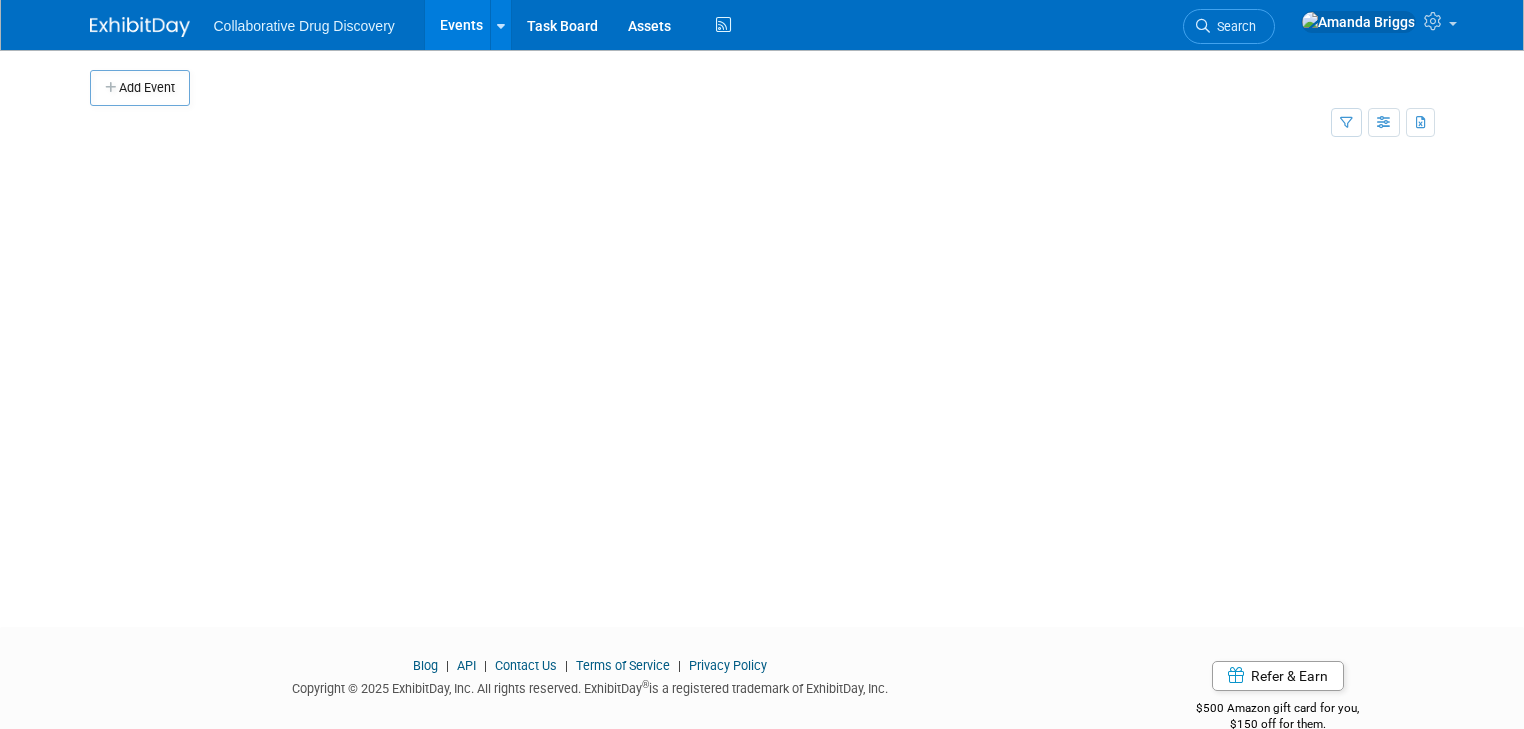 scroll, scrollTop: 0, scrollLeft: 0, axis: both 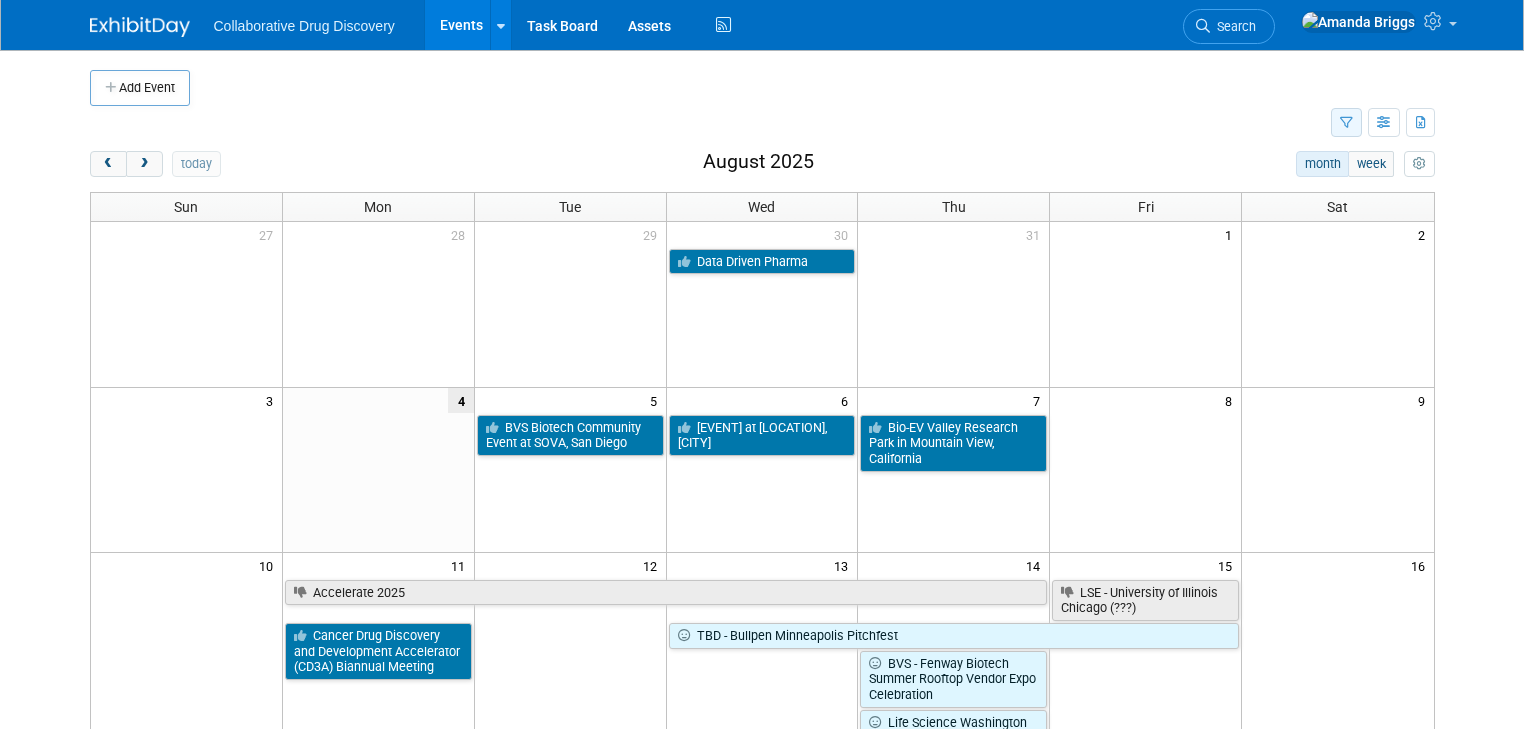 click at bounding box center [1346, 122] 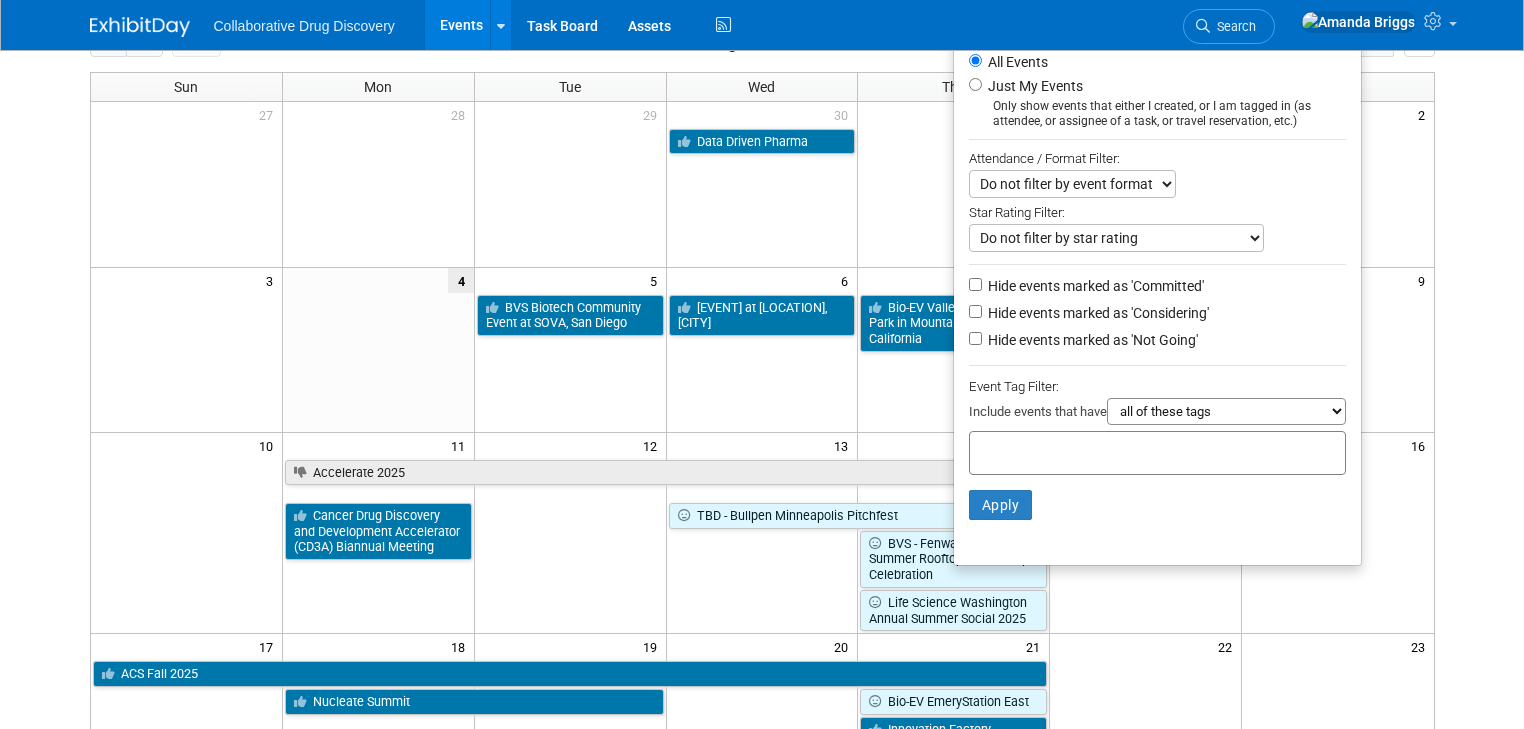 scroll, scrollTop: 160, scrollLeft: 0, axis: vertical 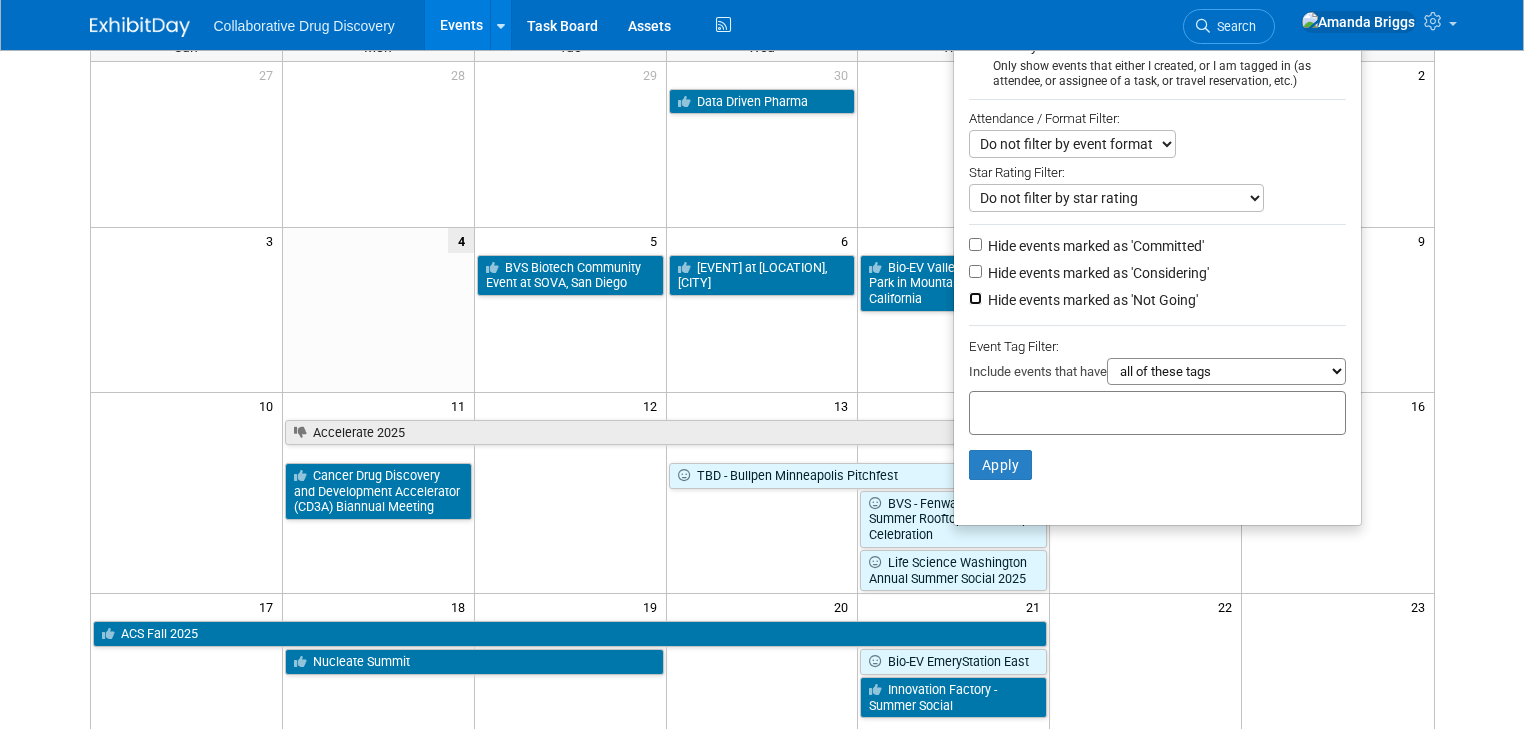 click on "Hide events marked as 'Not Going'" at bounding box center [975, 298] 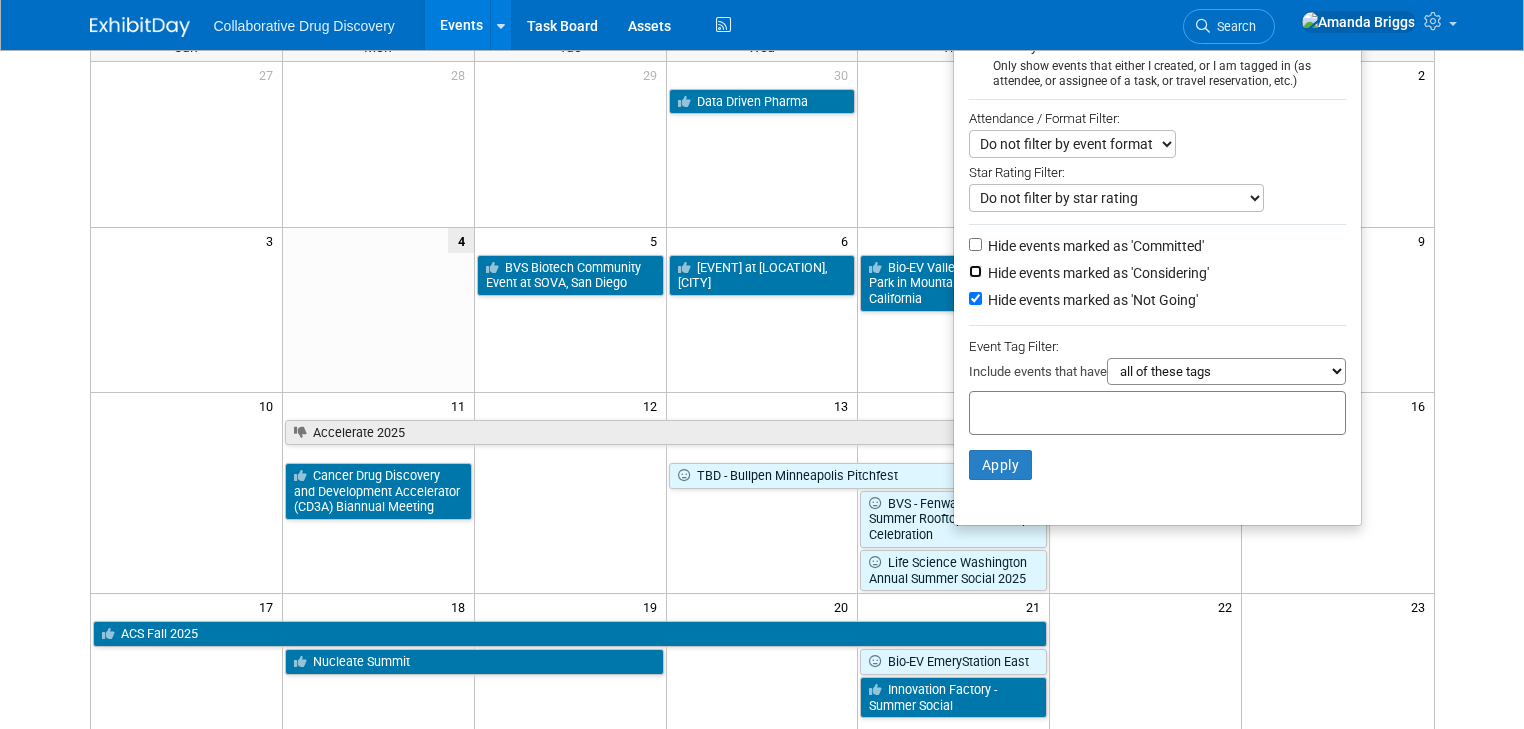 click on "Hide events marked as 'Considering'" at bounding box center (975, 271) 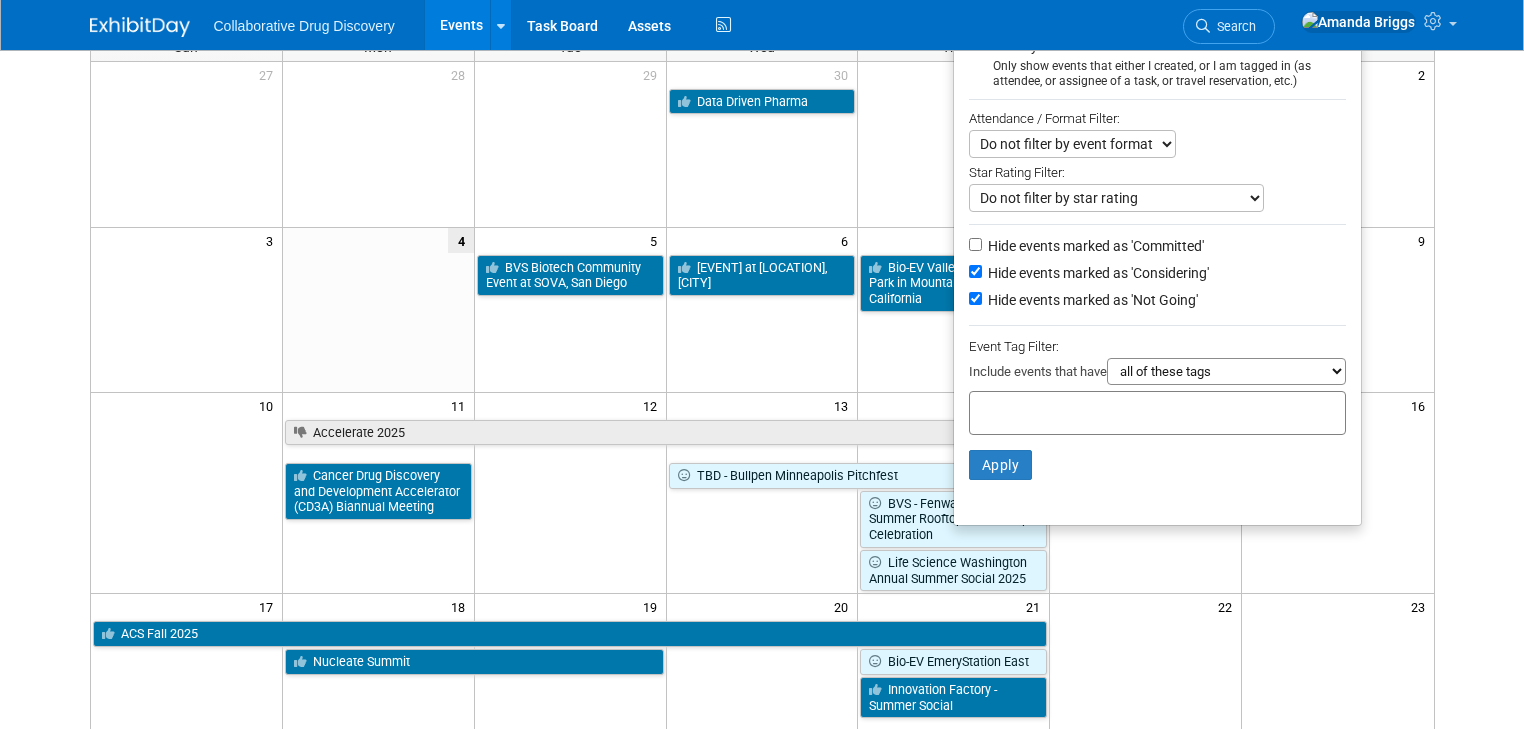 click at bounding box center [1157, 413] 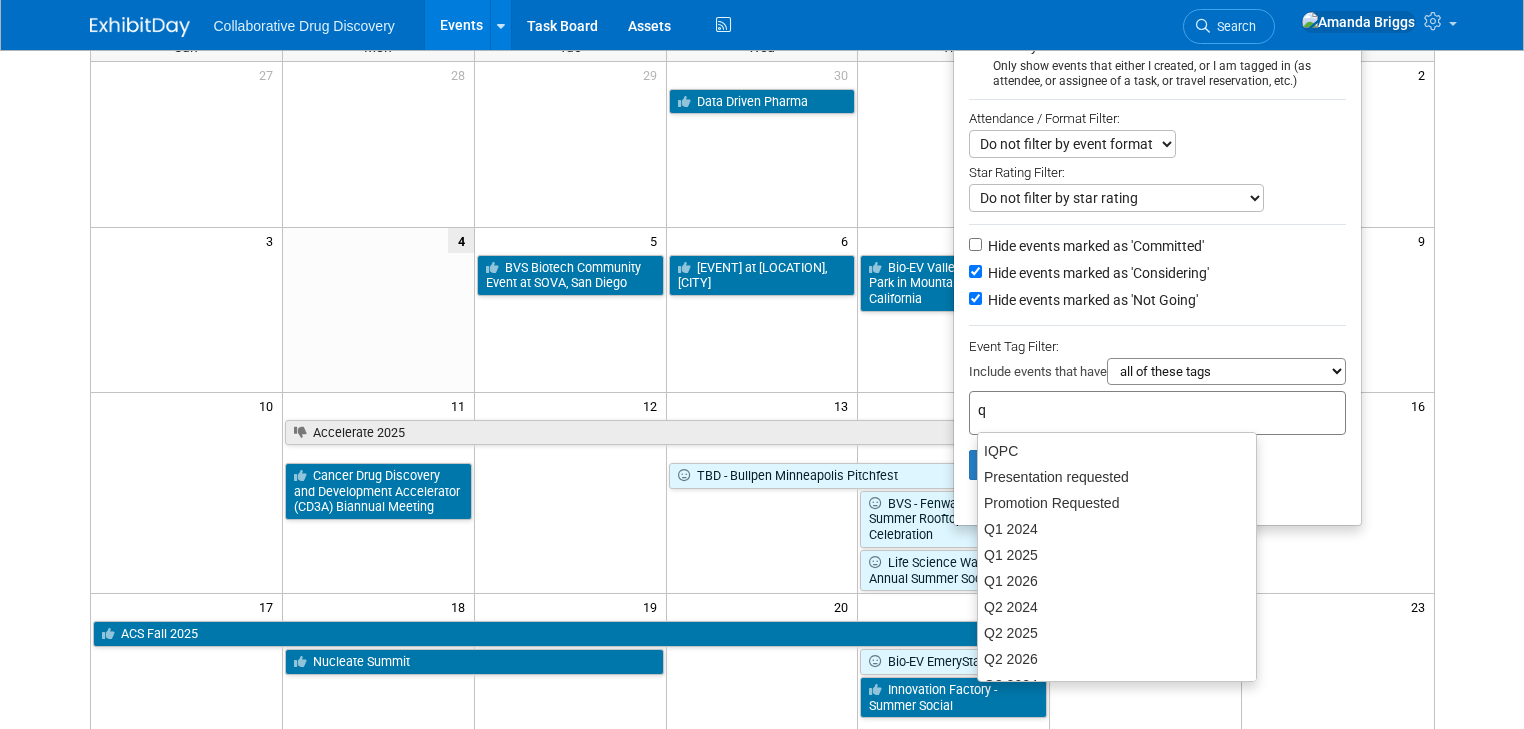 type on "q3" 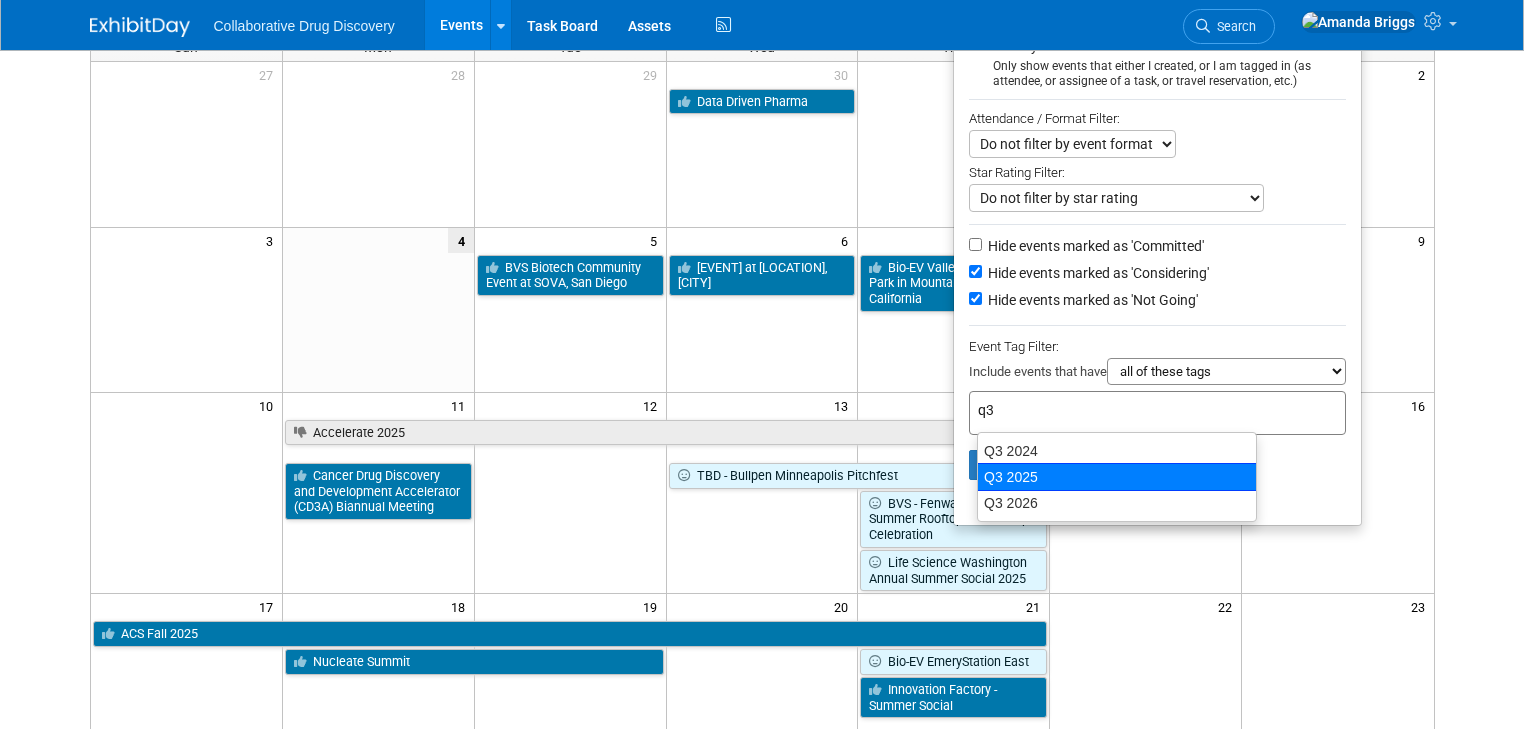 click on "Q3 2025" at bounding box center [1117, 477] 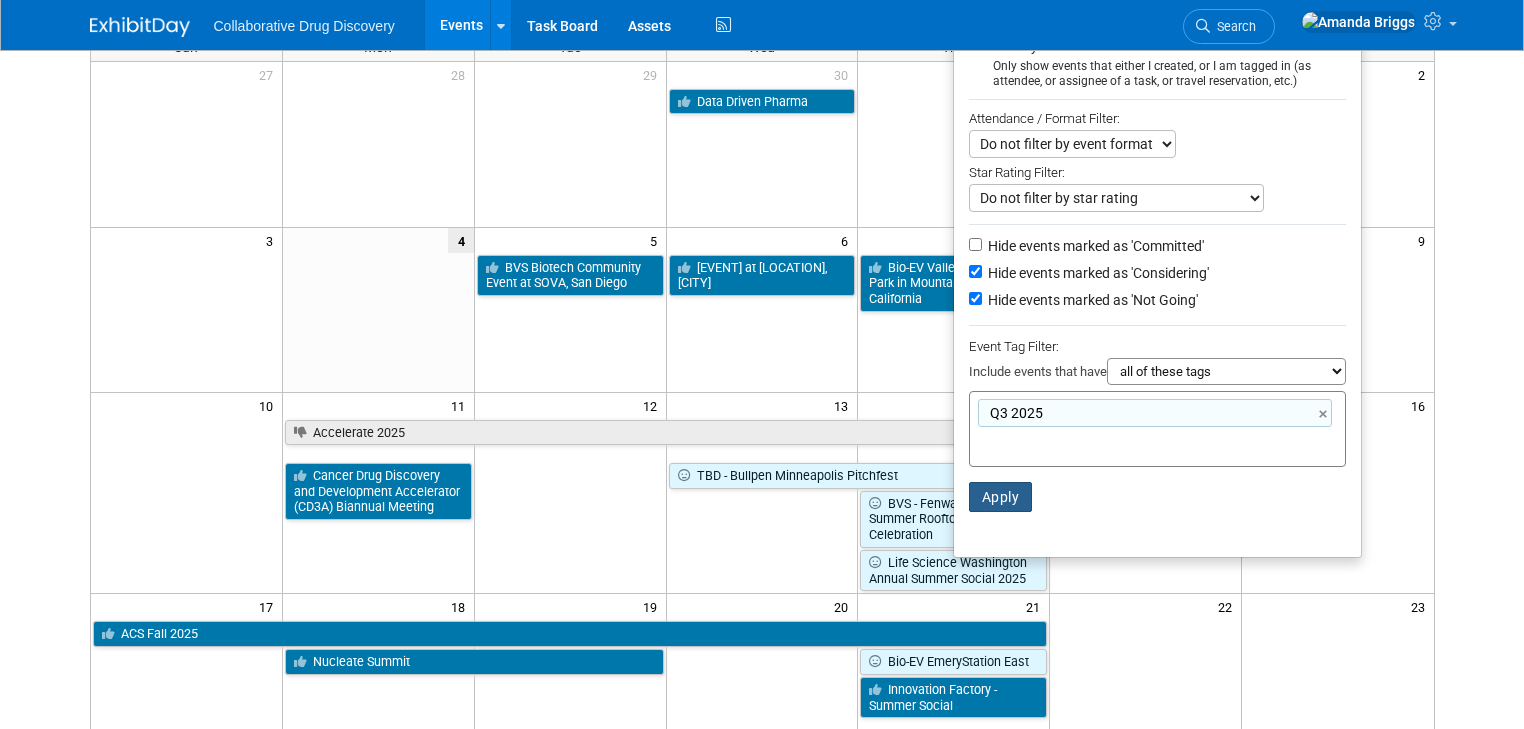 click on "Apply" at bounding box center (1001, 497) 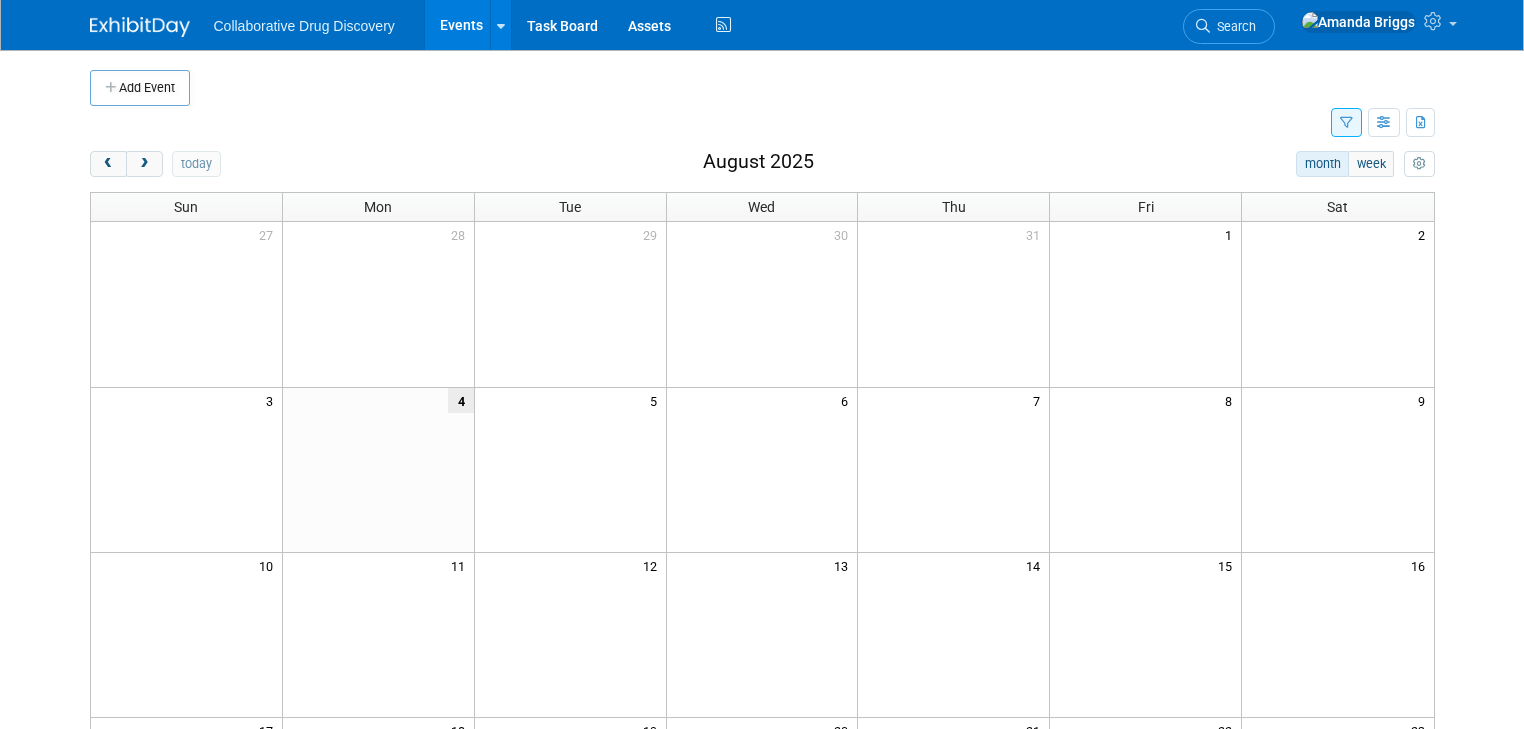 scroll, scrollTop: 0, scrollLeft: 0, axis: both 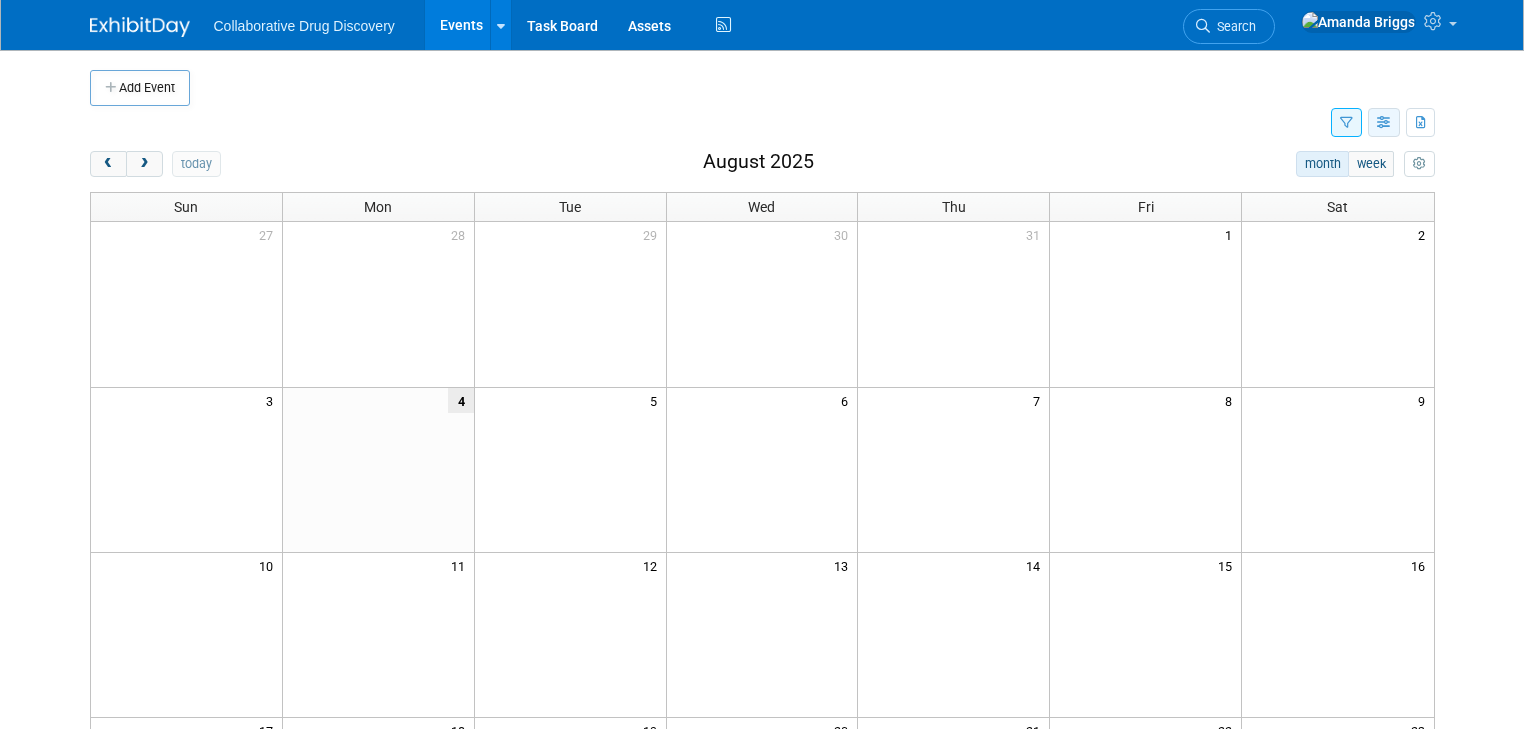 click at bounding box center (1384, 123) 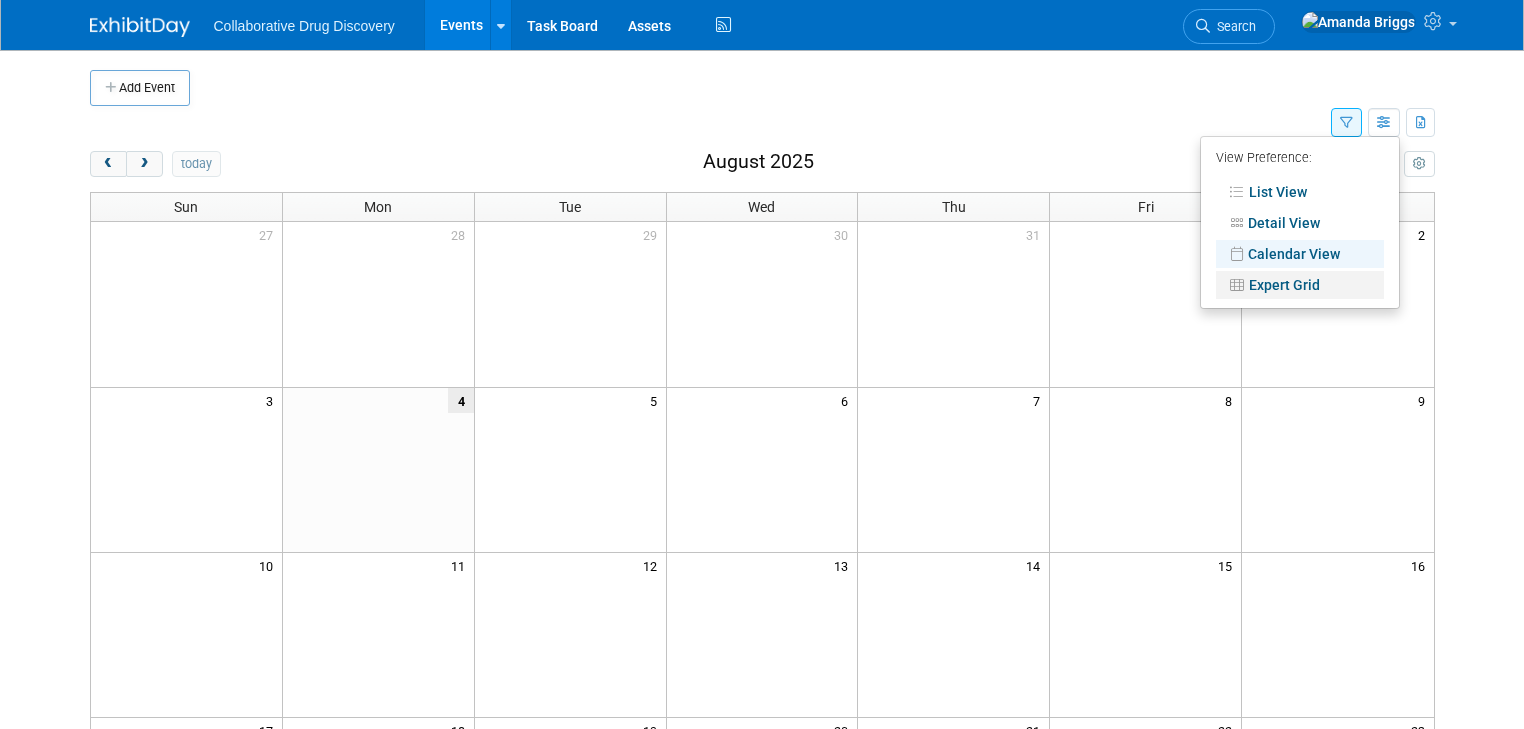 click on "Expert Grid" at bounding box center [1300, 285] 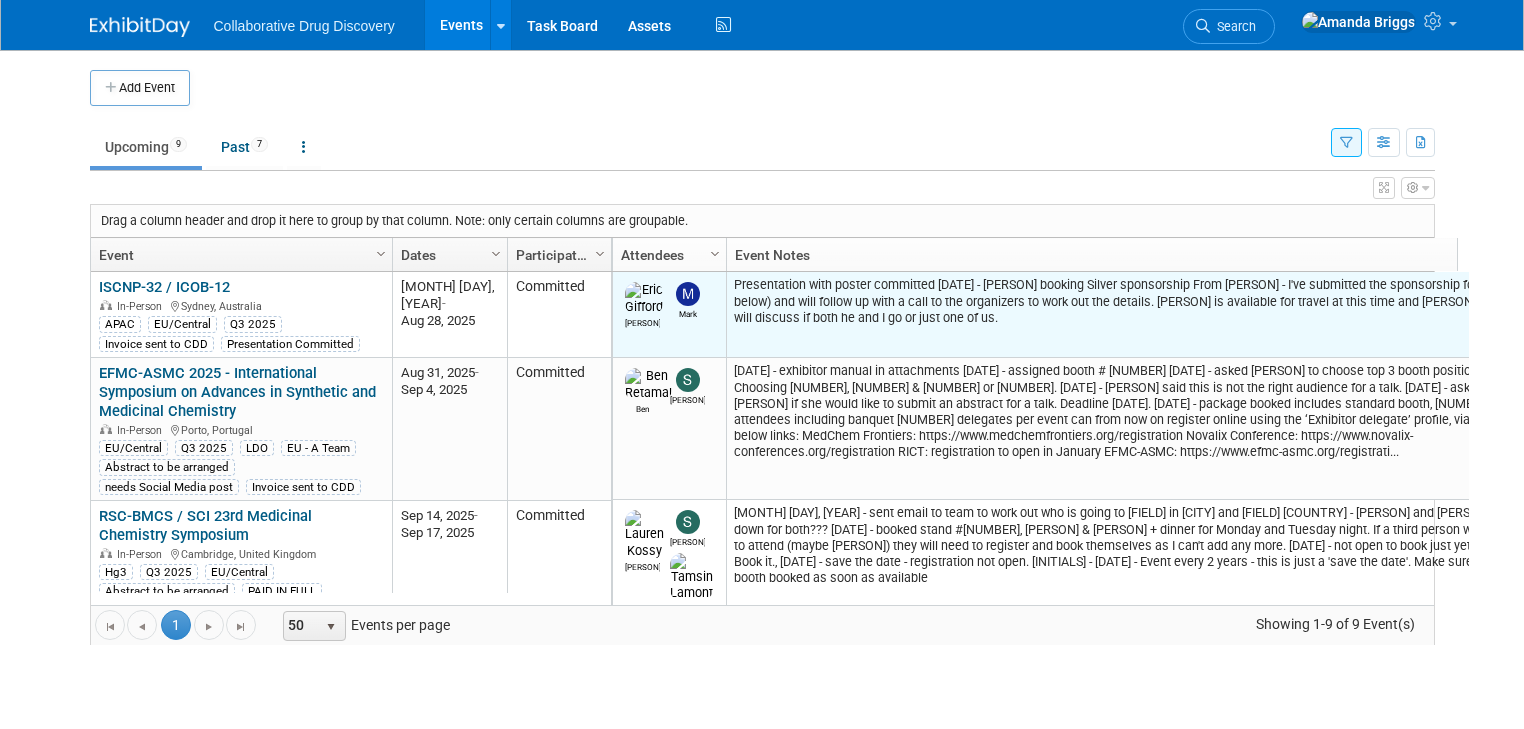 scroll, scrollTop: 0, scrollLeft: 0, axis: both 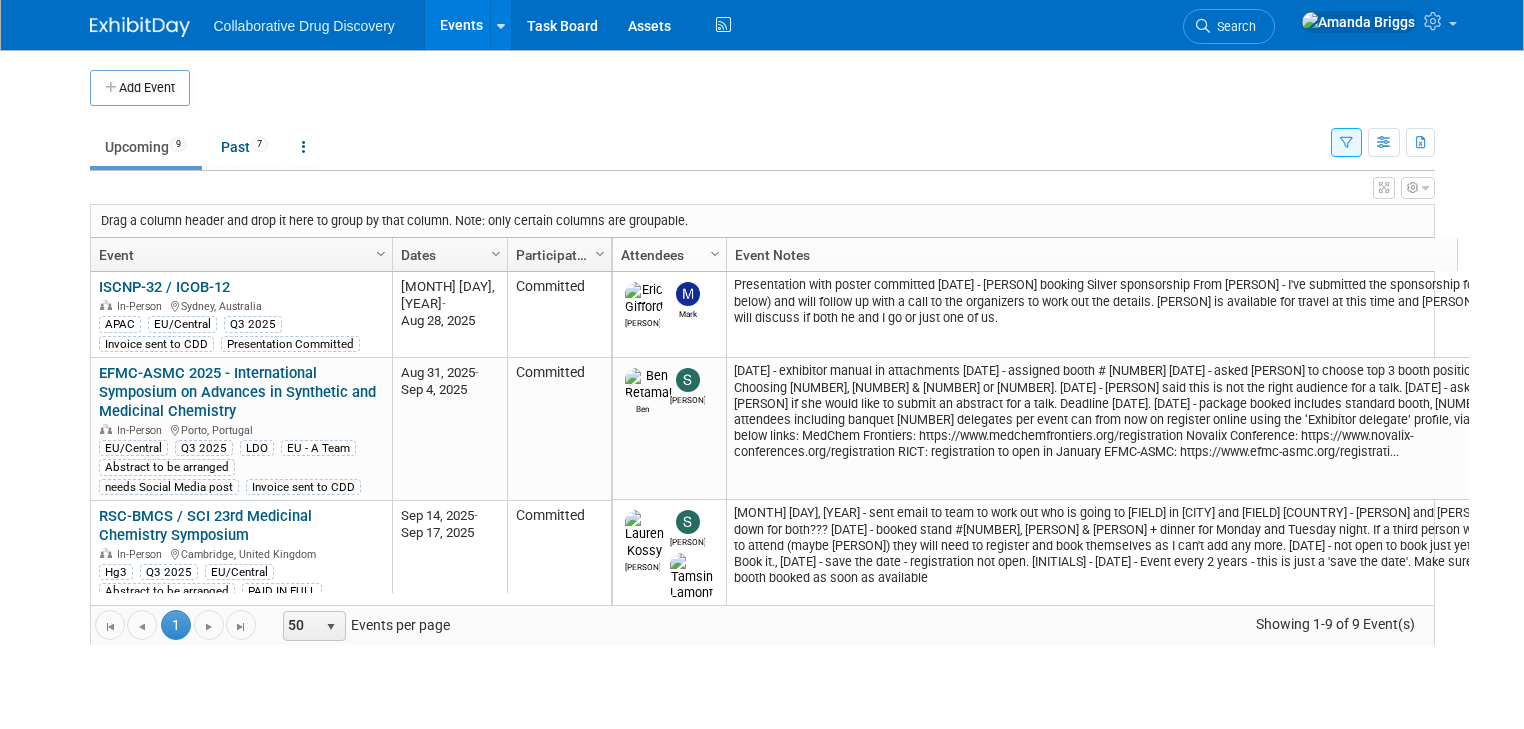 click at bounding box center [1346, 143] 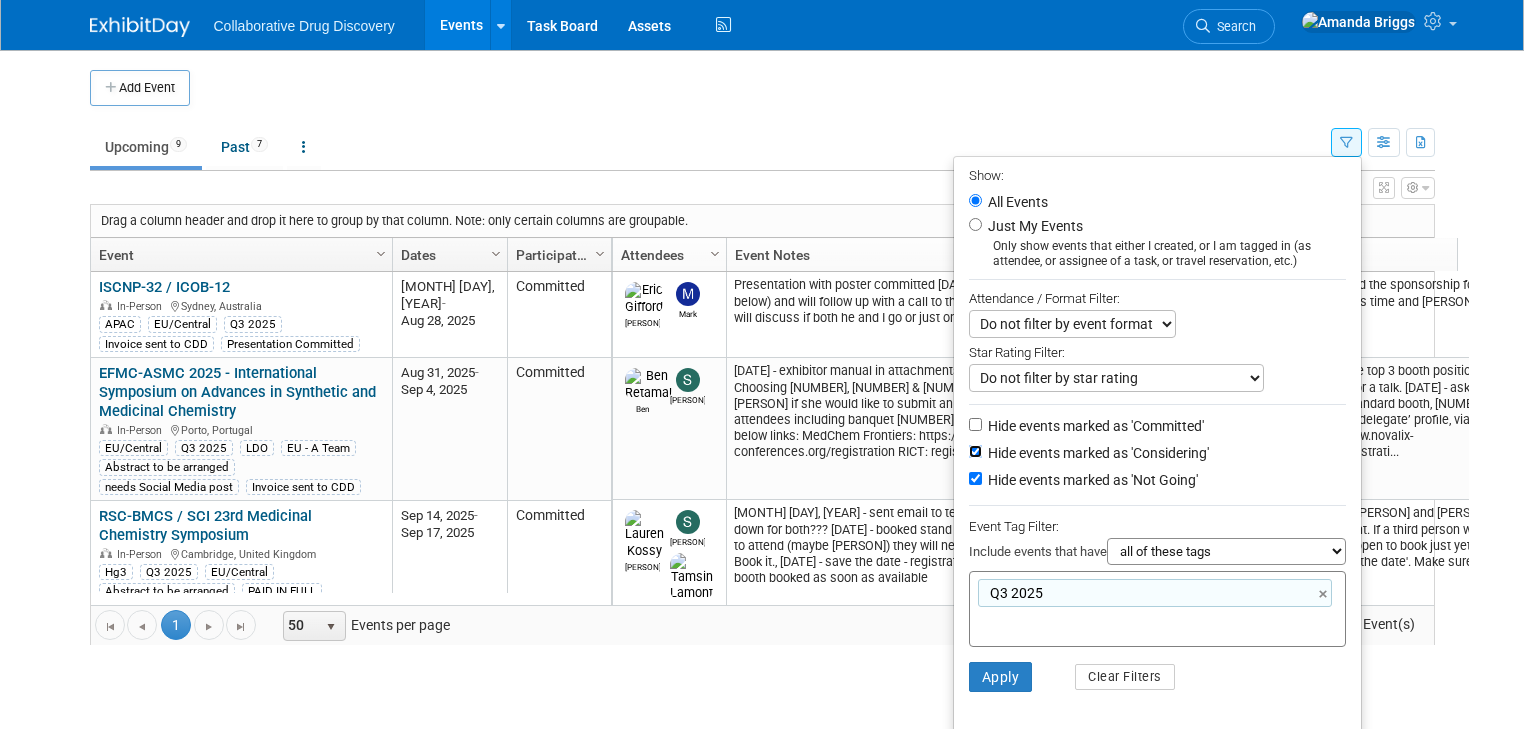 click on "Hide events marked as 'Considering'" at bounding box center (975, 451) 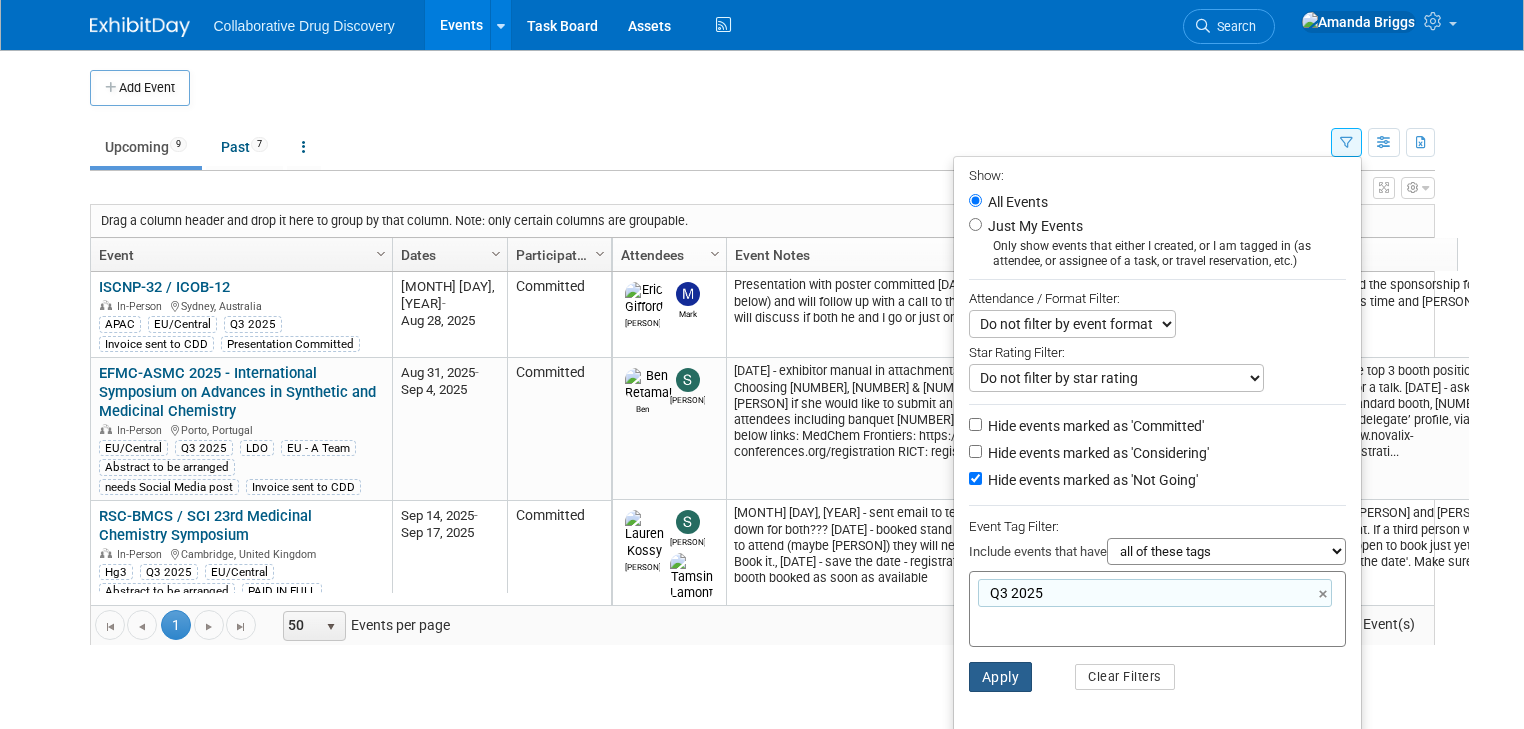 click on "Apply" at bounding box center (1001, 677) 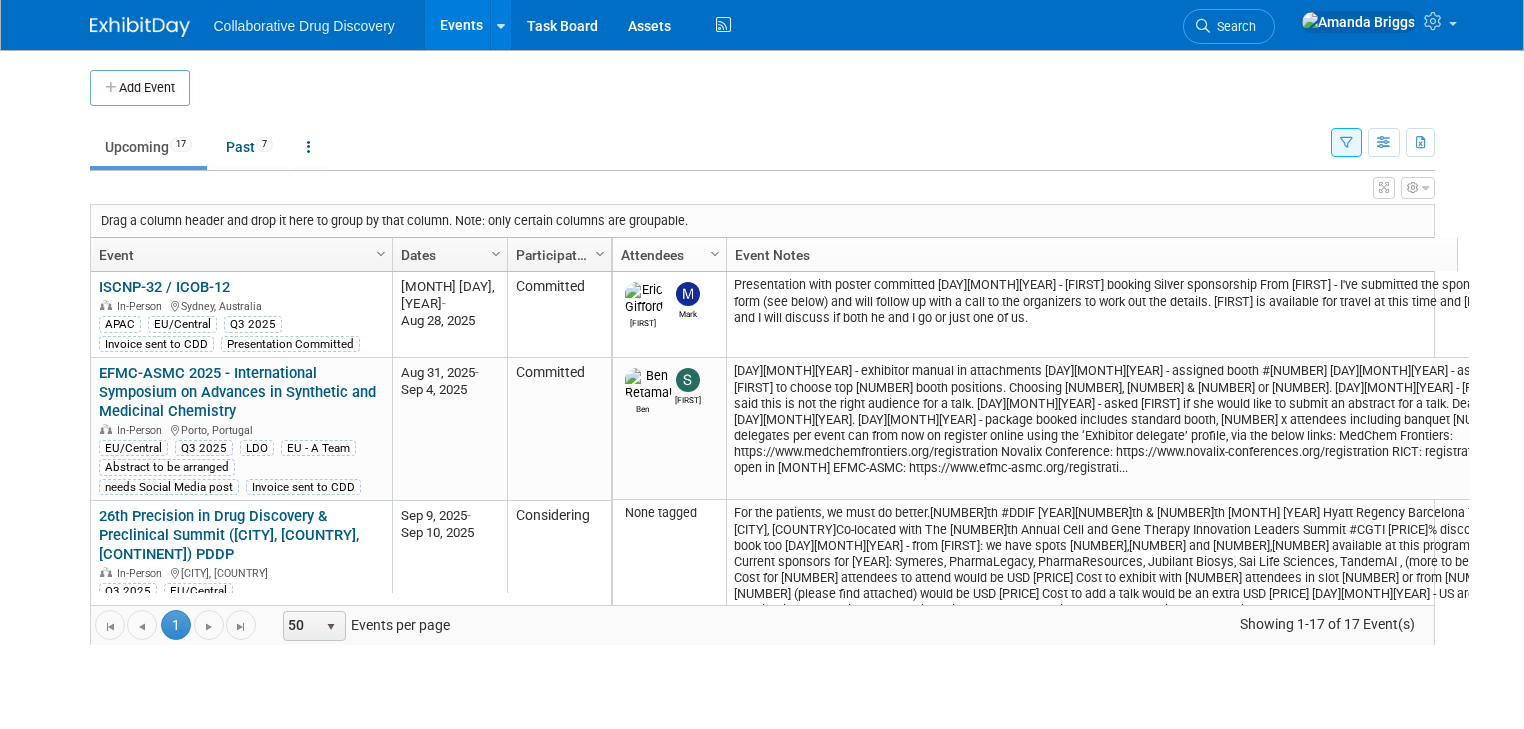 scroll, scrollTop: 0, scrollLeft: 0, axis: both 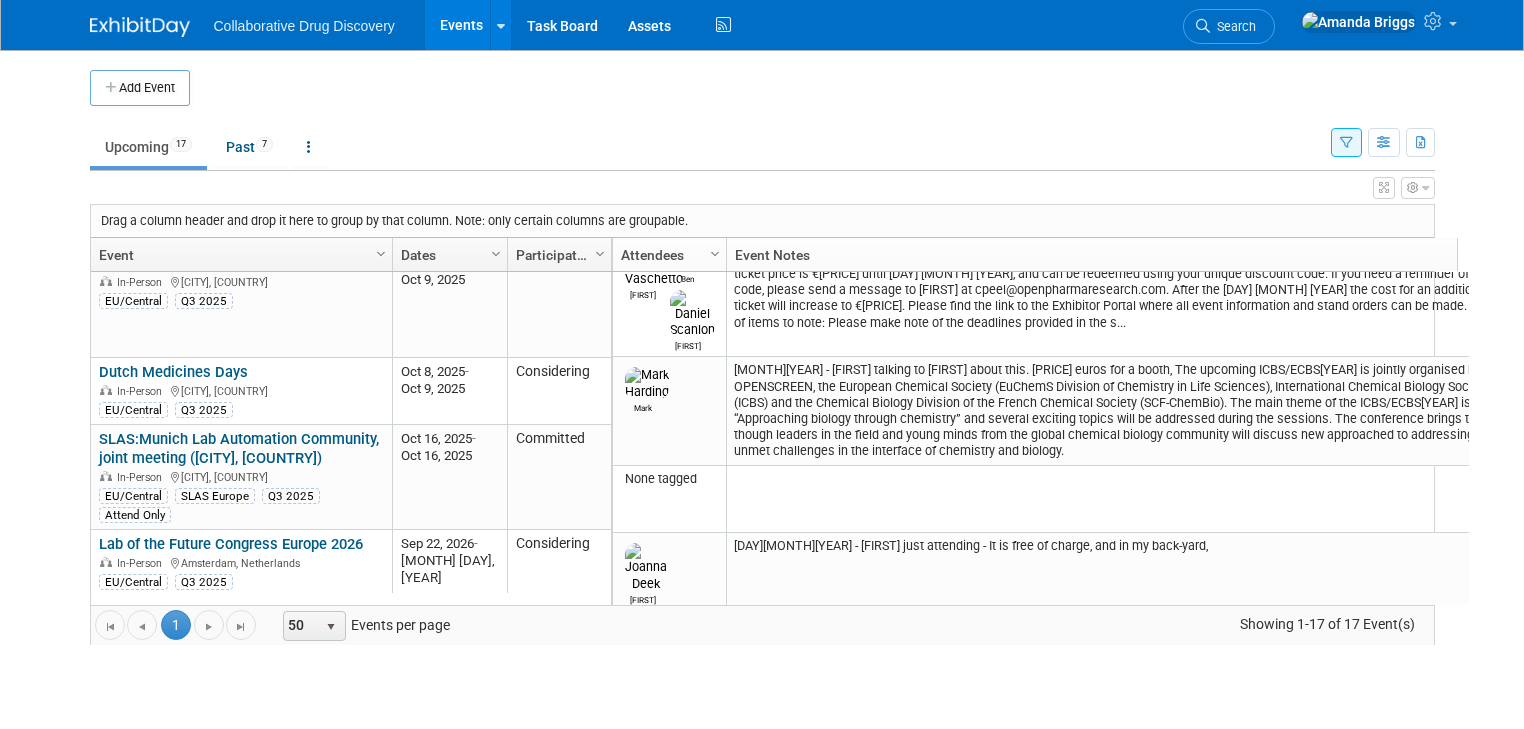 click at bounding box center [1346, 143] 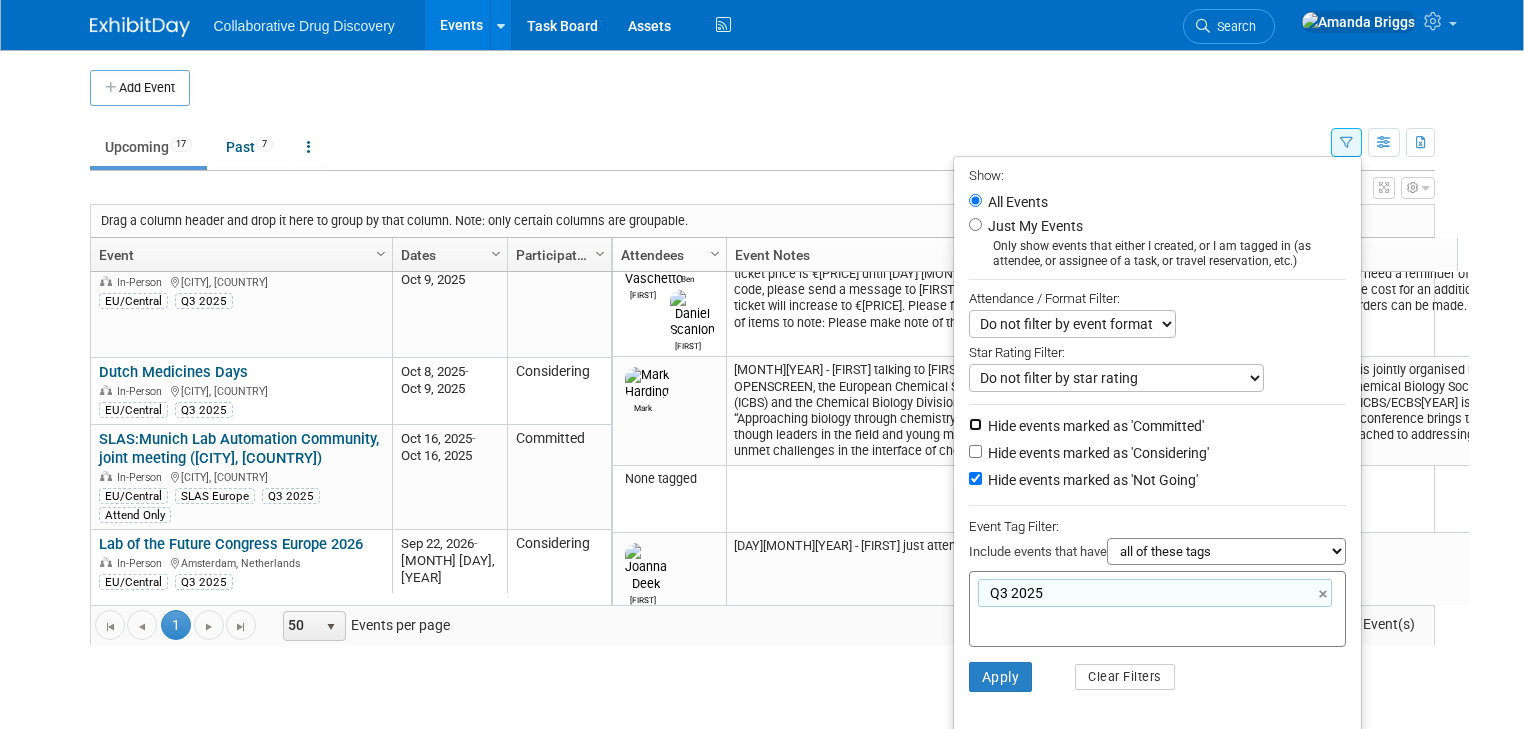 click on "Hide events marked as 'Committed'" at bounding box center [975, 424] 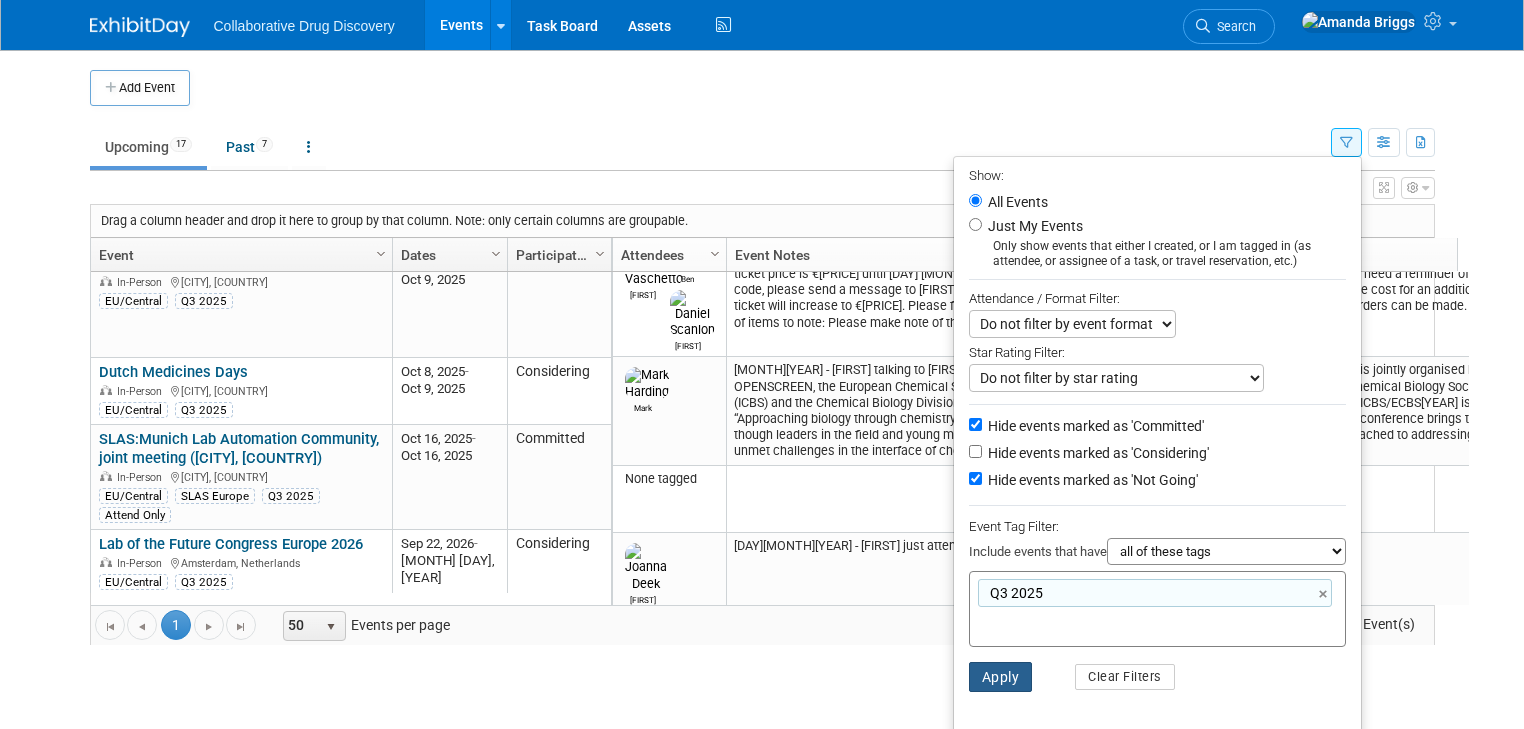 click on "Apply" at bounding box center (1001, 677) 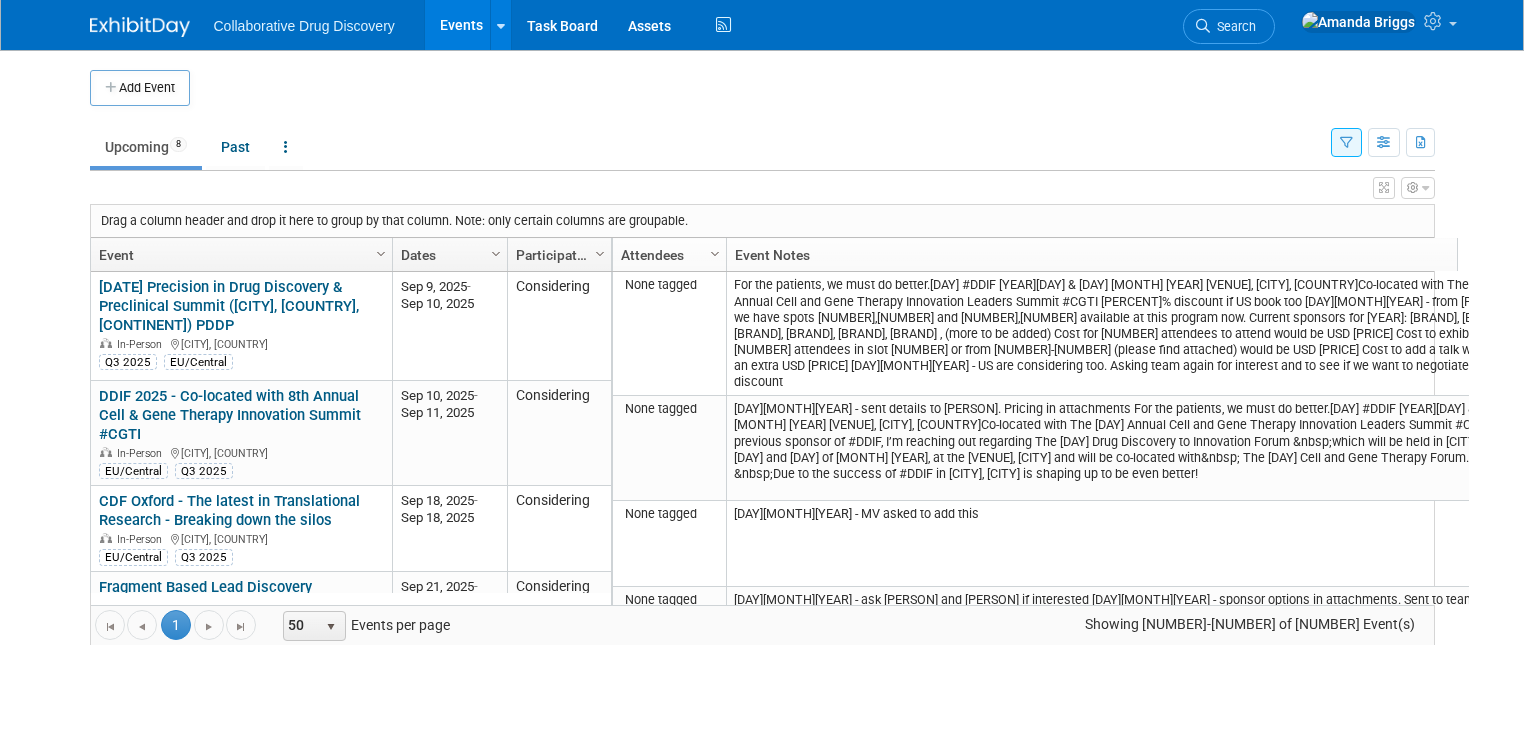 scroll, scrollTop: 0, scrollLeft: 0, axis: both 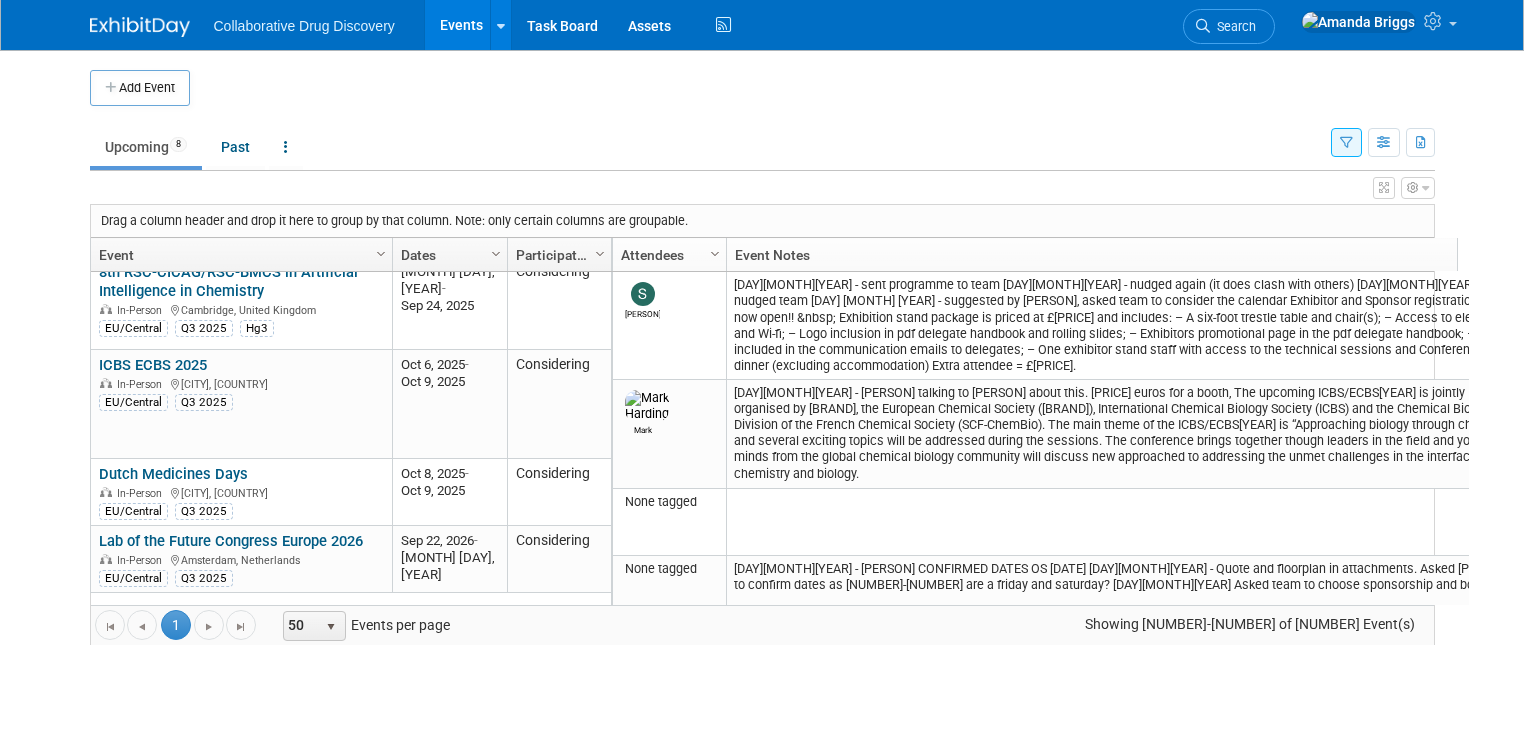 click at bounding box center [1346, 142] 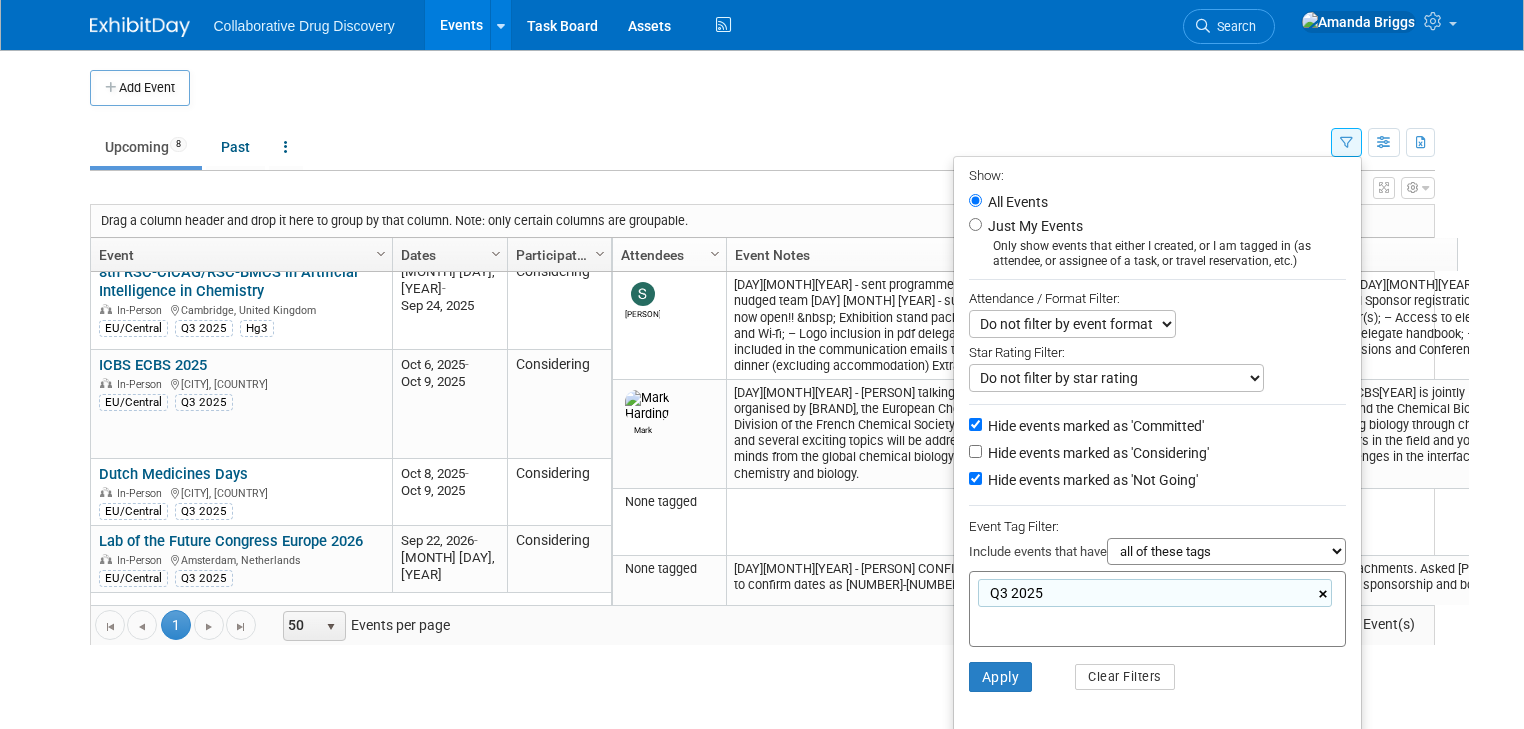 click on "×" at bounding box center [1325, 594] 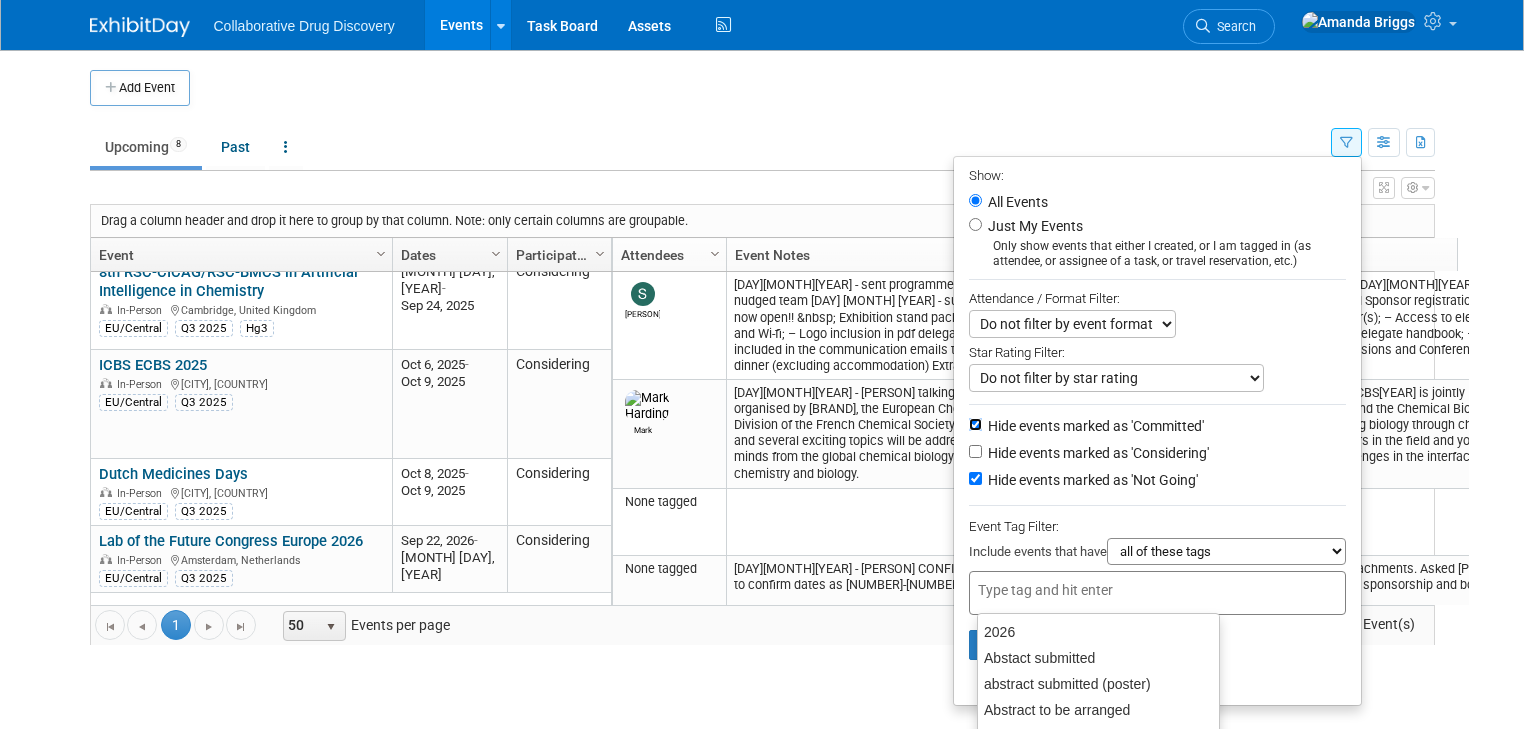 click on "Hide events marked as 'Committed'" at bounding box center [975, 424] 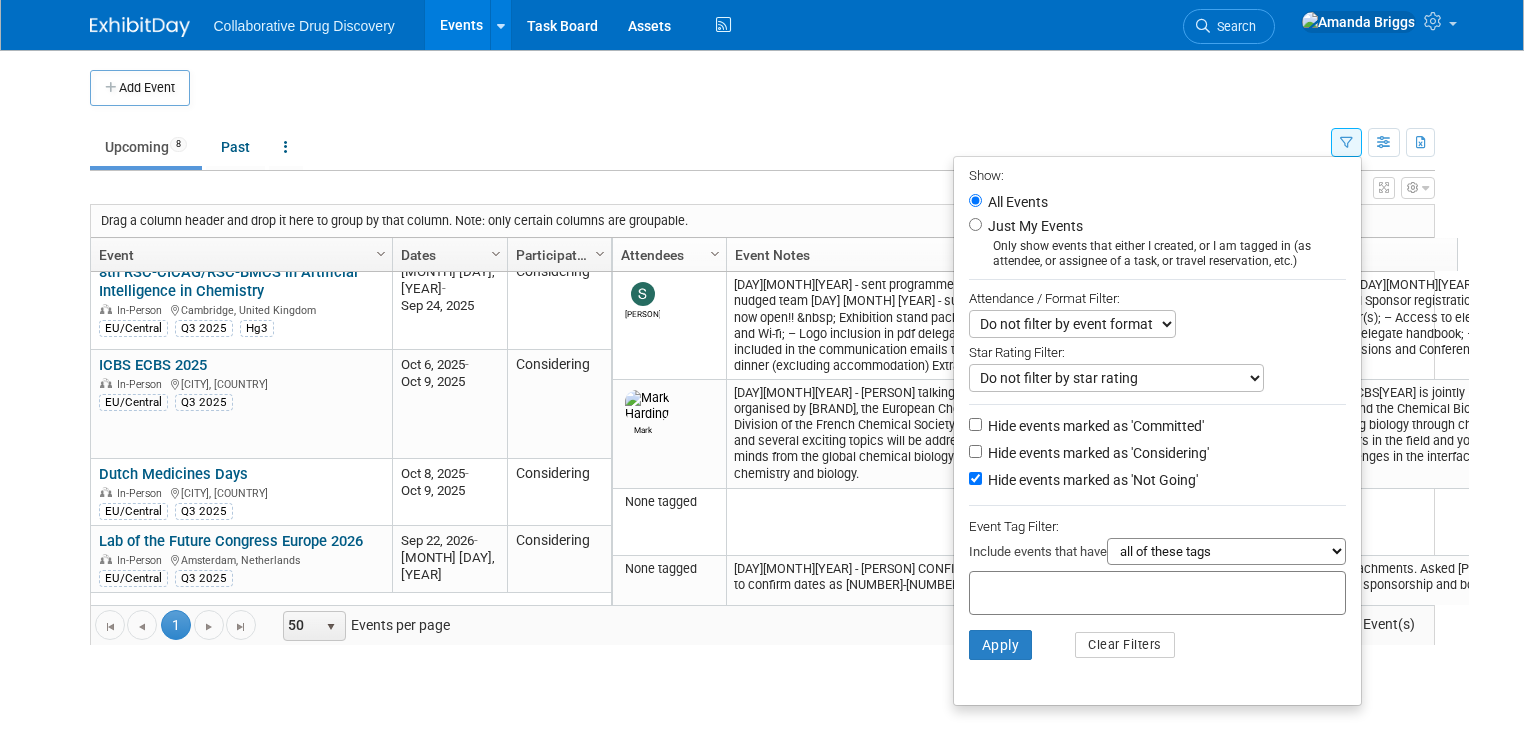 click at bounding box center (1157, 593) 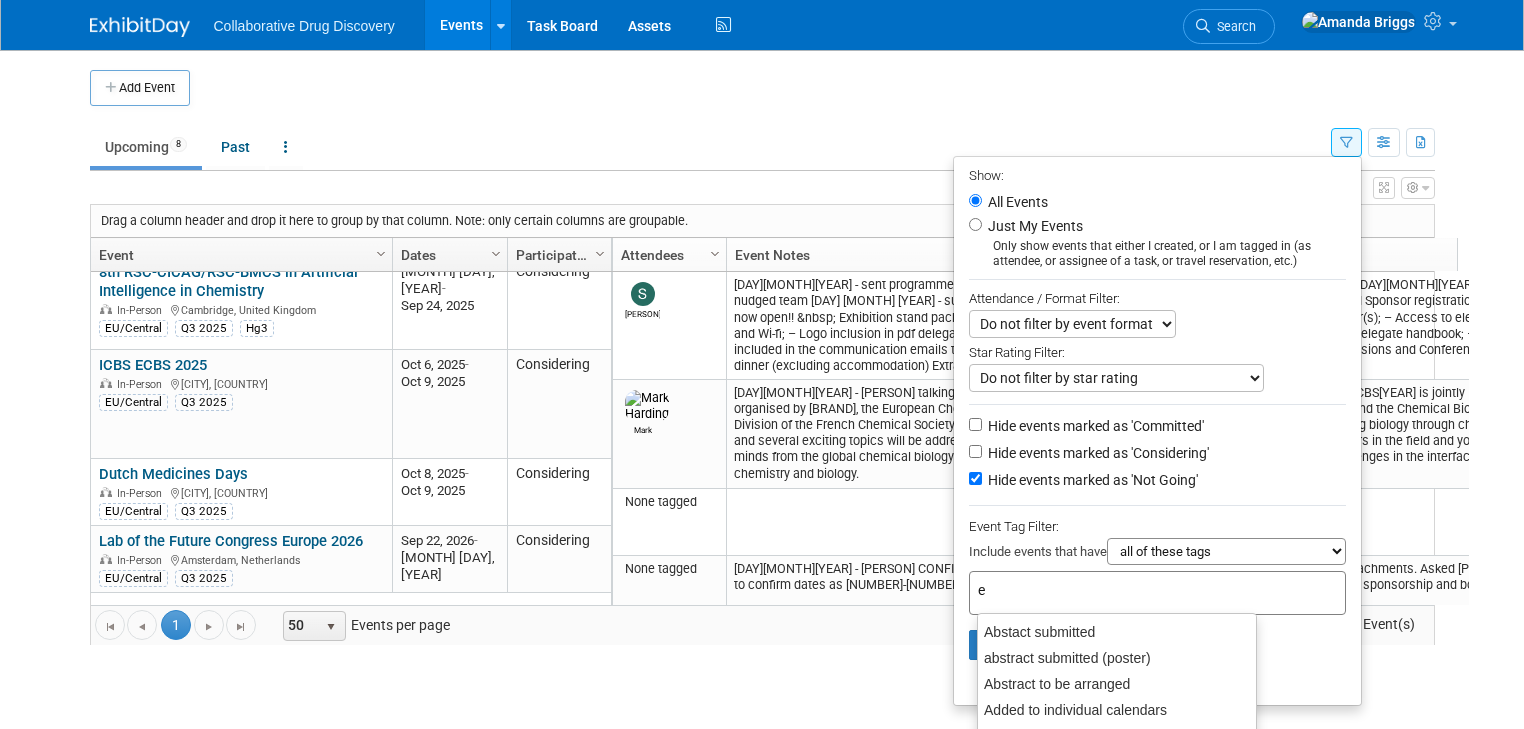 type on "eu" 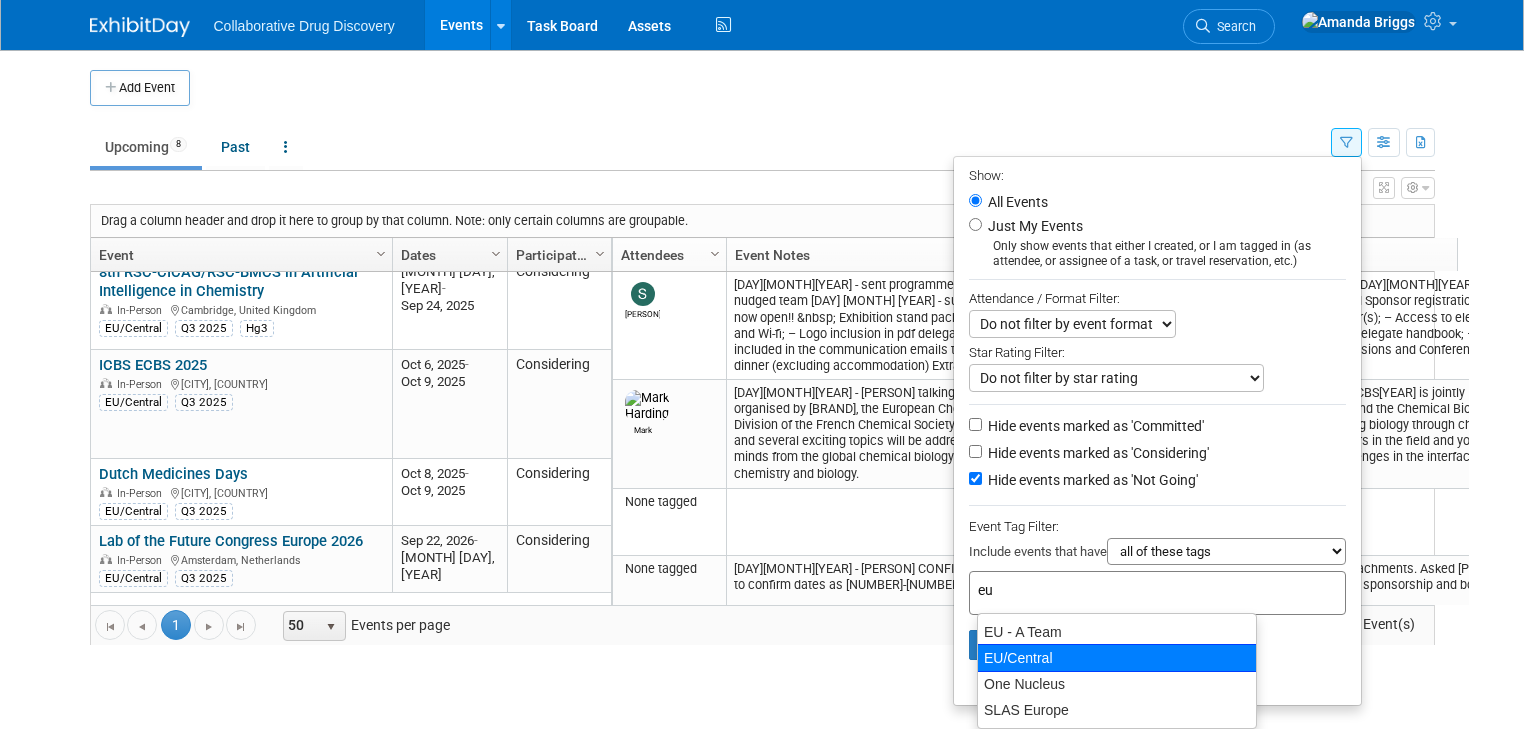 click on "EU/Central" at bounding box center [1117, 658] 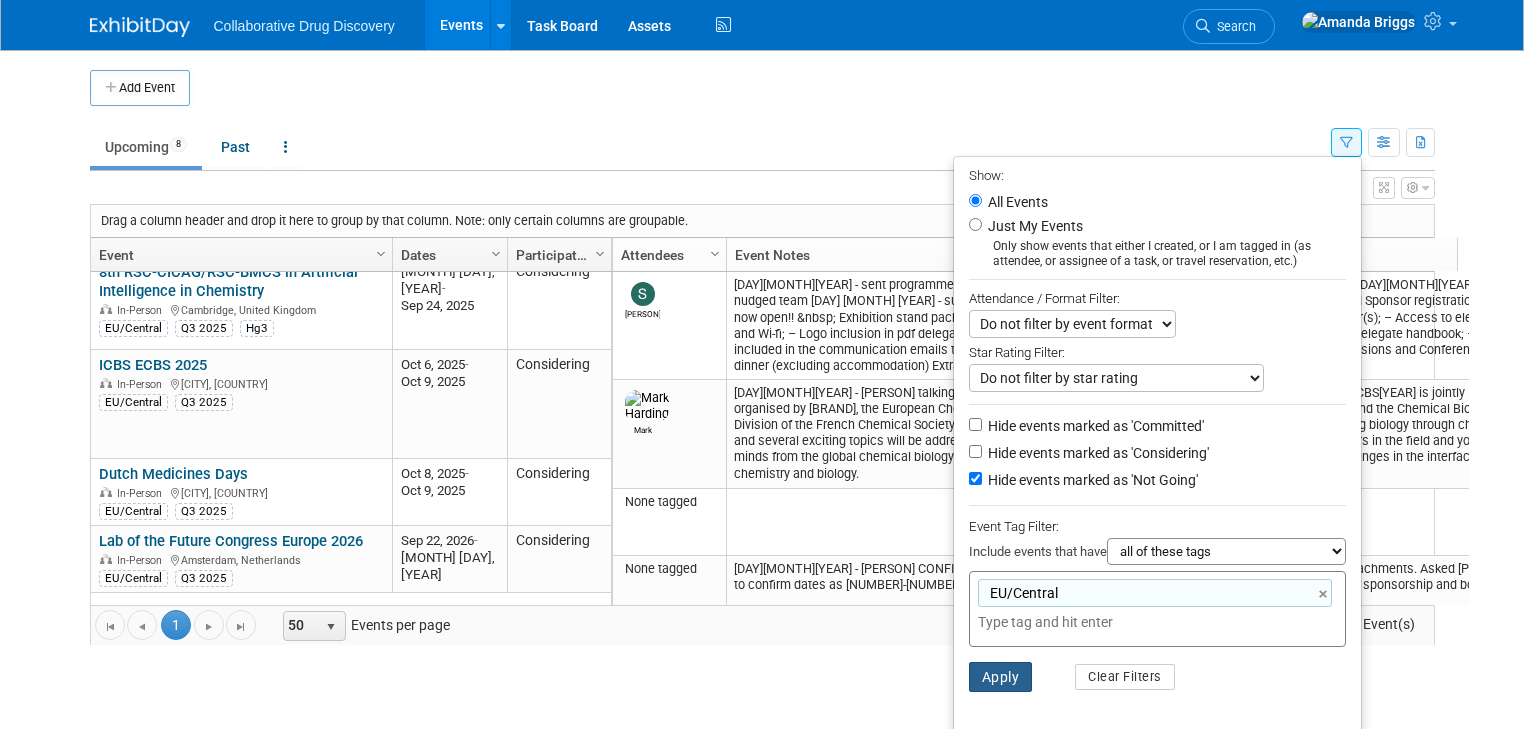 click on "Apply" at bounding box center (1001, 677) 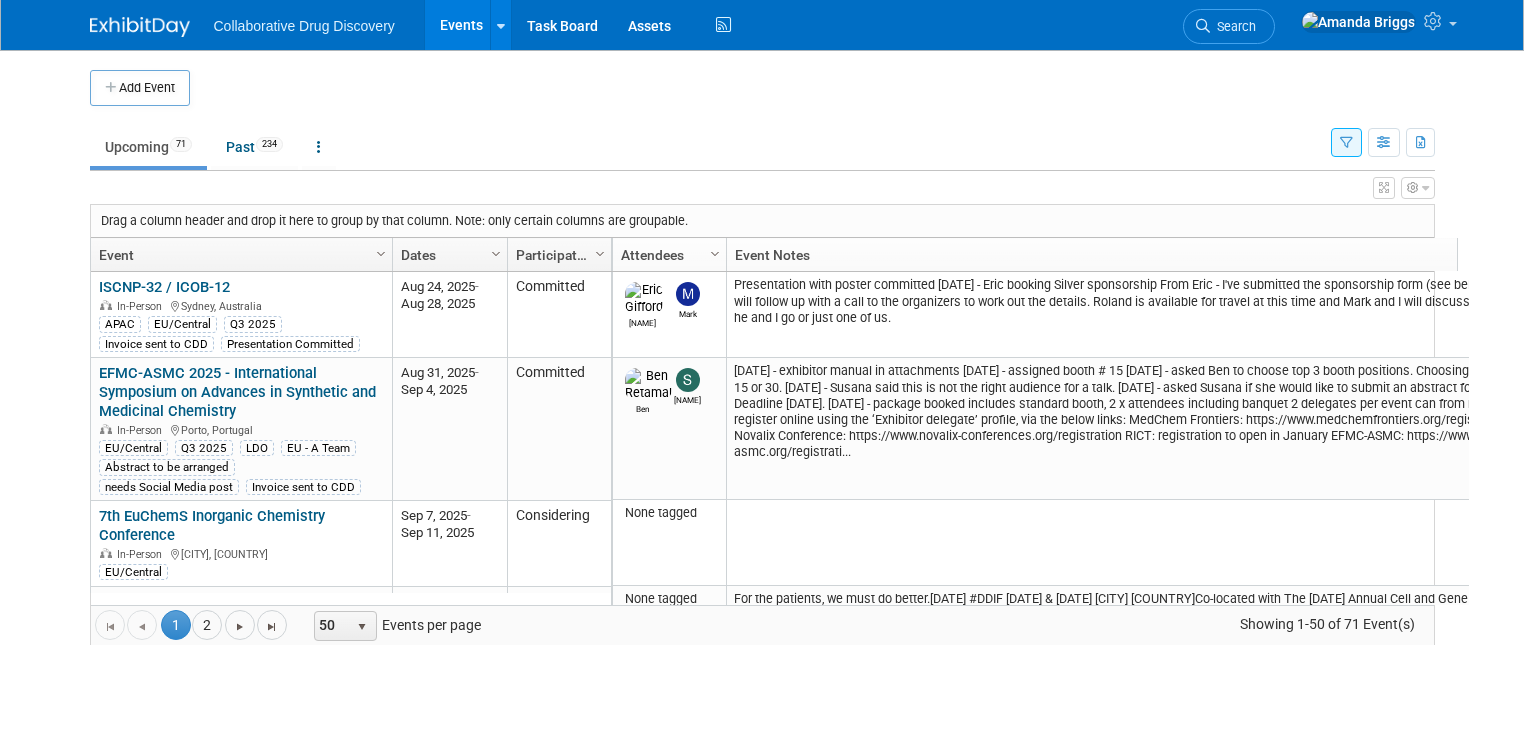 scroll, scrollTop: 0, scrollLeft: 0, axis: both 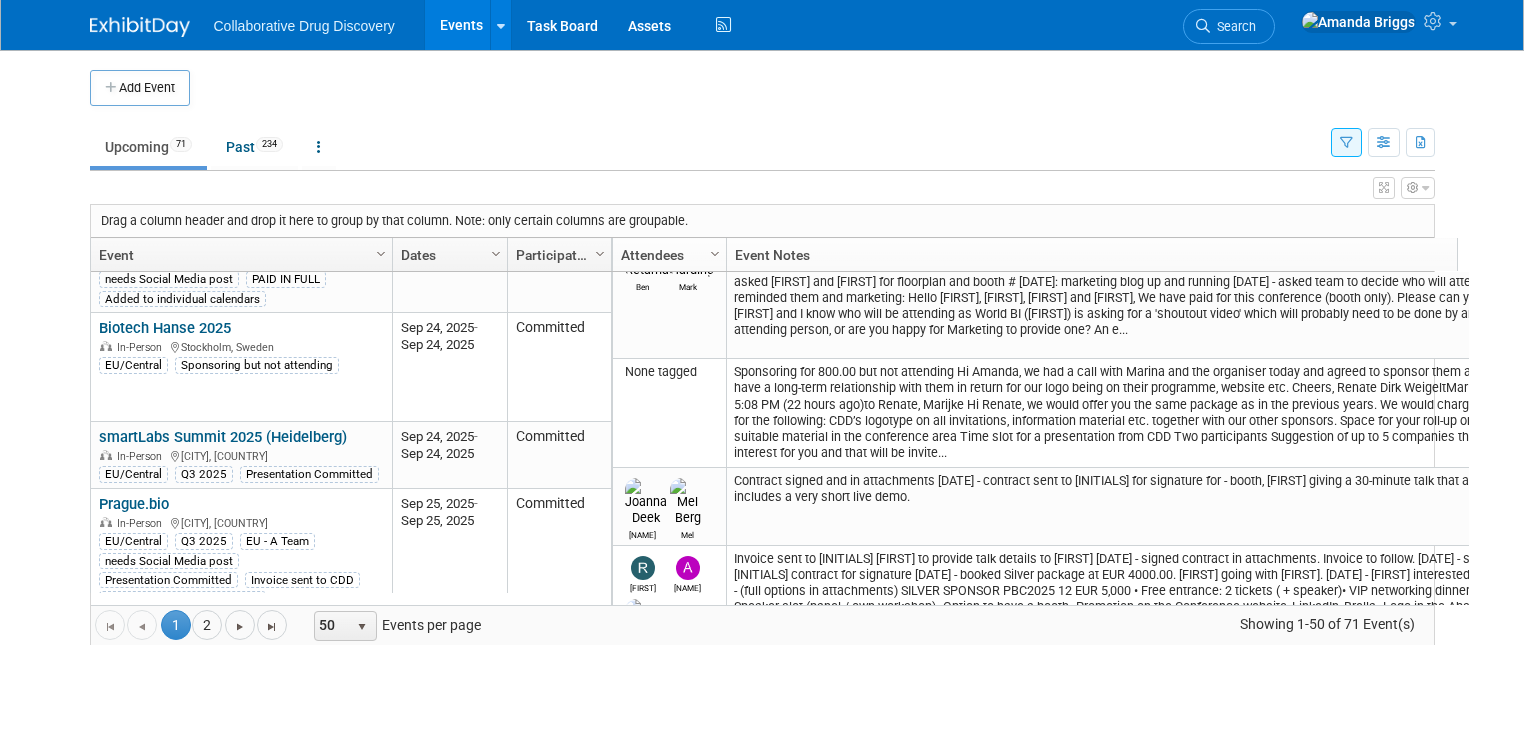 click at bounding box center [1346, 142] 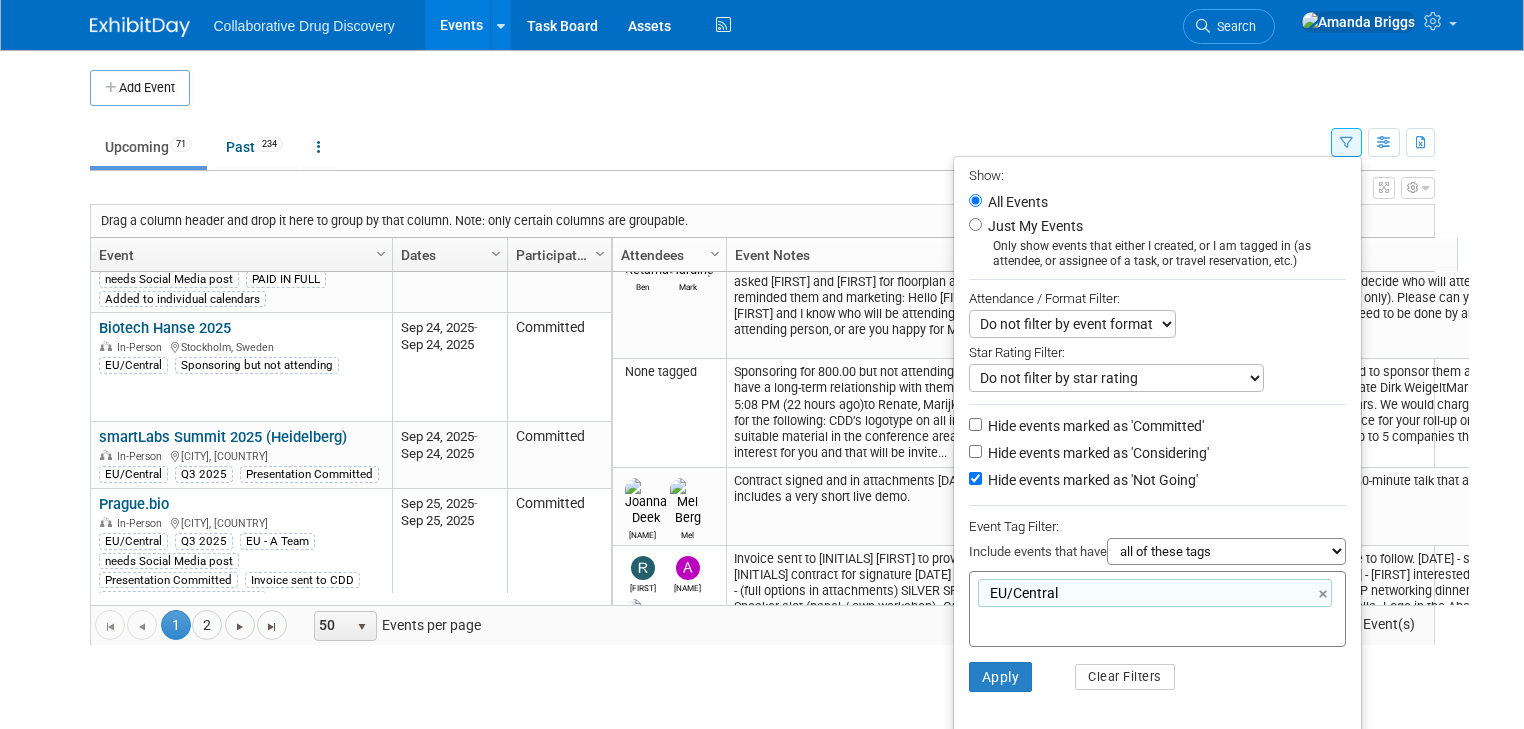 click at bounding box center (1058, 622) 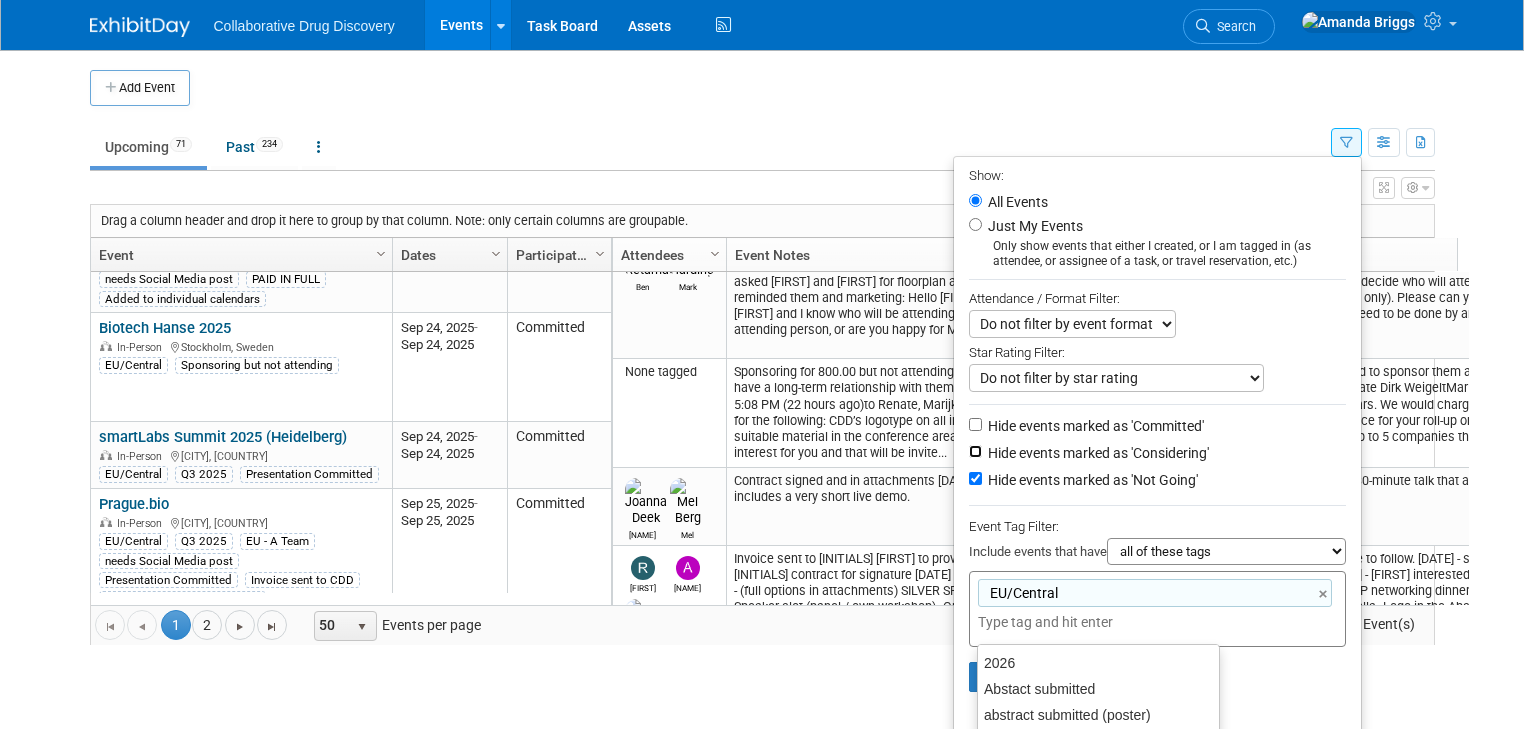 click on "Hide events marked as 'Considering'" at bounding box center [975, 451] 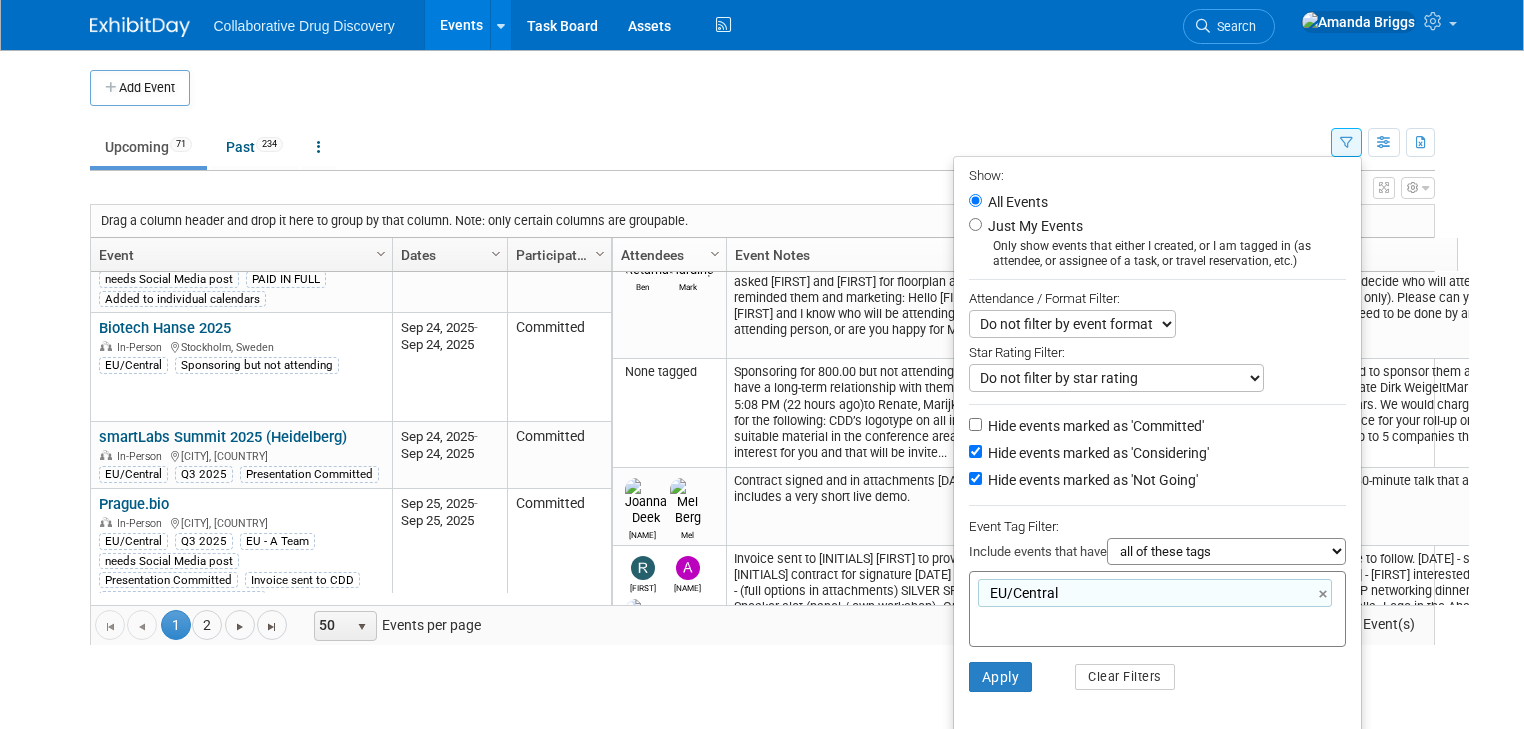 click at bounding box center (1058, 622) 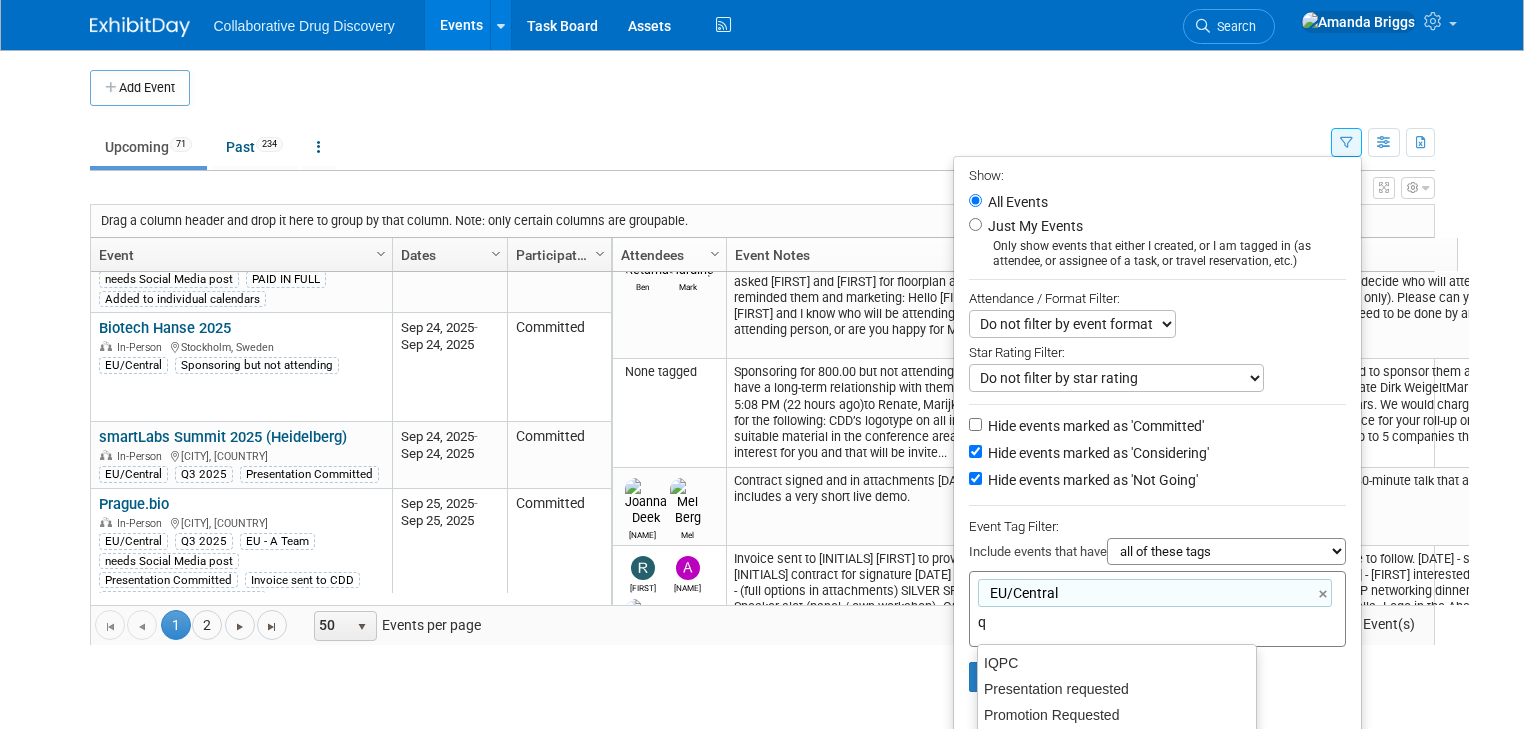 type on "q3" 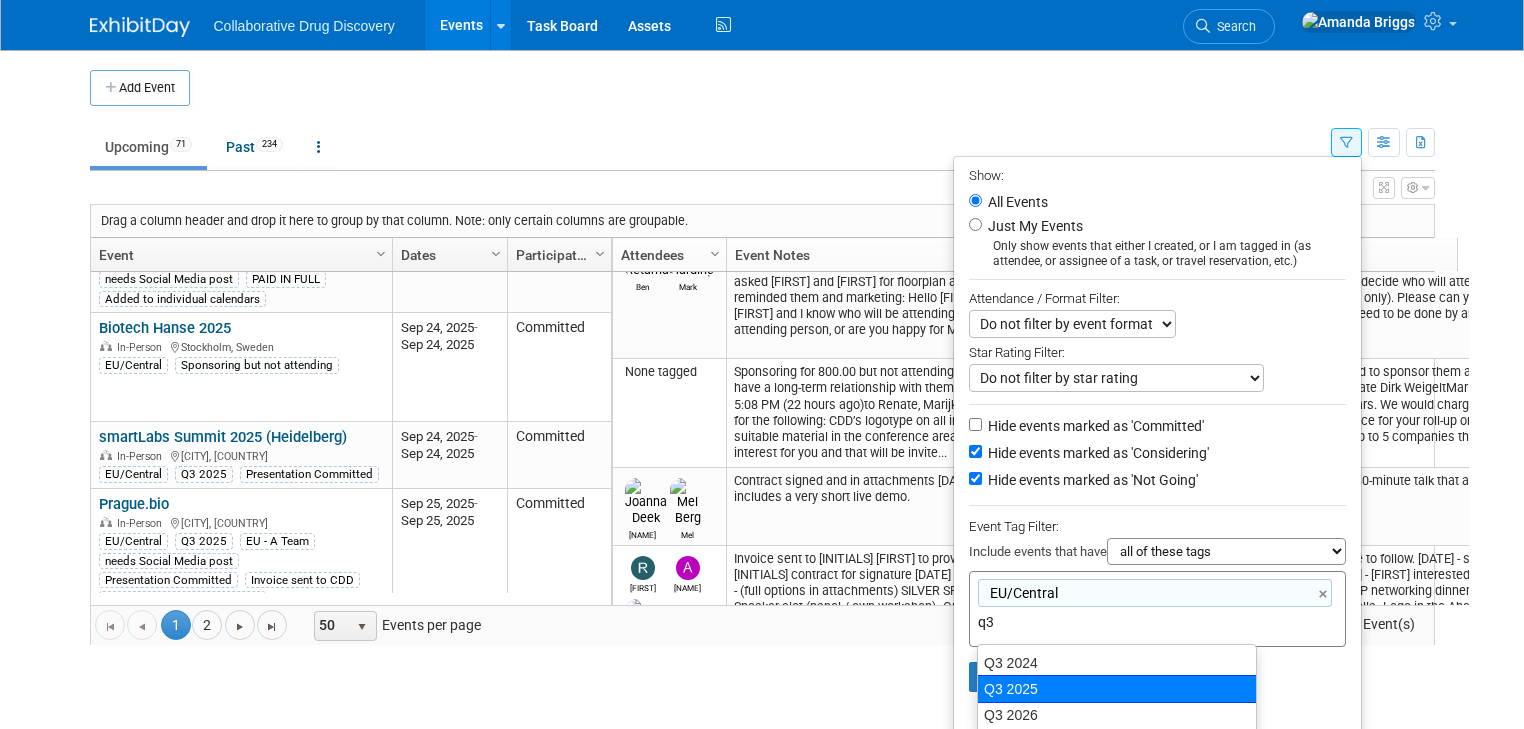 click on "Q3 2025" at bounding box center [1117, 689] 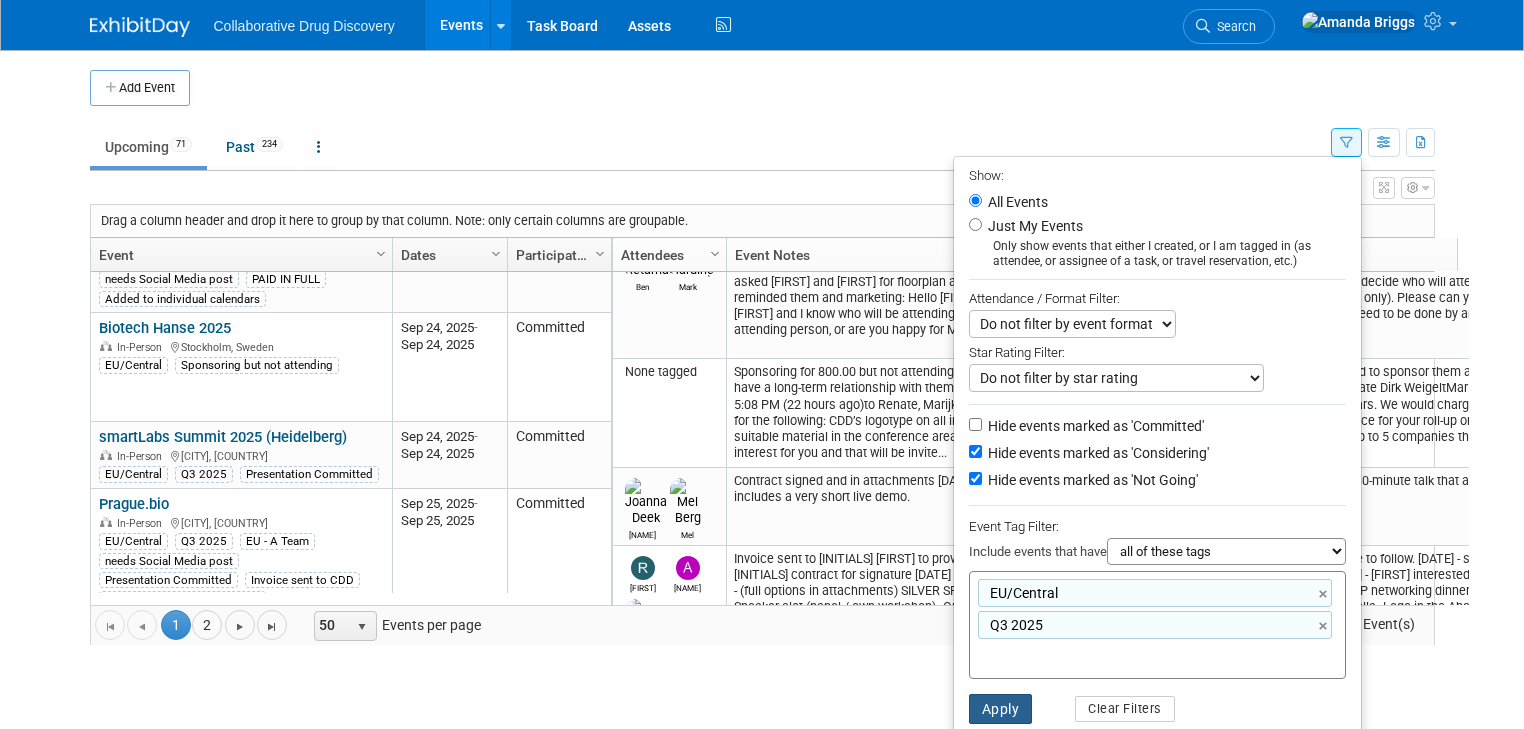 click on "Apply" at bounding box center (1001, 709) 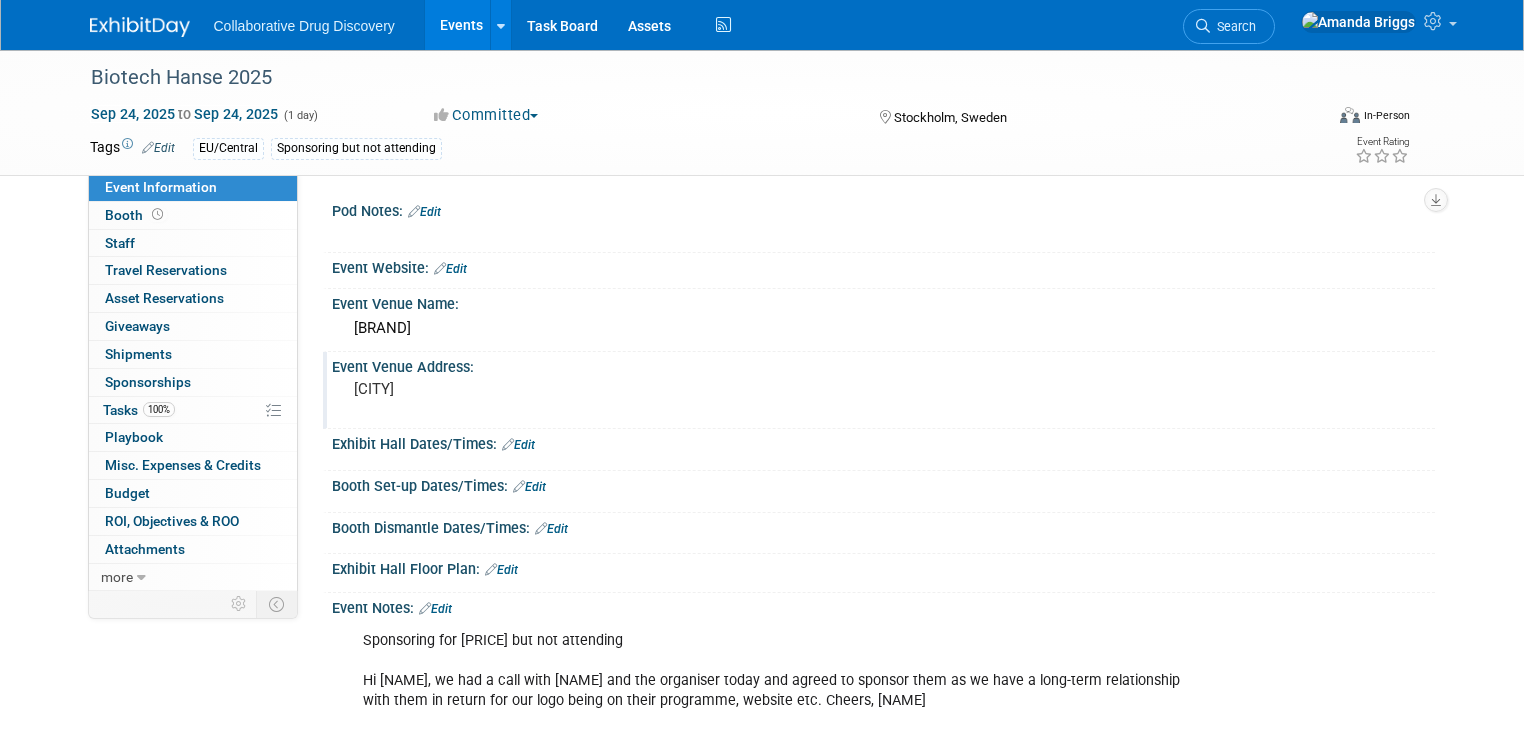 scroll, scrollTop: 0, scrollLeft: 0, axis: both 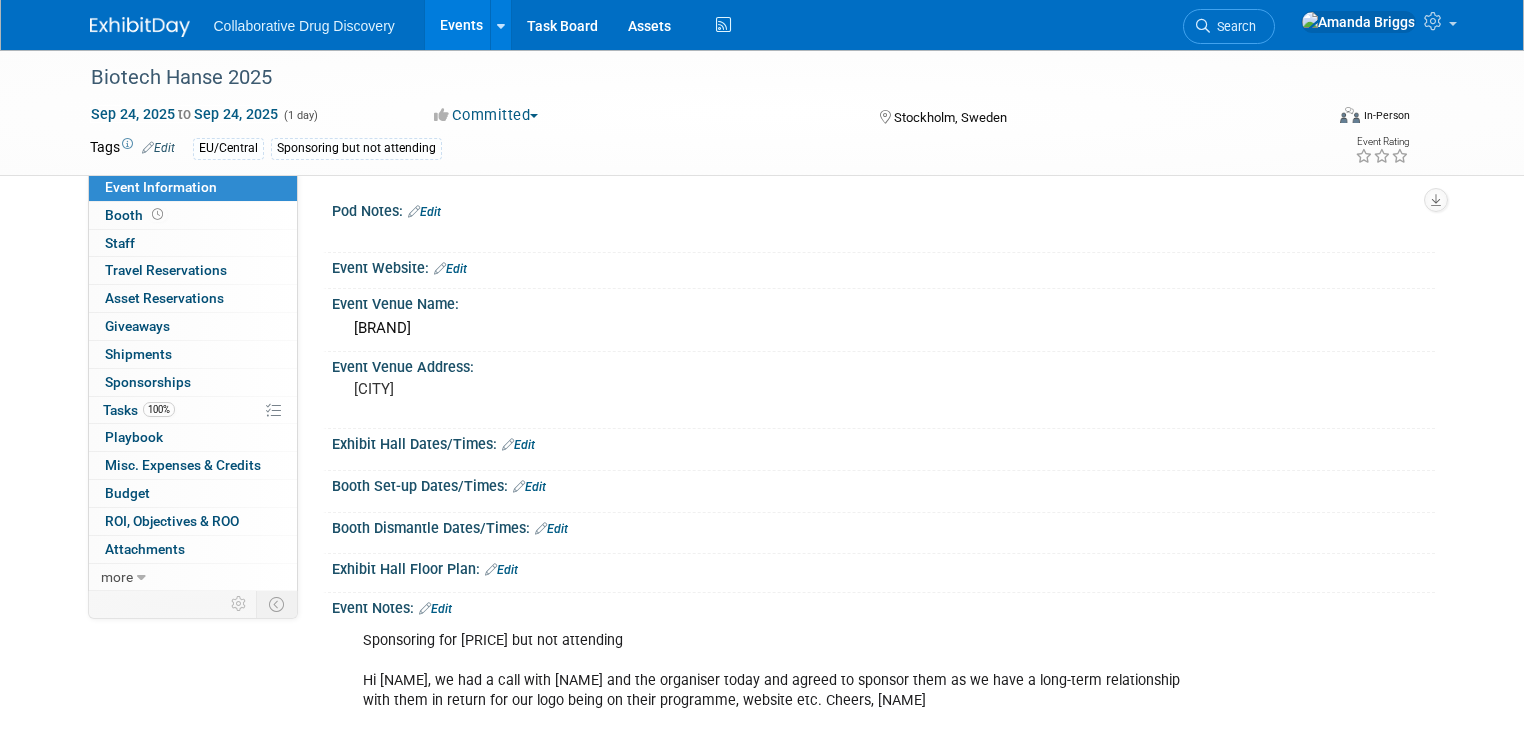 click on "Edit" at bounding box center [158, 148] 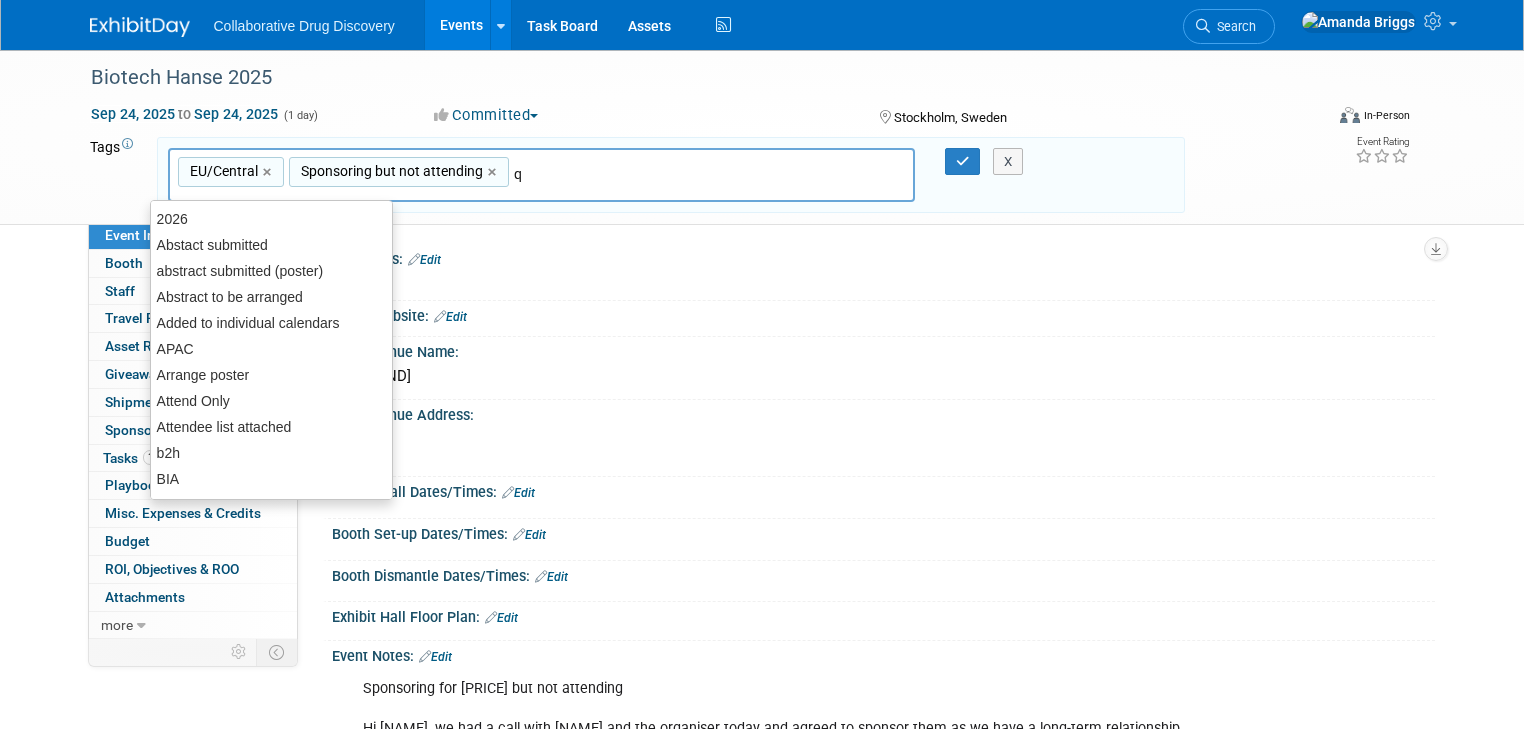 type on "q3" 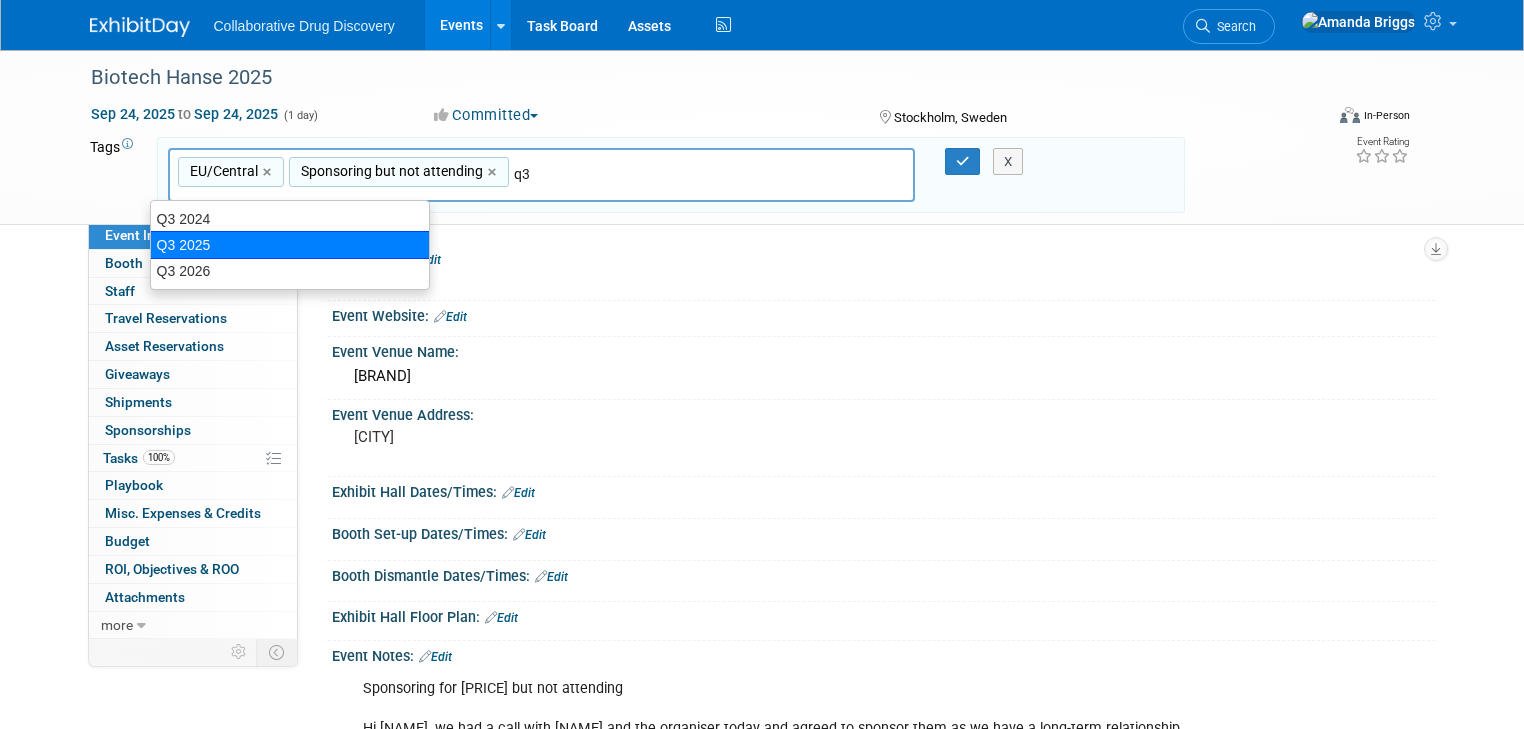 click on "Q3 2025" at bounding box center (290, 245) 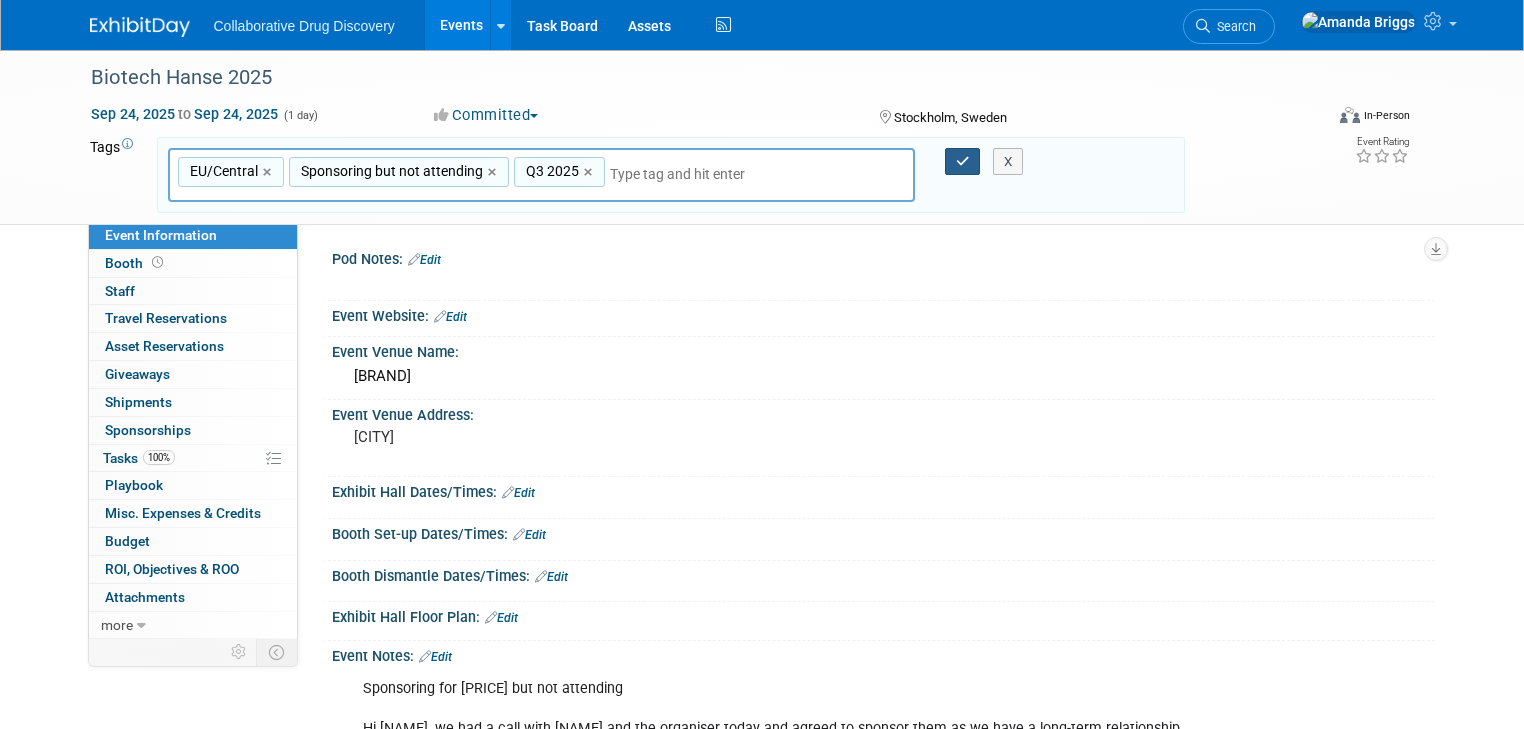 click at bounding box center (963, 161) 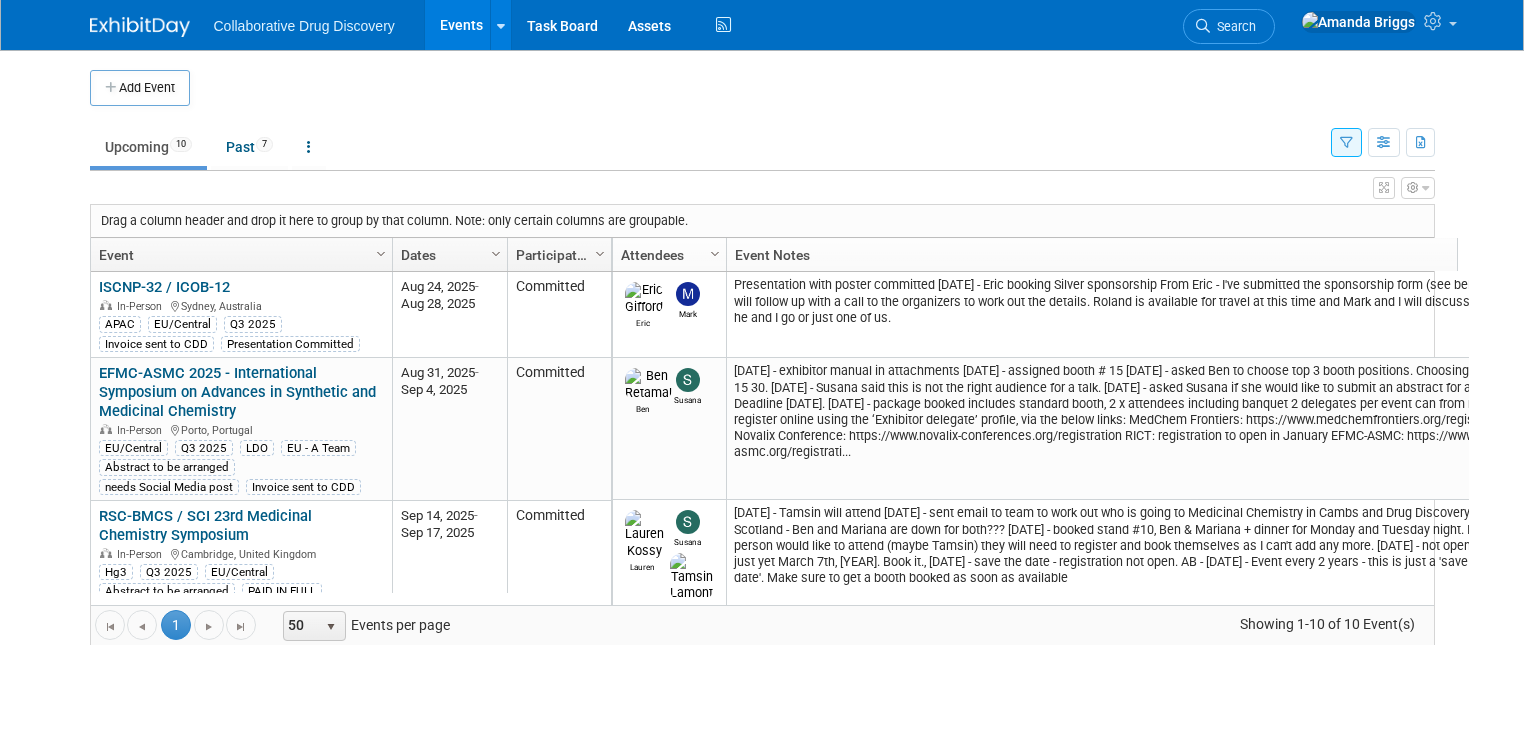 scroll, scrollTop: 0, scrollLeft: 0, axis: both 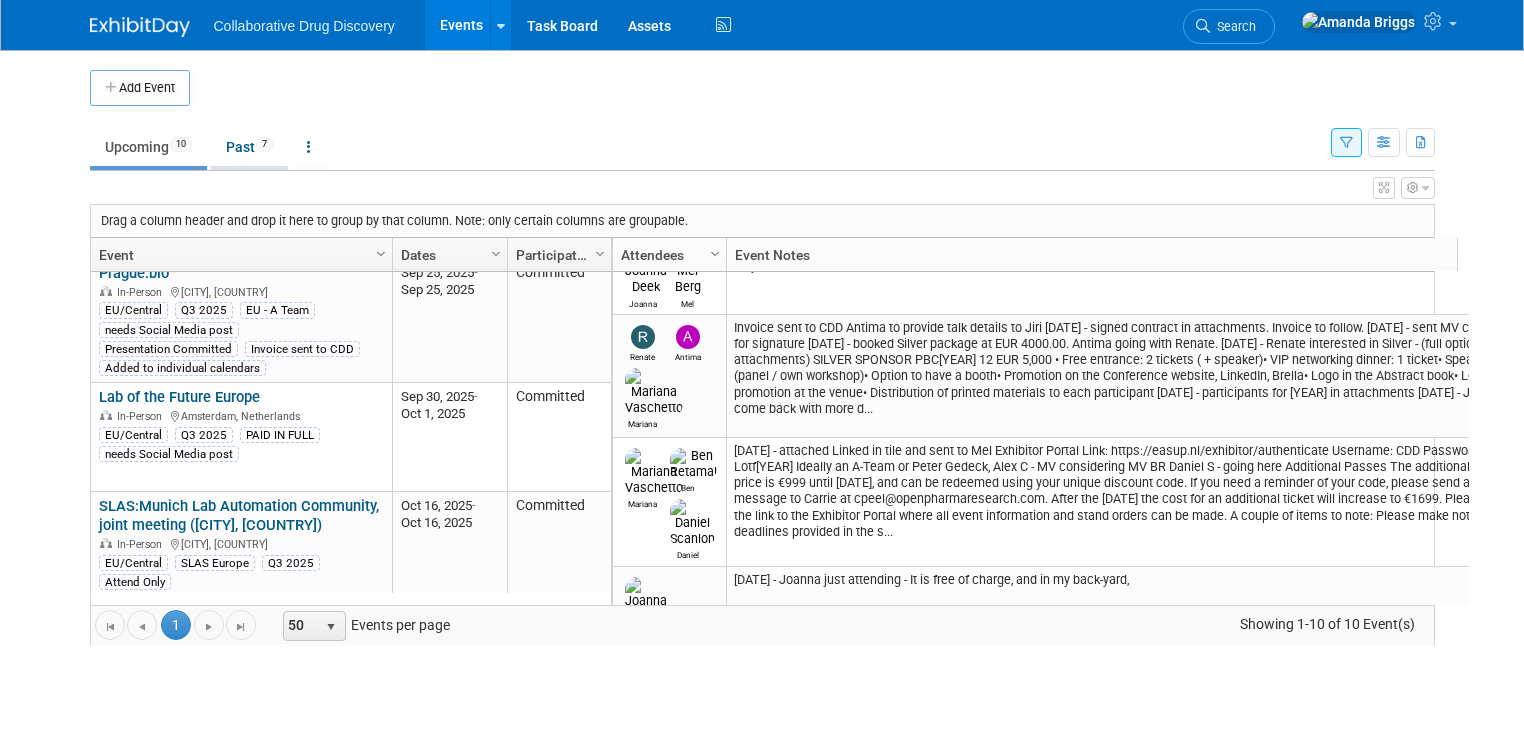 click on "Past
7" at bounding box center (249, 147) 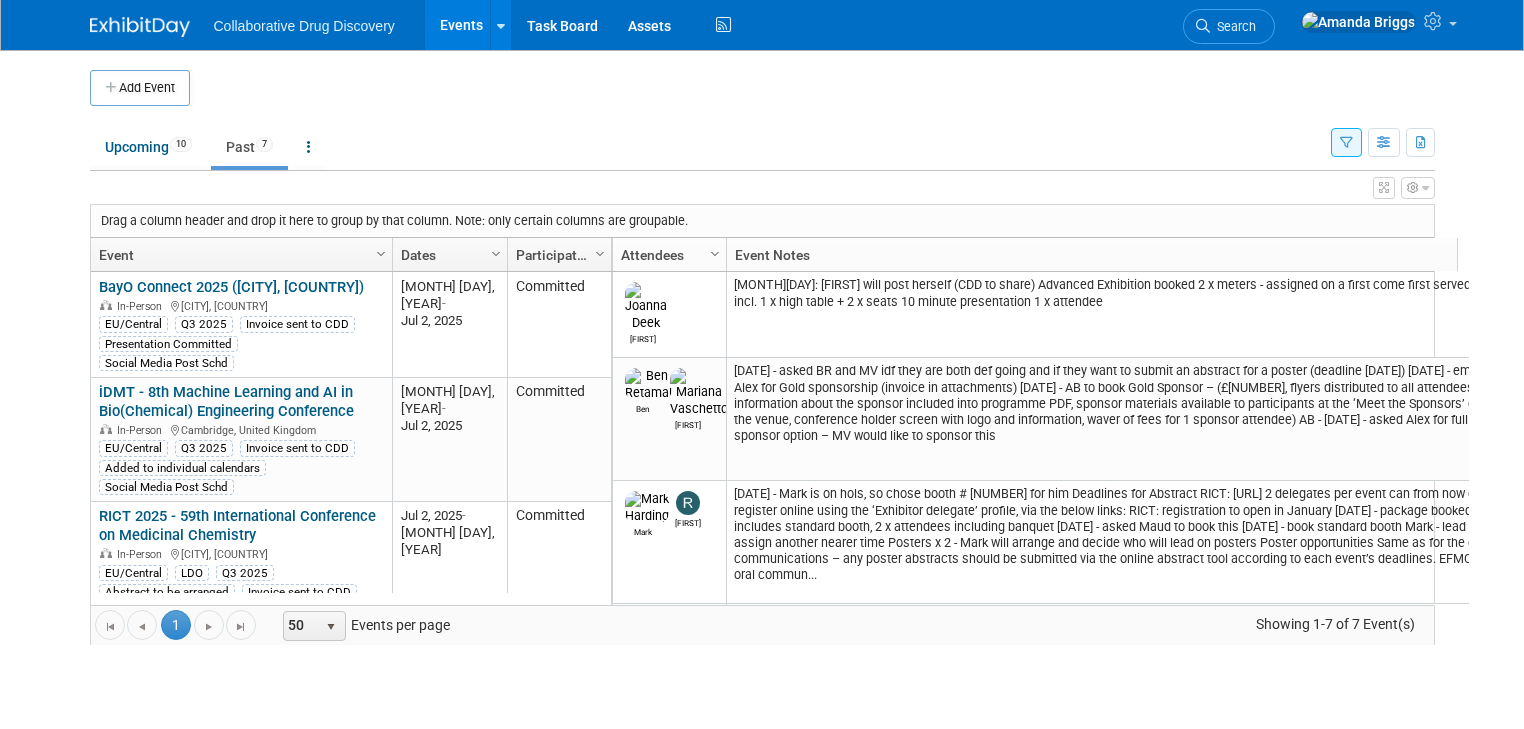 scroll, scrollTop: 0, scrollLeft: 0, axis: both 